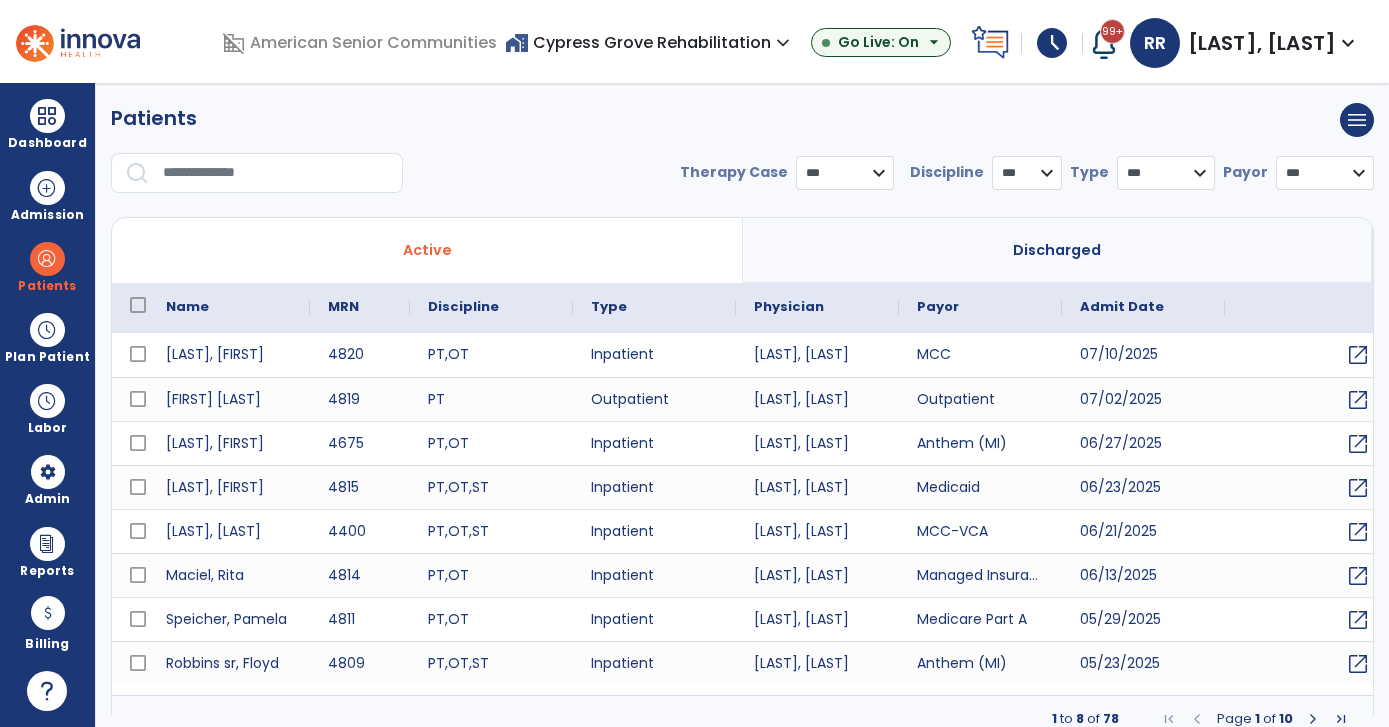 scroll, scrollTop: 0, scrollLeft: 0, axis: both 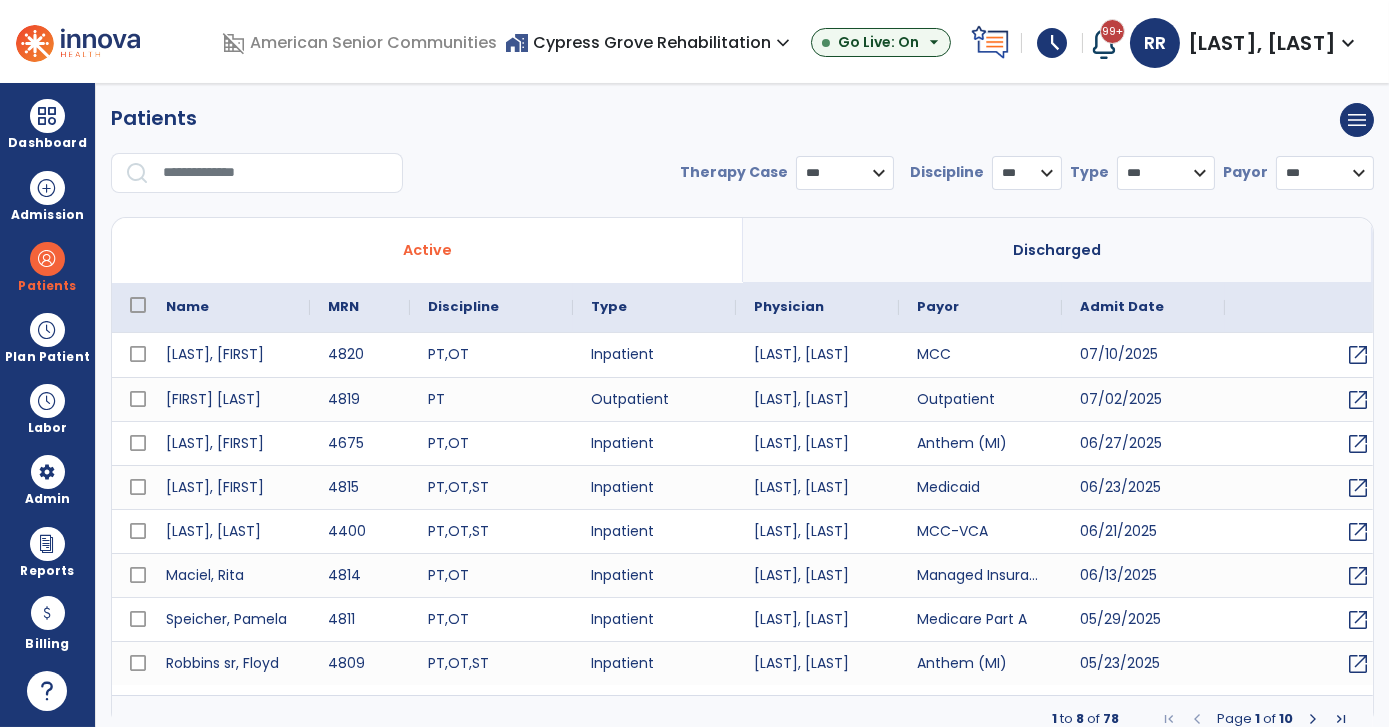 click at bounding box center [276, 173] 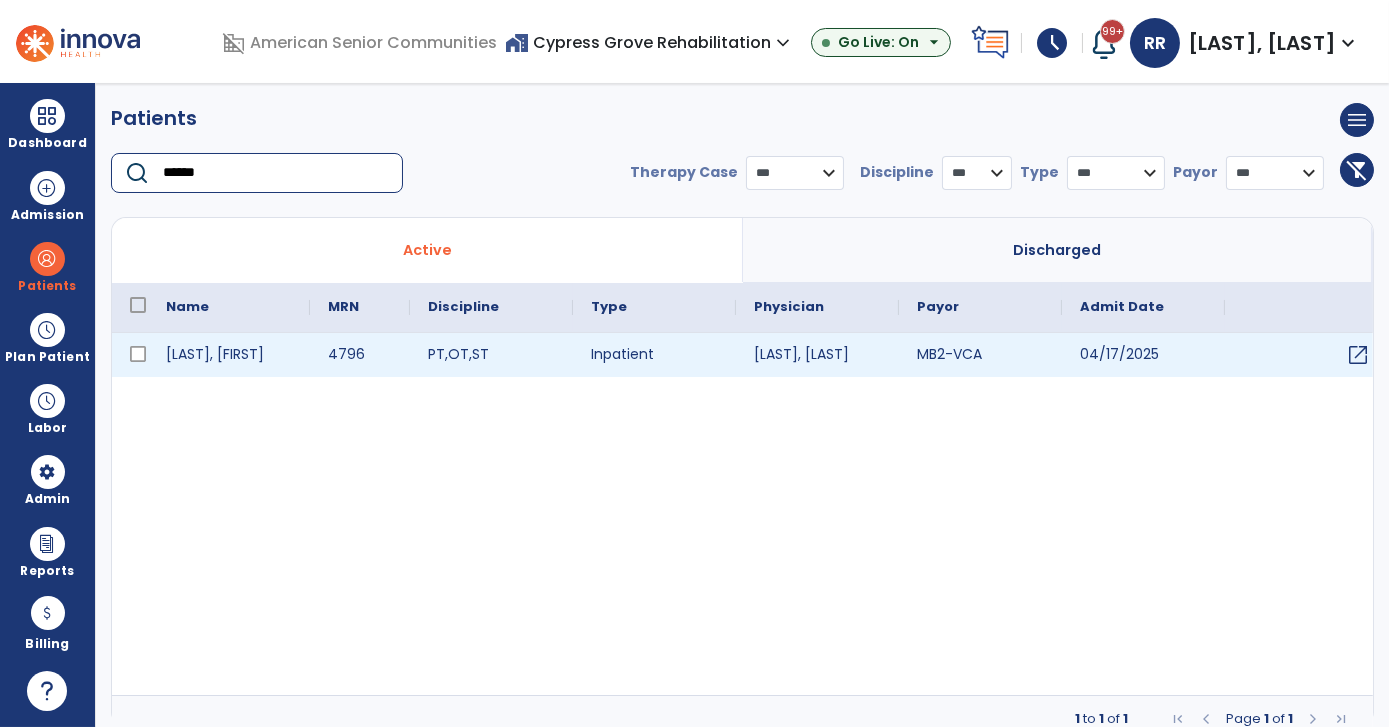 type on "******" 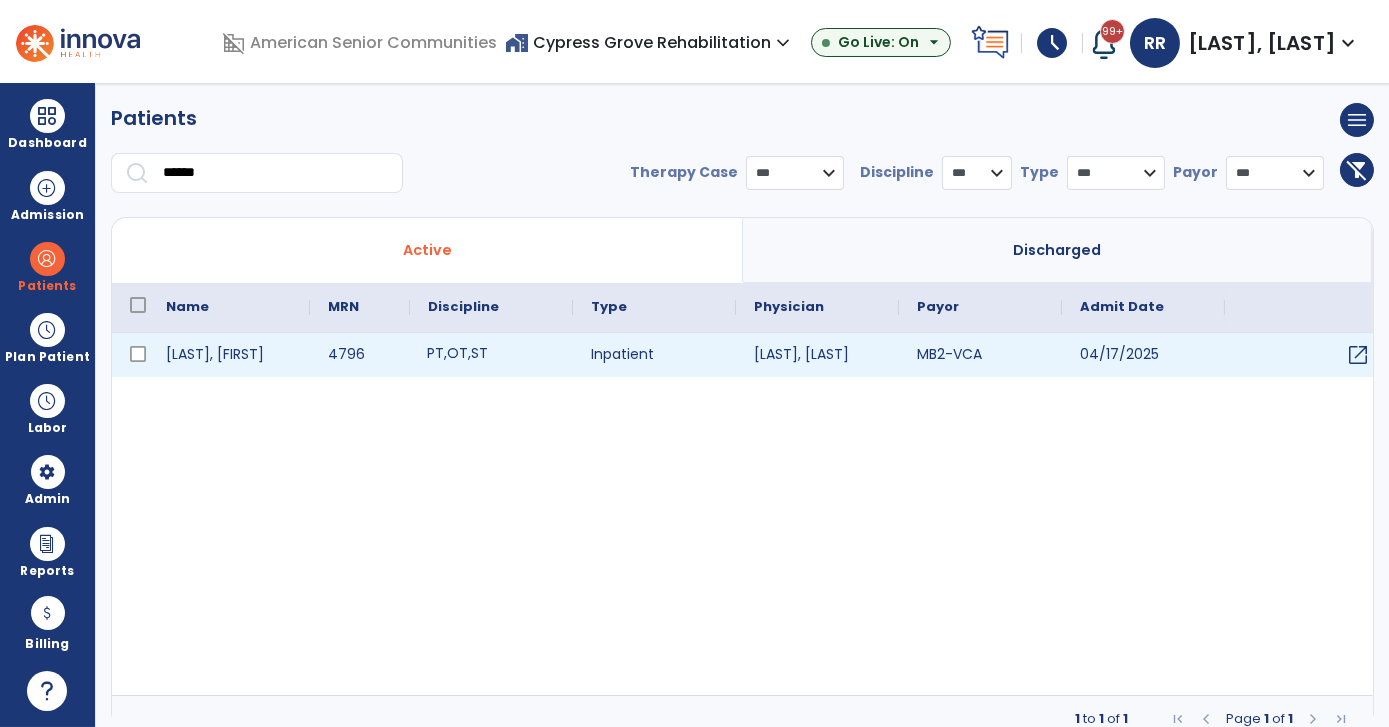 click on "PT , OT , ST" at bounding box center [491, 355] 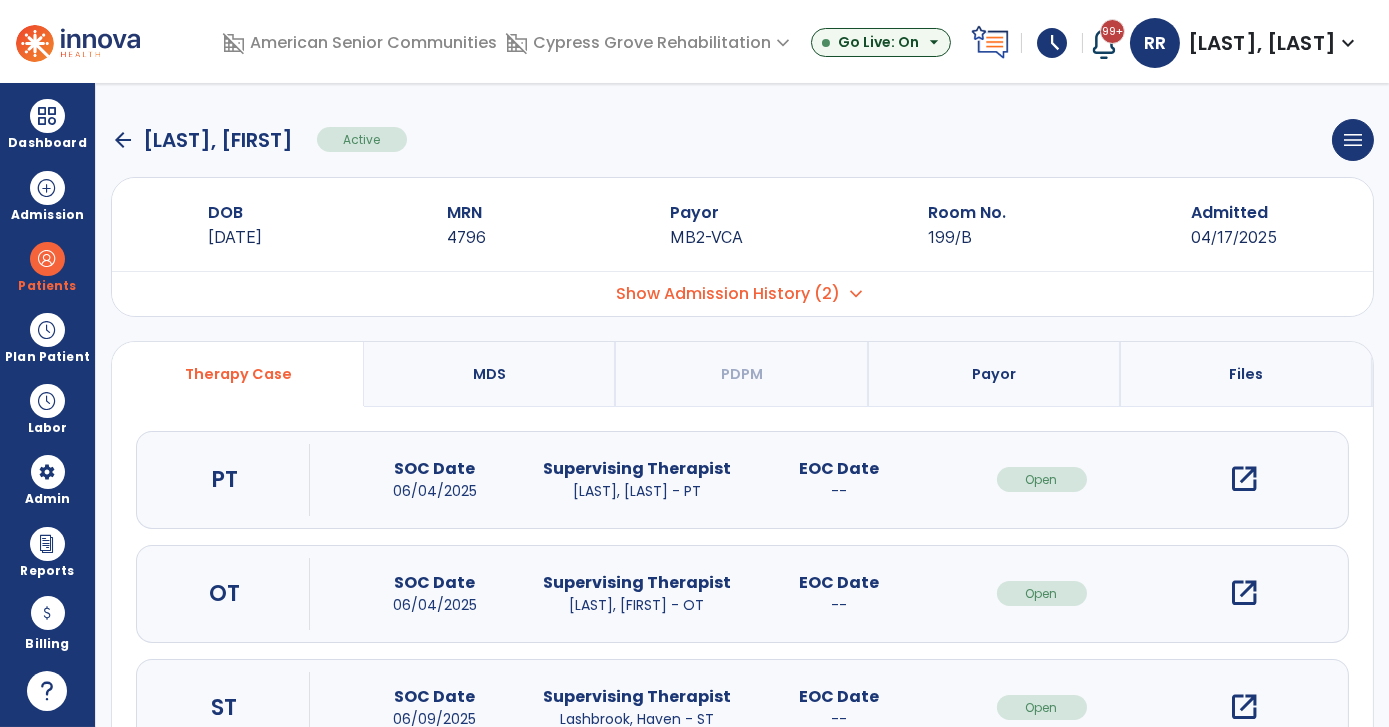 click on "open_in_new" at bounding box center (1244, 593) 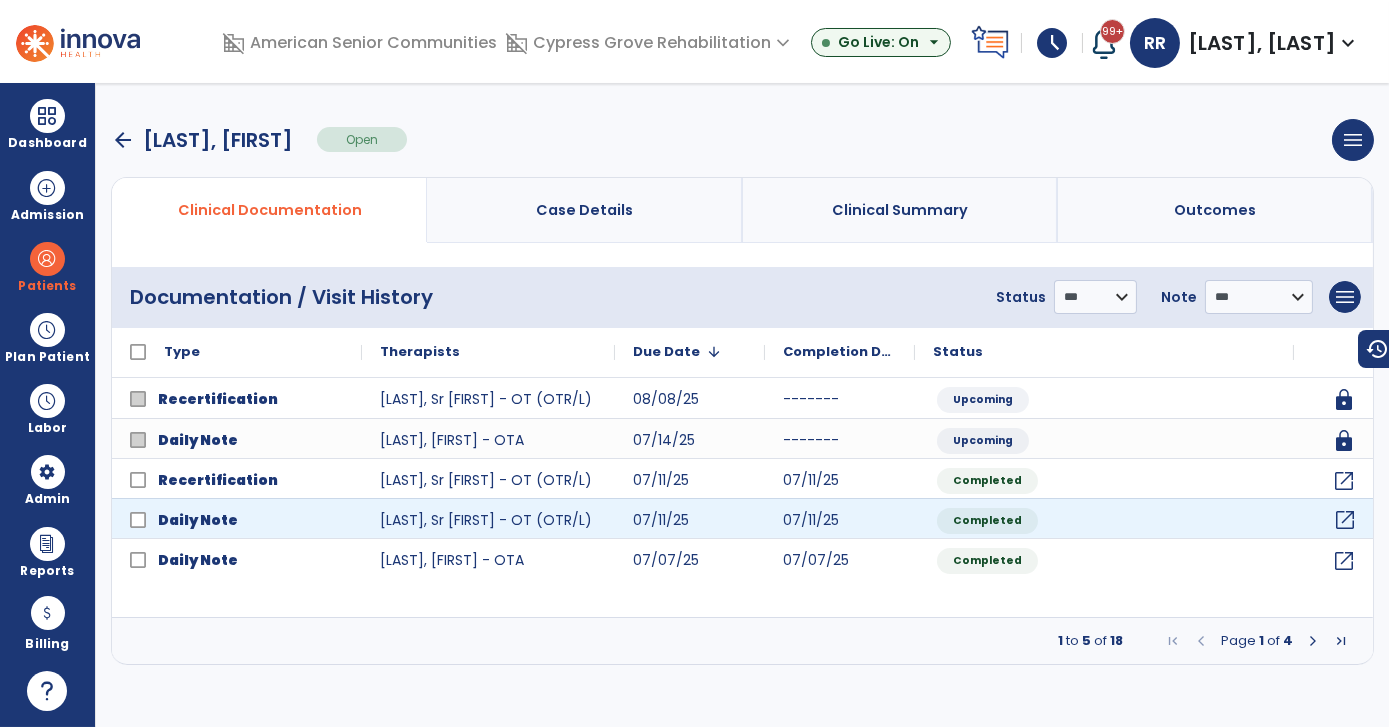 click on "open_in_new" 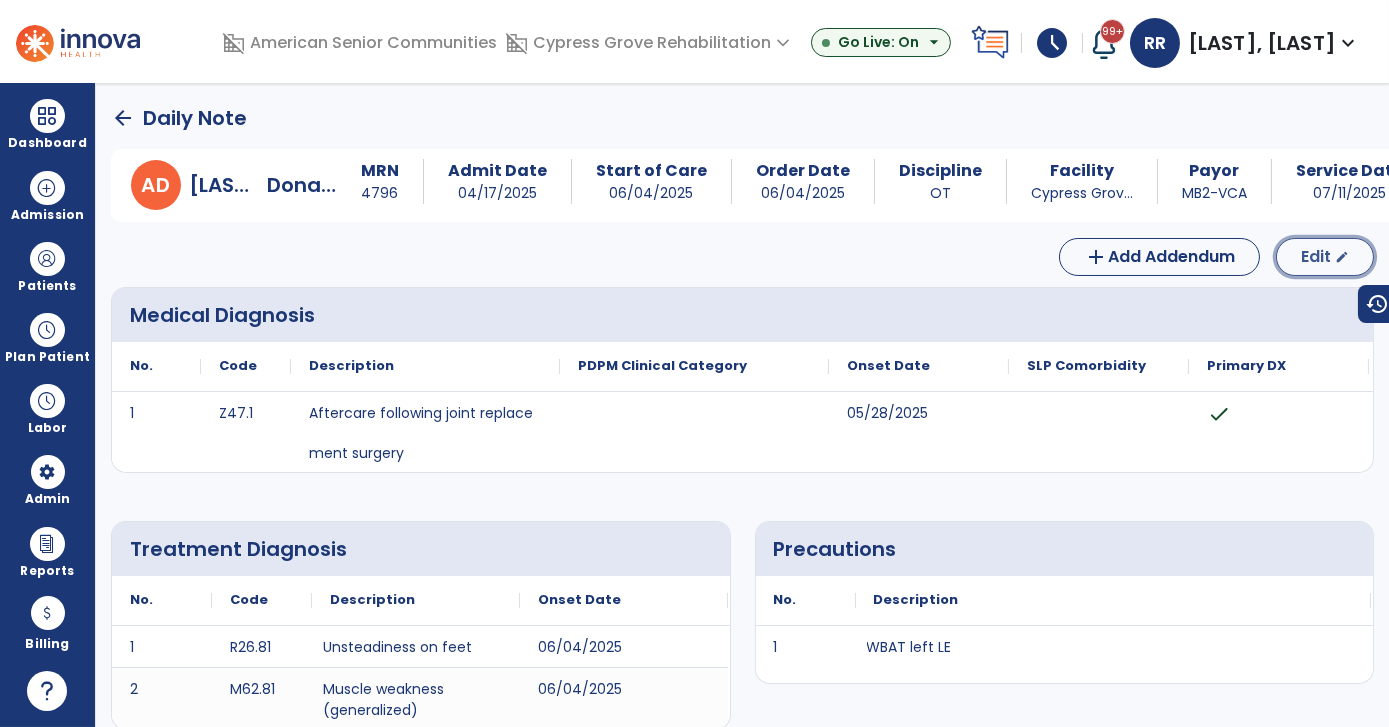 click on "edit" 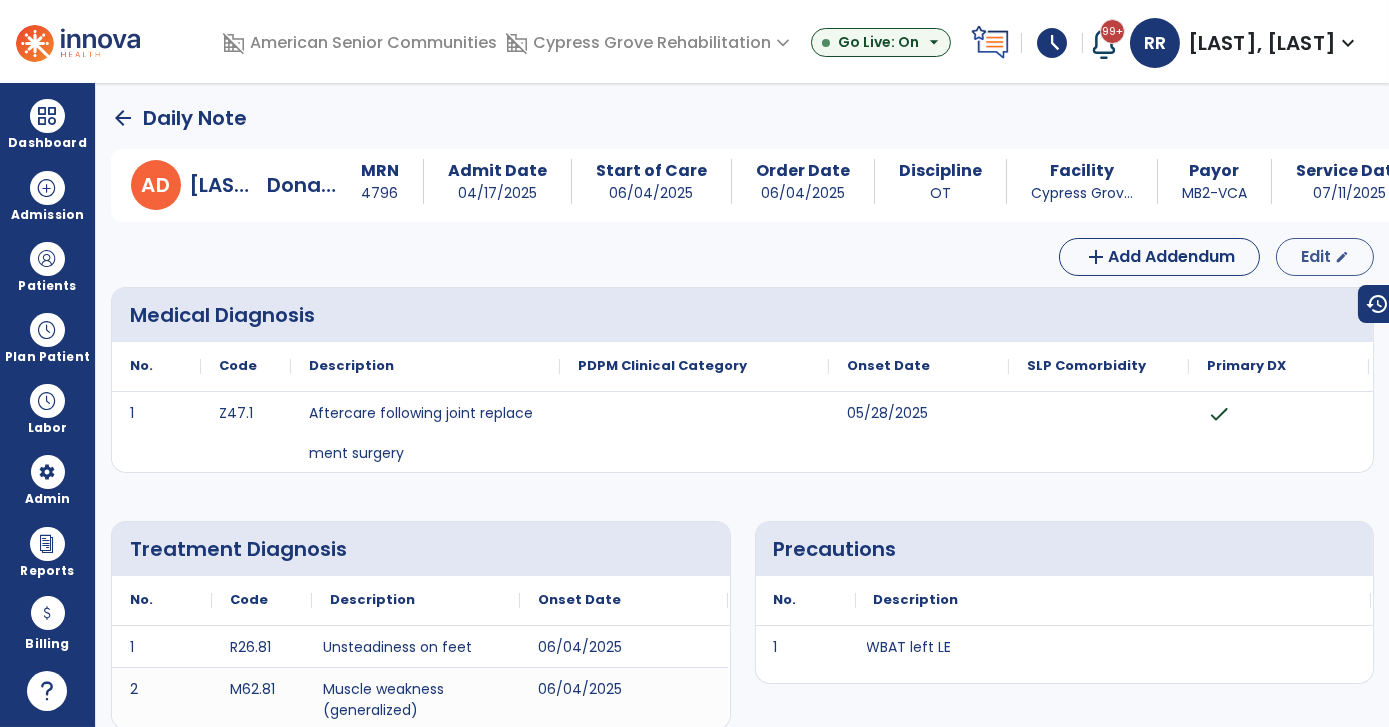 select on "*" 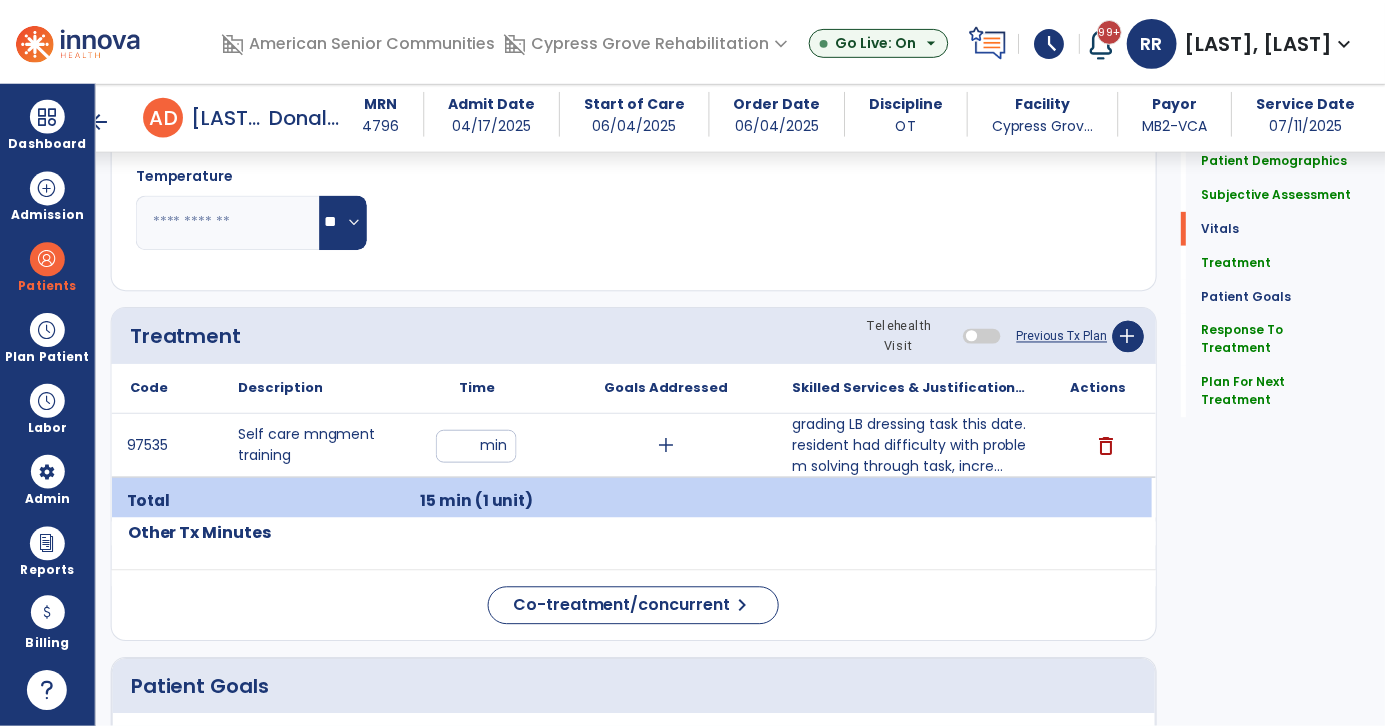 scroll, scrollTop: 1000, scrollLeft: 0, axis: vertical 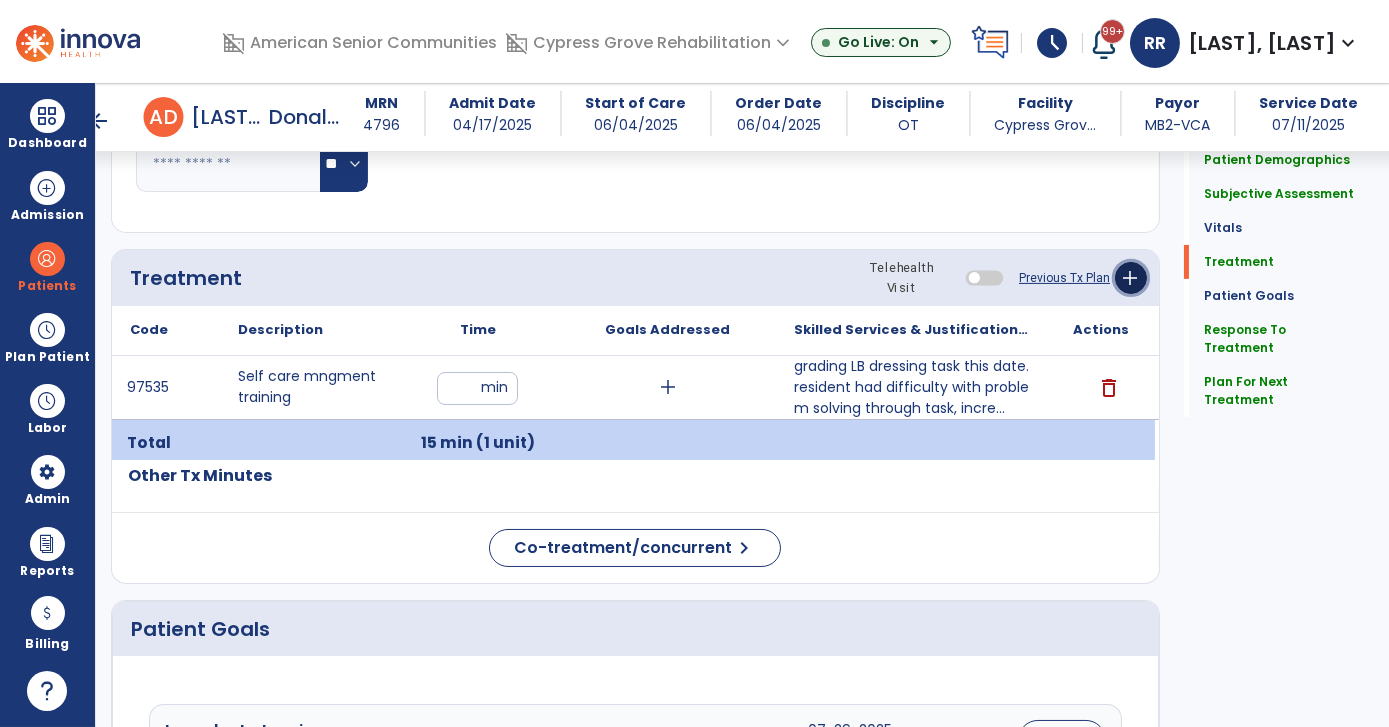 click on "add" 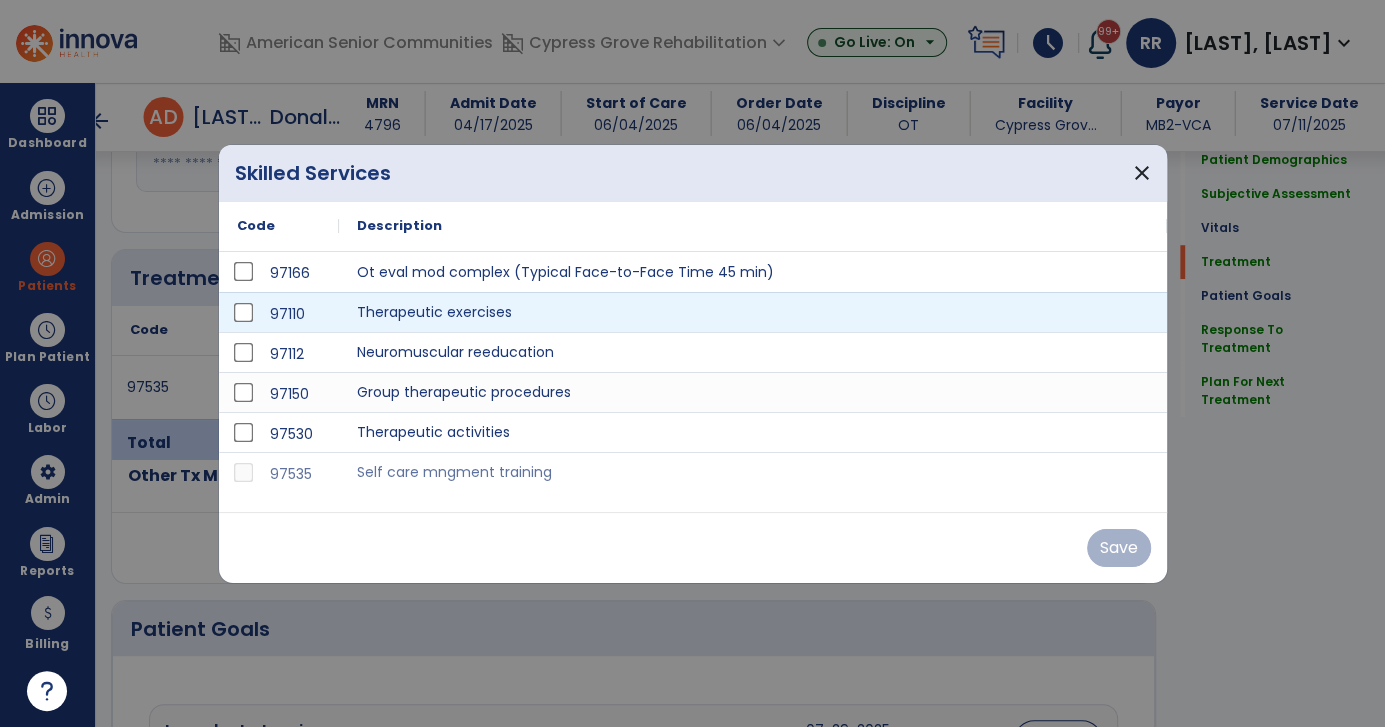 scroll, scrollTop: 1000, scrollLeft: 0, axis: vertical 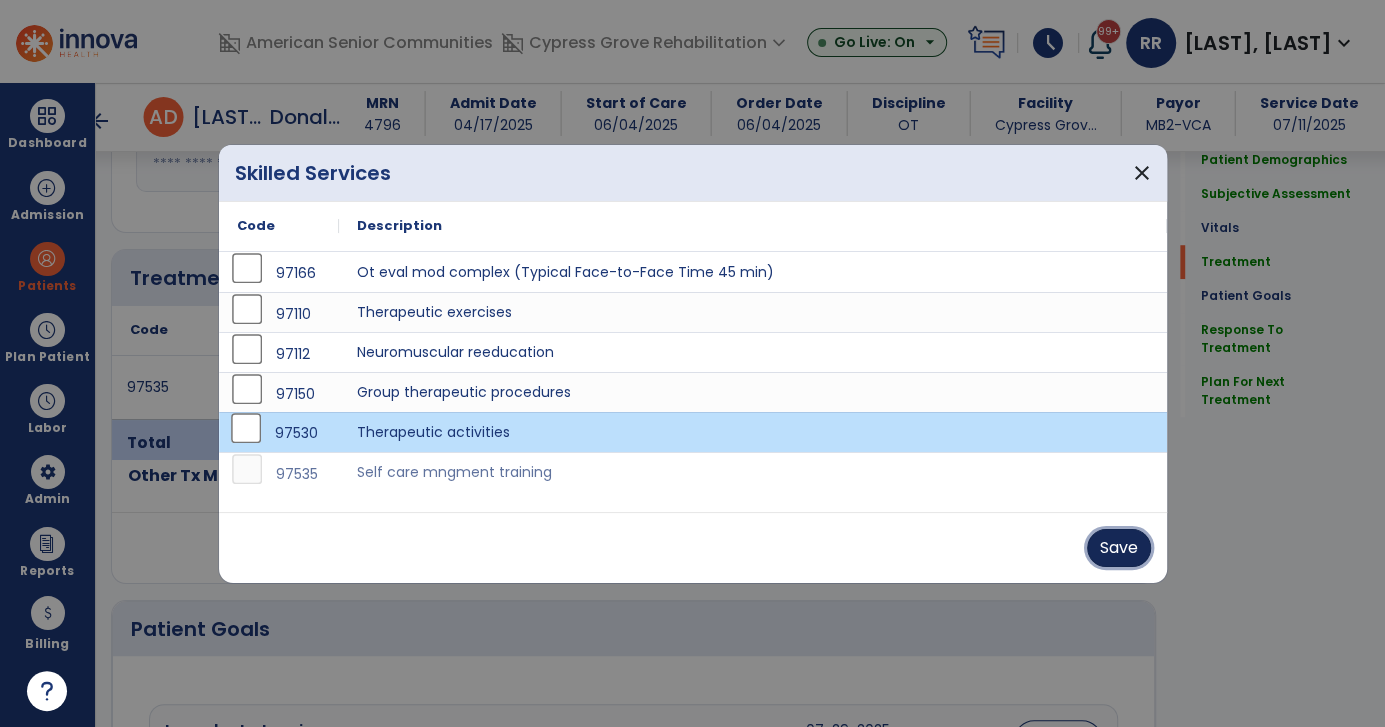 drag, startPoint x: 1135, startPoint y: 549, endPoint x: 1097, endPoint y: 549, distance: 38 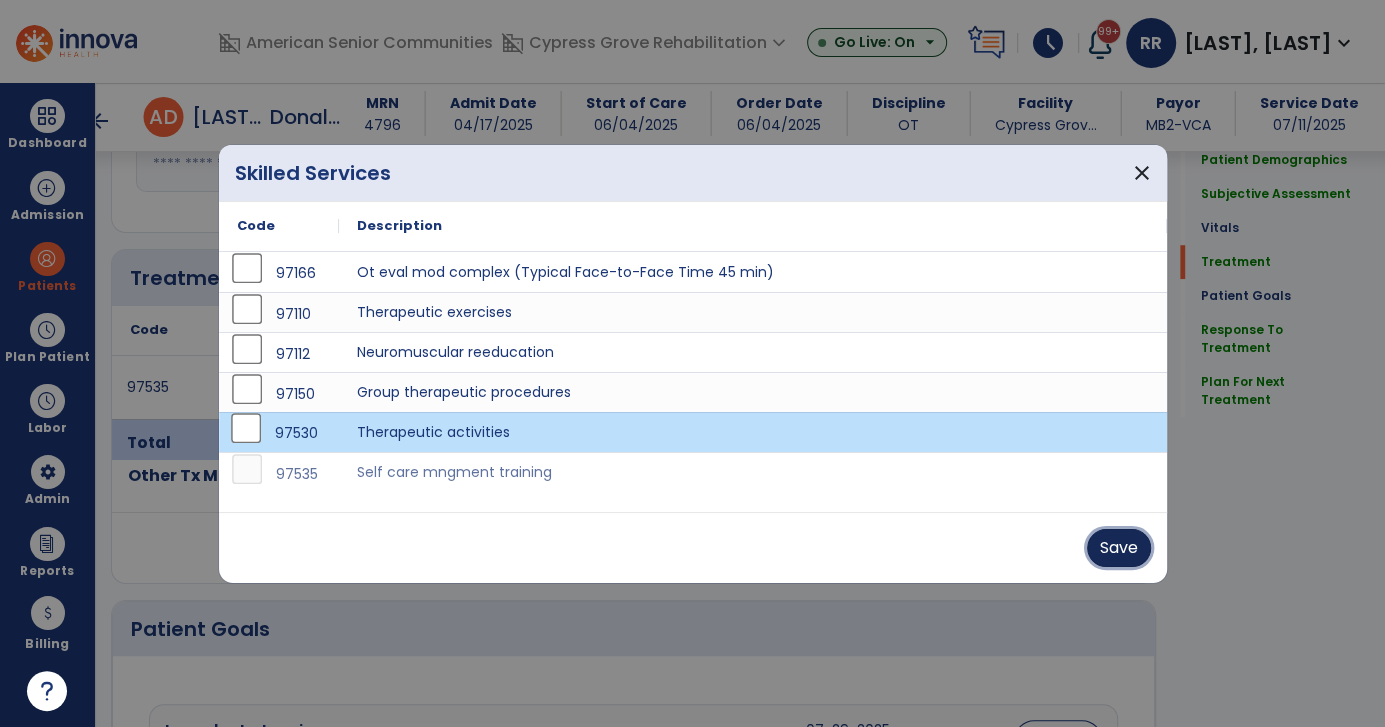 click on "Save" at bounding box center [1119, 548] 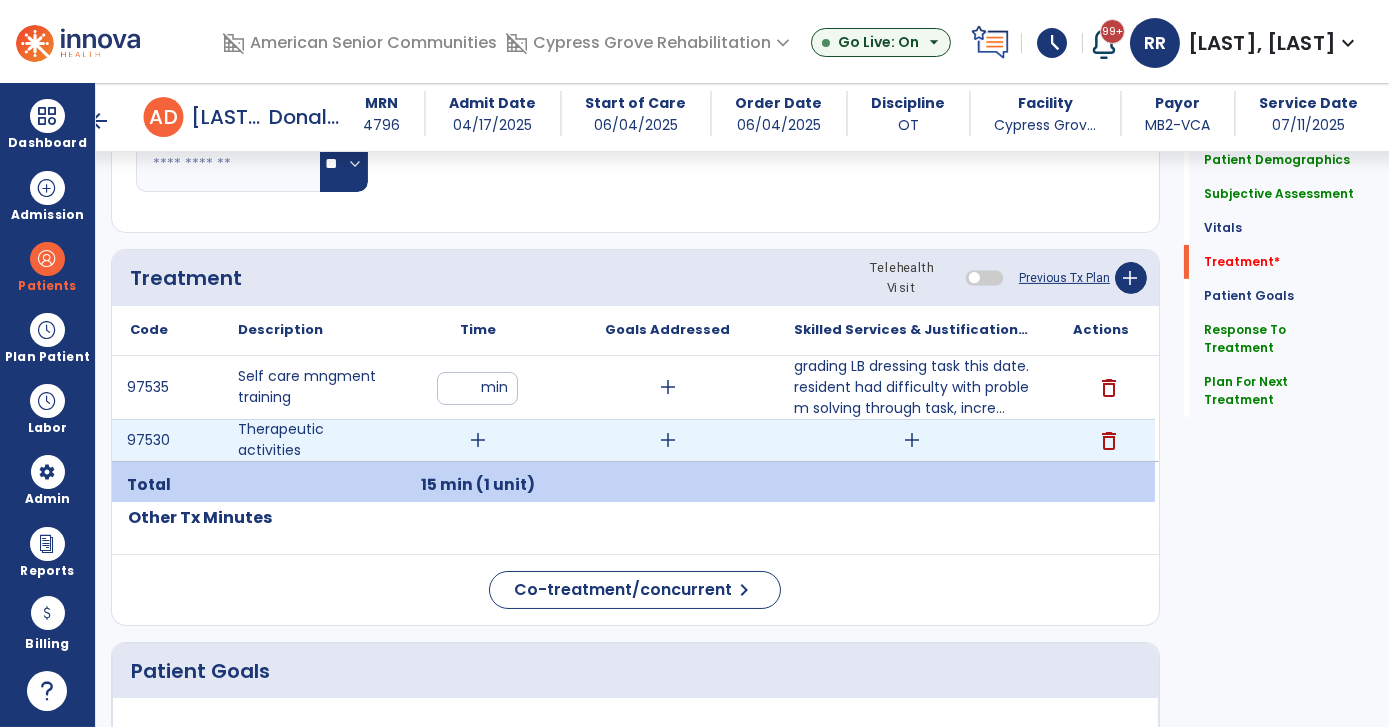 click on "add" at bounding box center (478, 440) 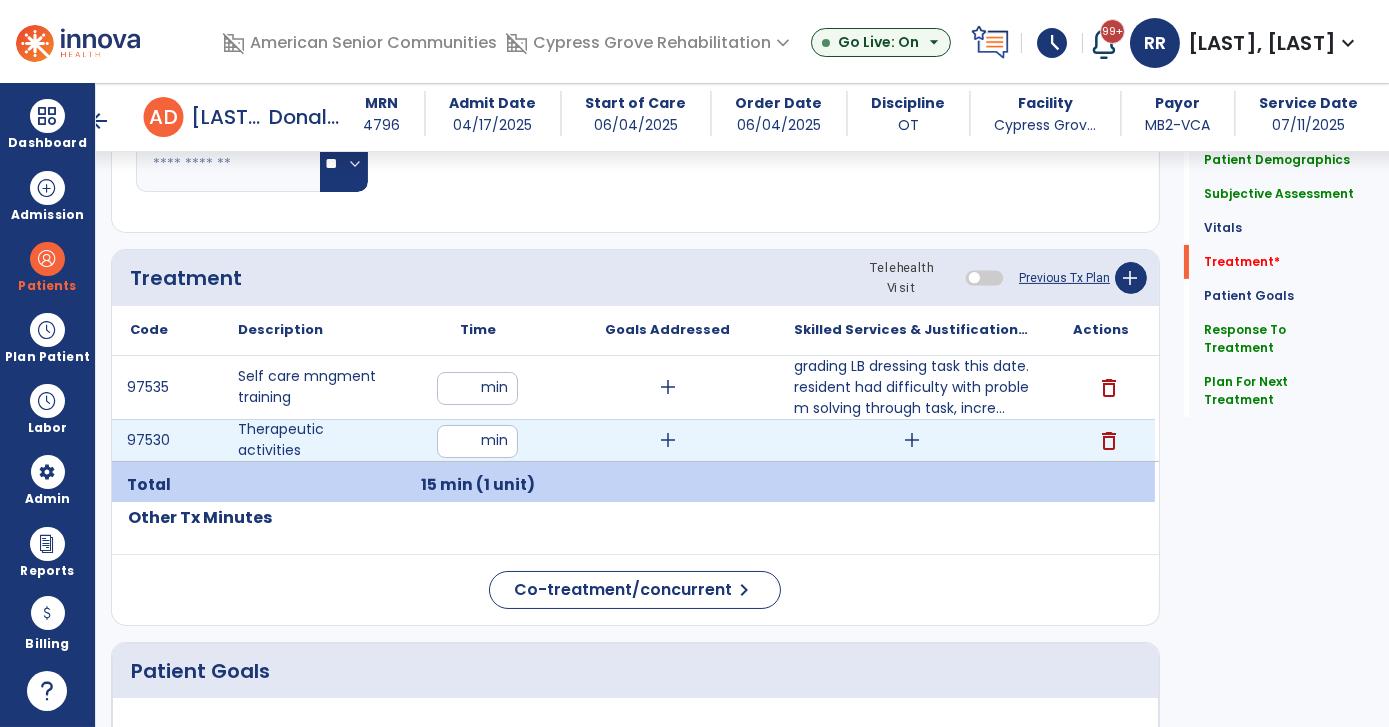 type on "**" 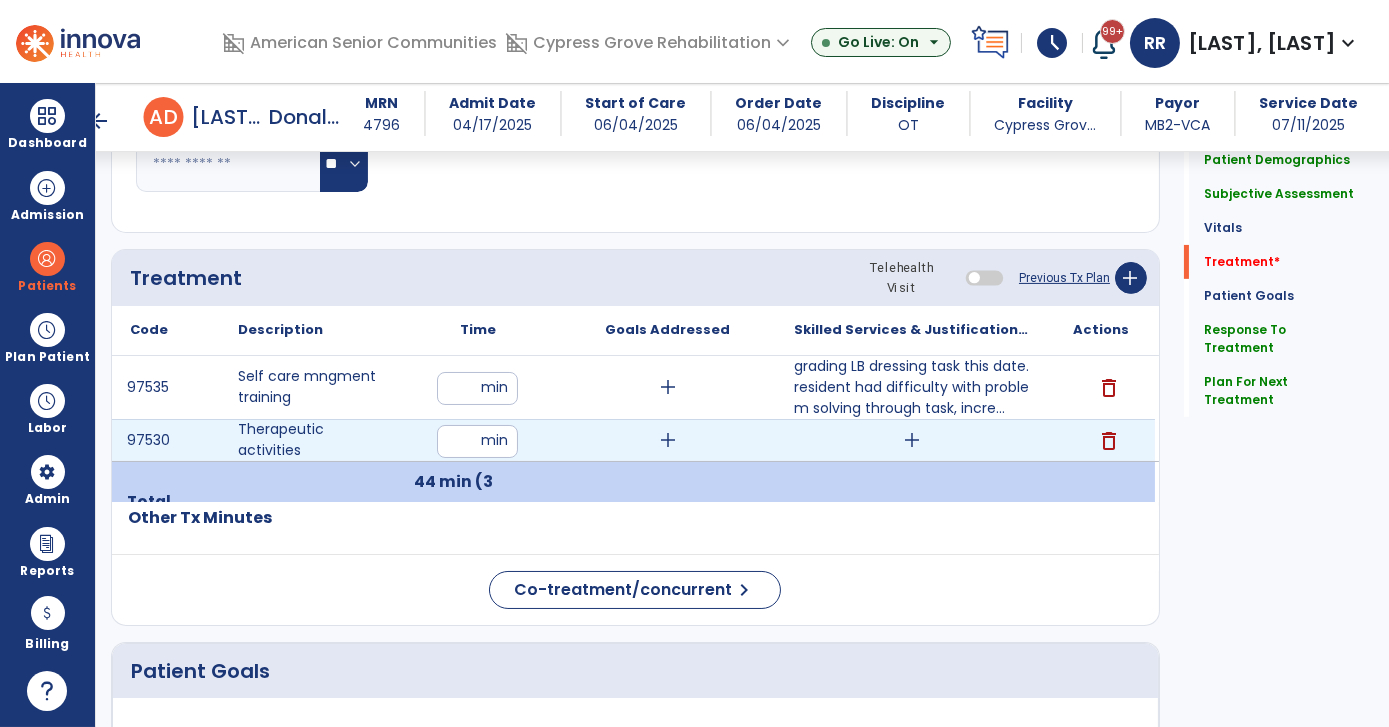 click on "add" at bounding box center [912, 440] 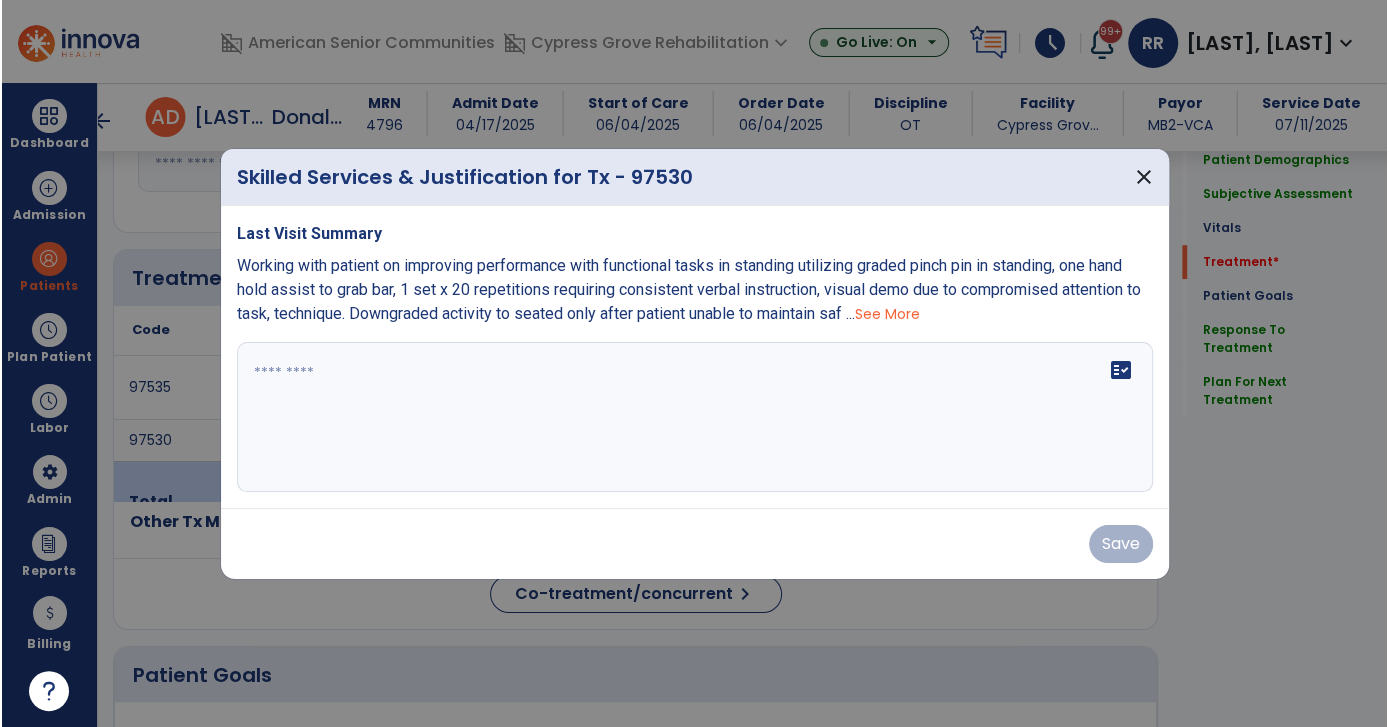 scroll, scrollTop: 1000, scrollLeft: 0, axis: vertical 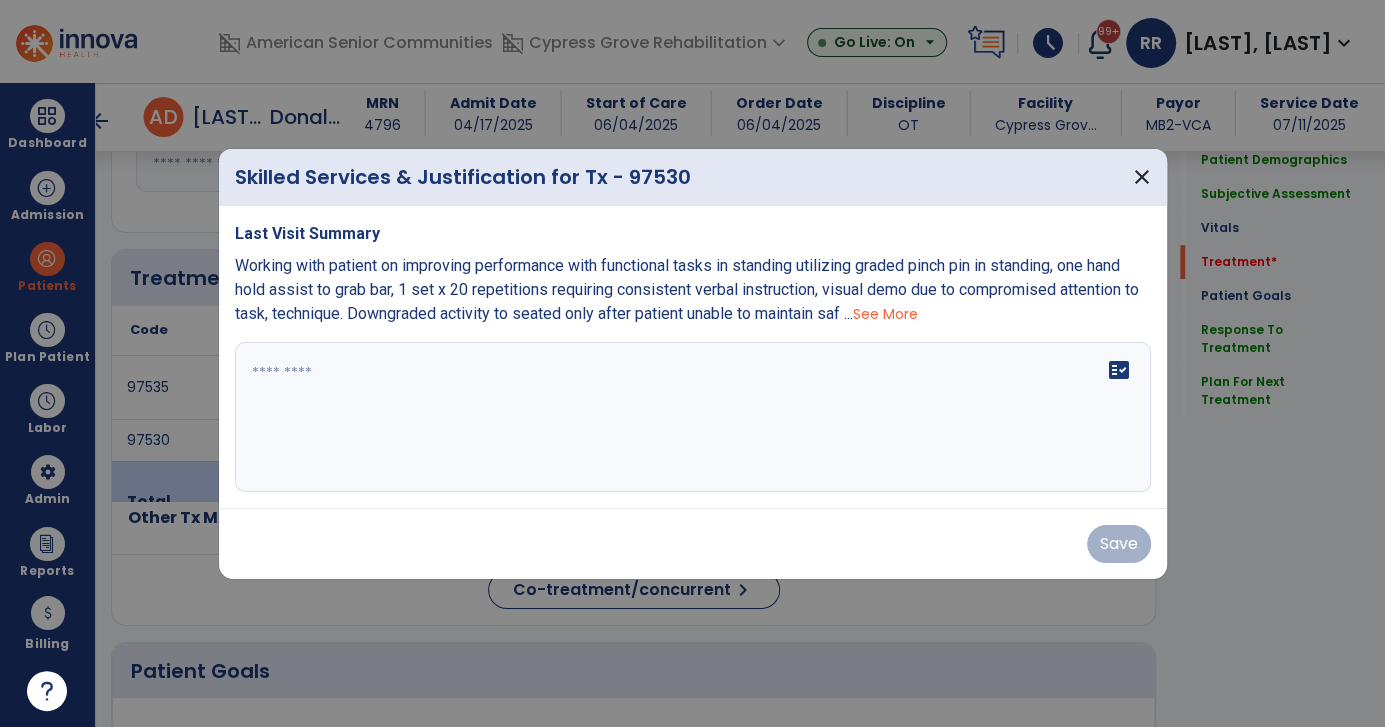 click at bounding box center [693, 417] 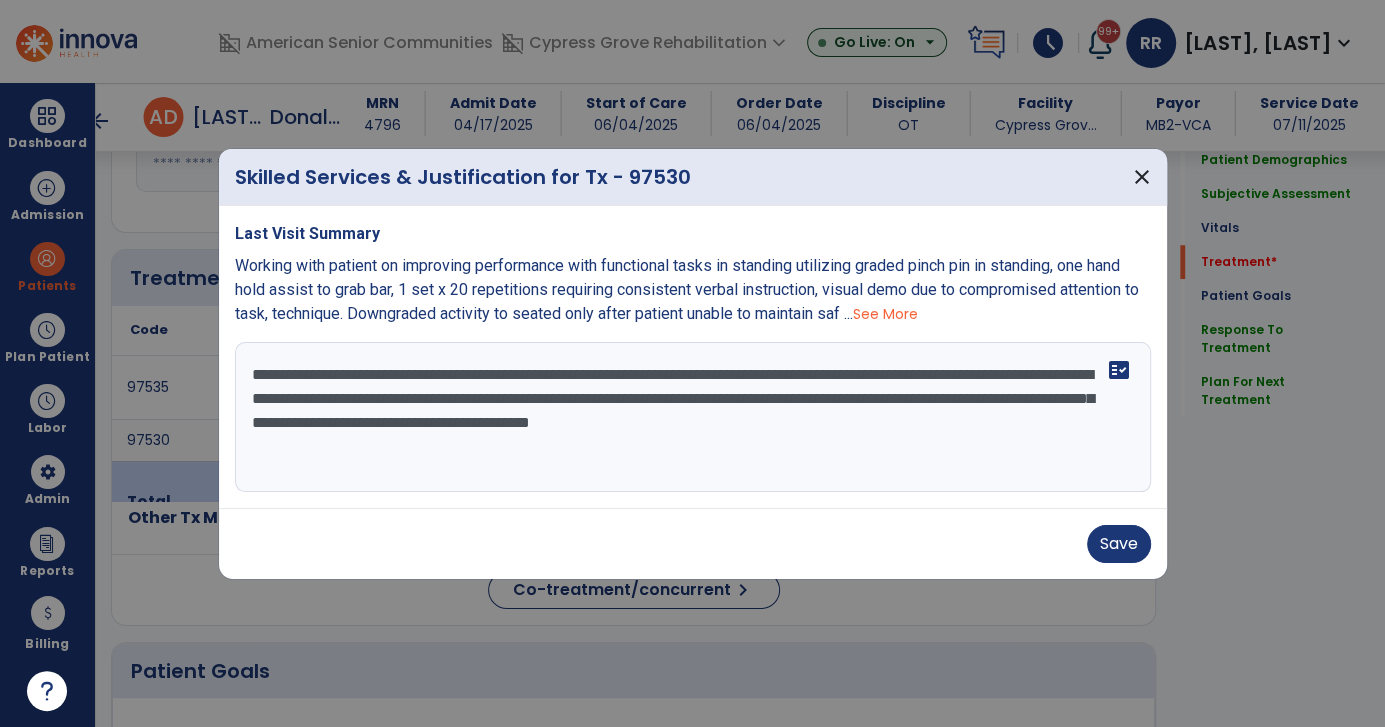click on "**********" at bounding box center [693, 417] 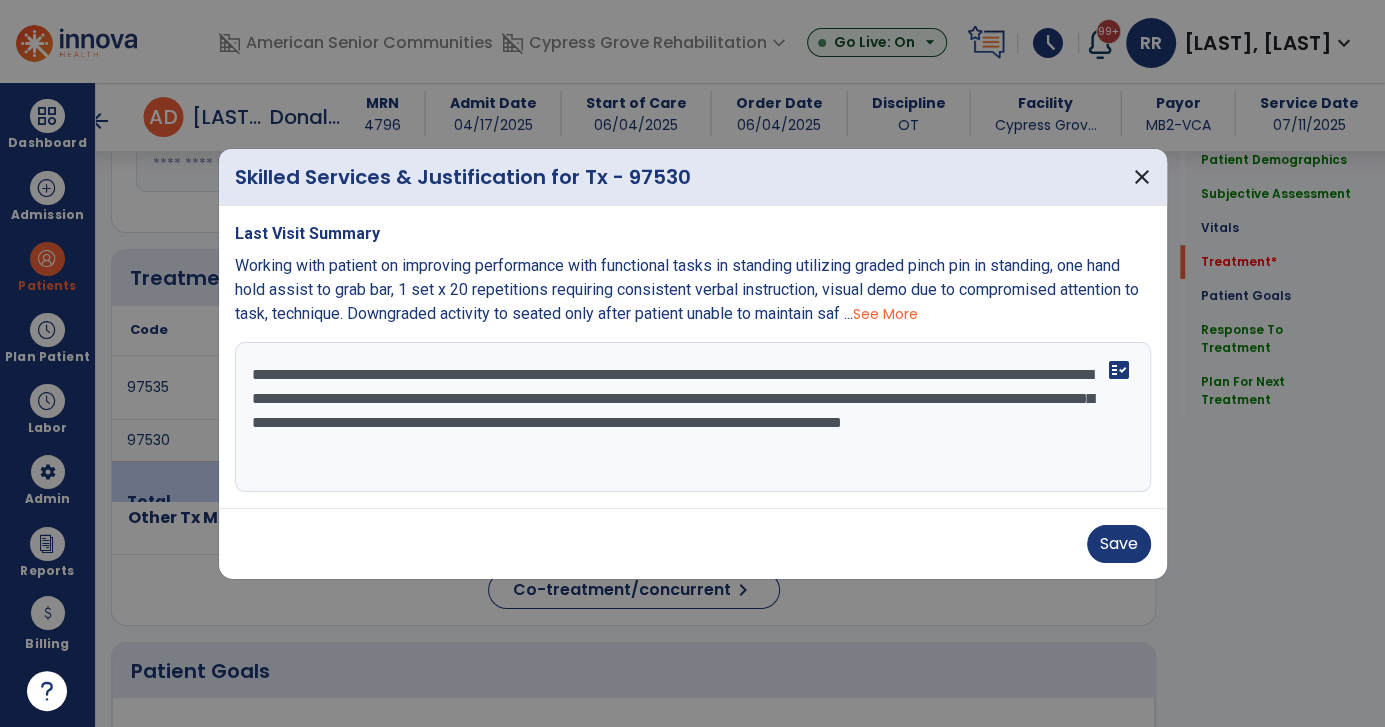 click on "**********" at bounding box center [693, 417] 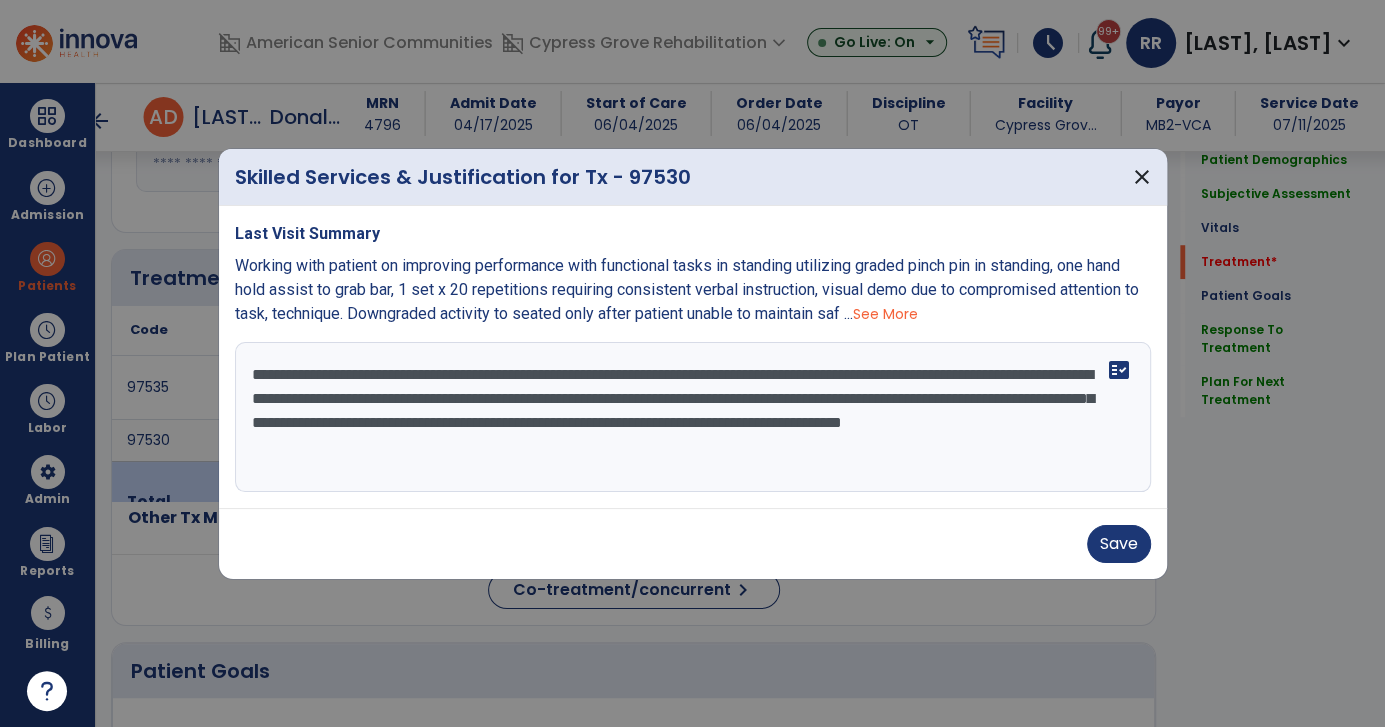 click on "**********" at bounding box center [693, 417] 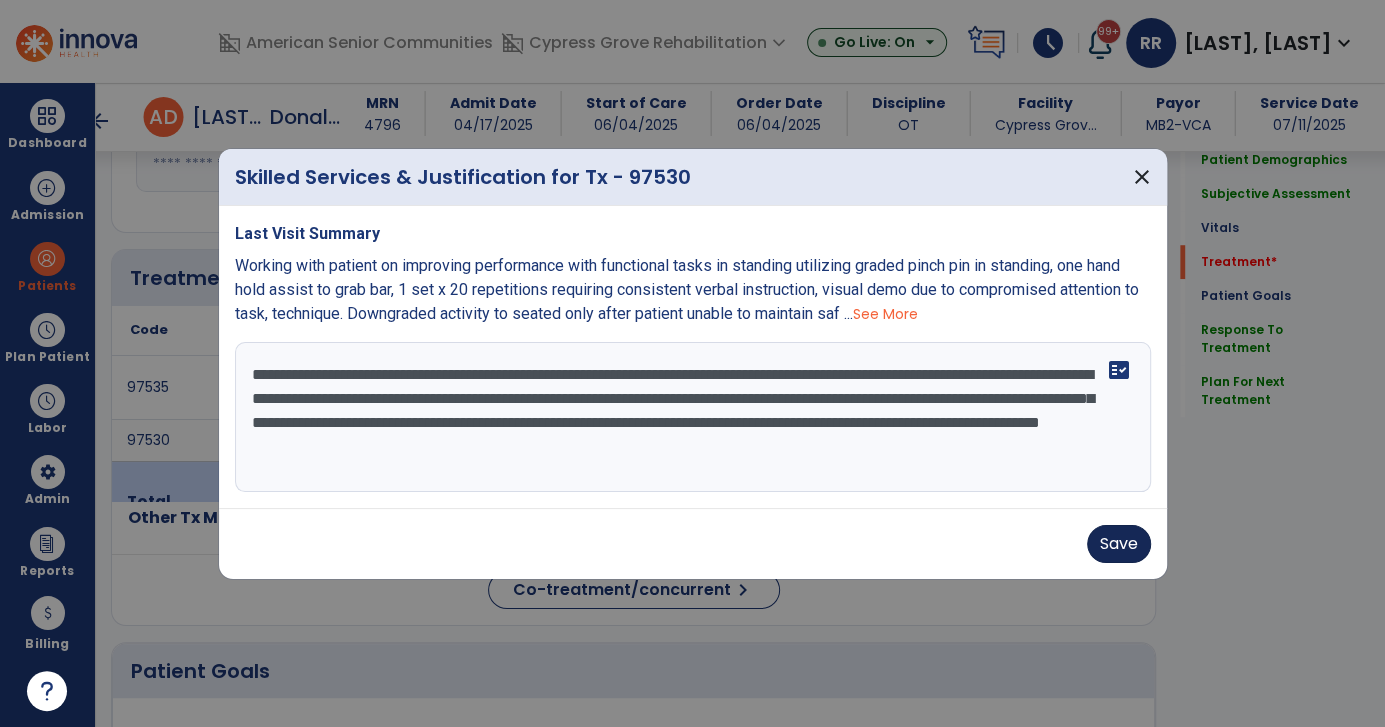 type on "**********" 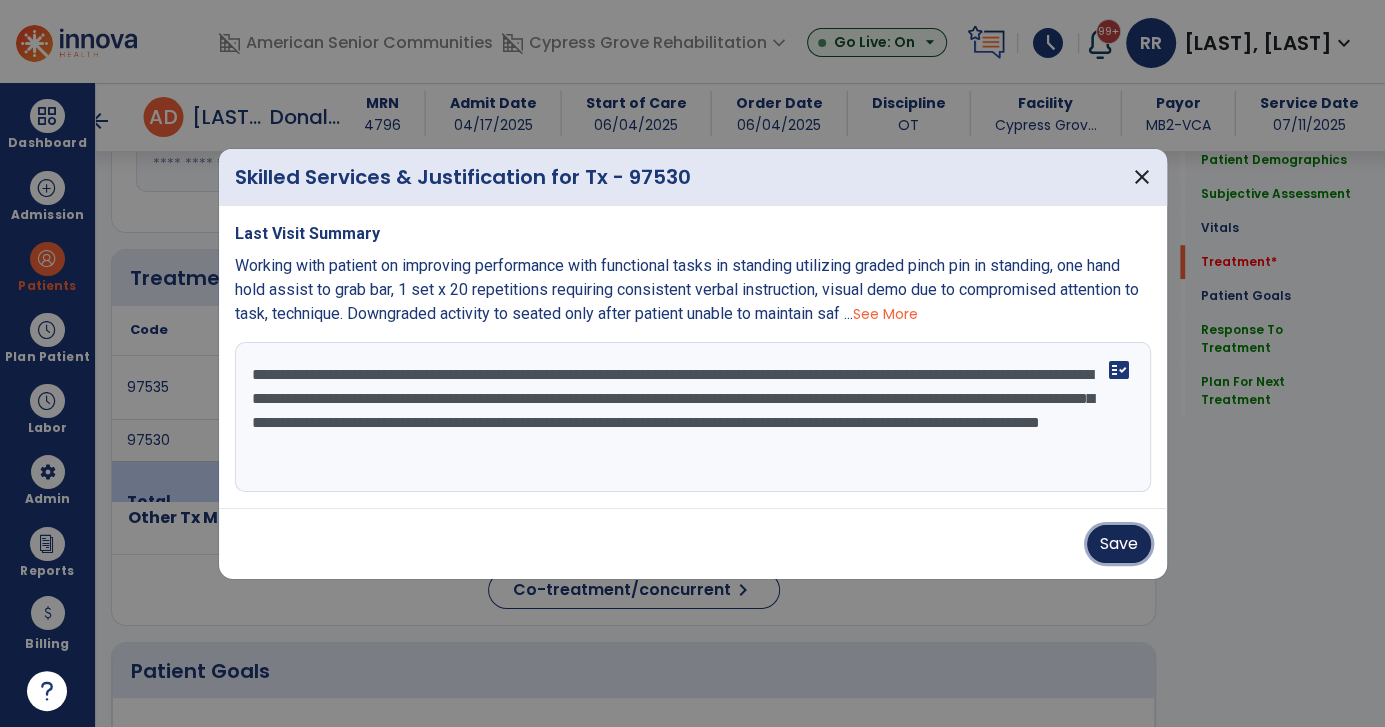 click on "Save" at bounding box center [1119, 544] 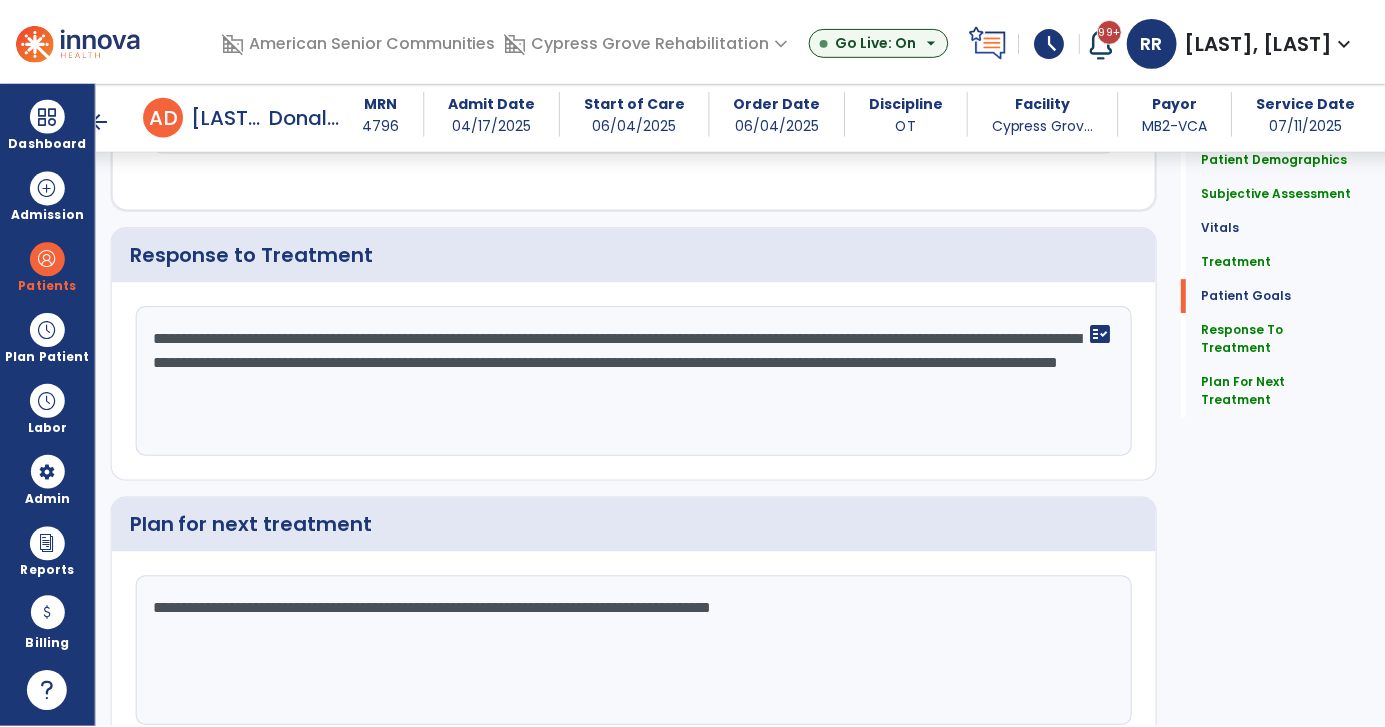 scroll, scrollTop: 2886, scrollLeft: 0, axis: vertical 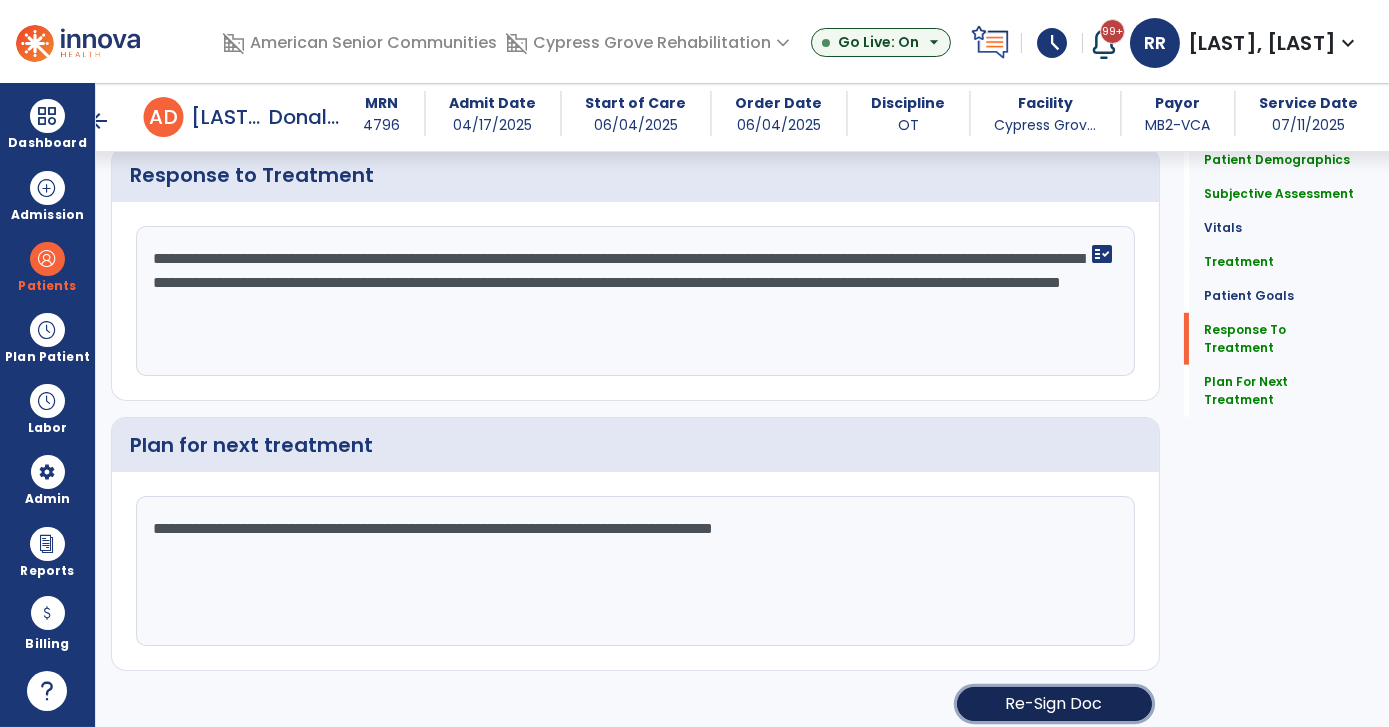 click on "Re-Sign Doc" 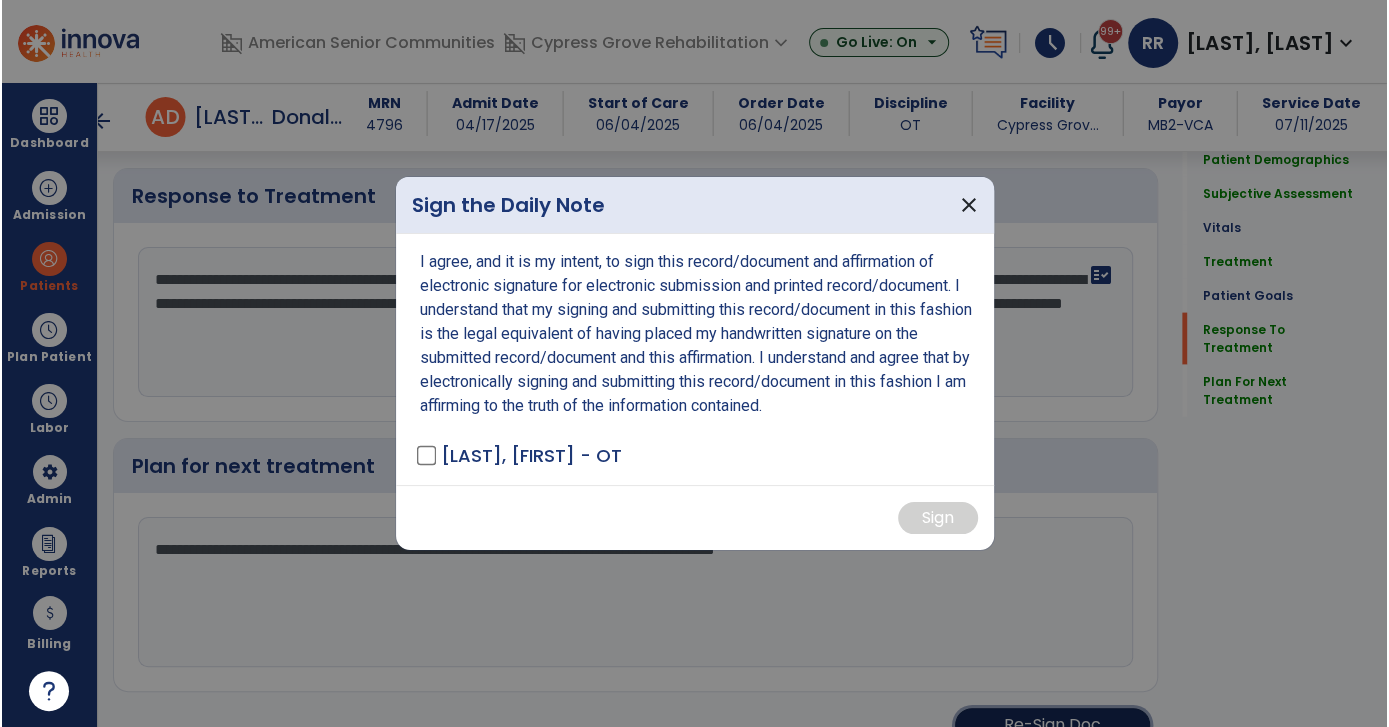 scroll, scrollTop: 2886, scrollLeft: 0, axis: vertical 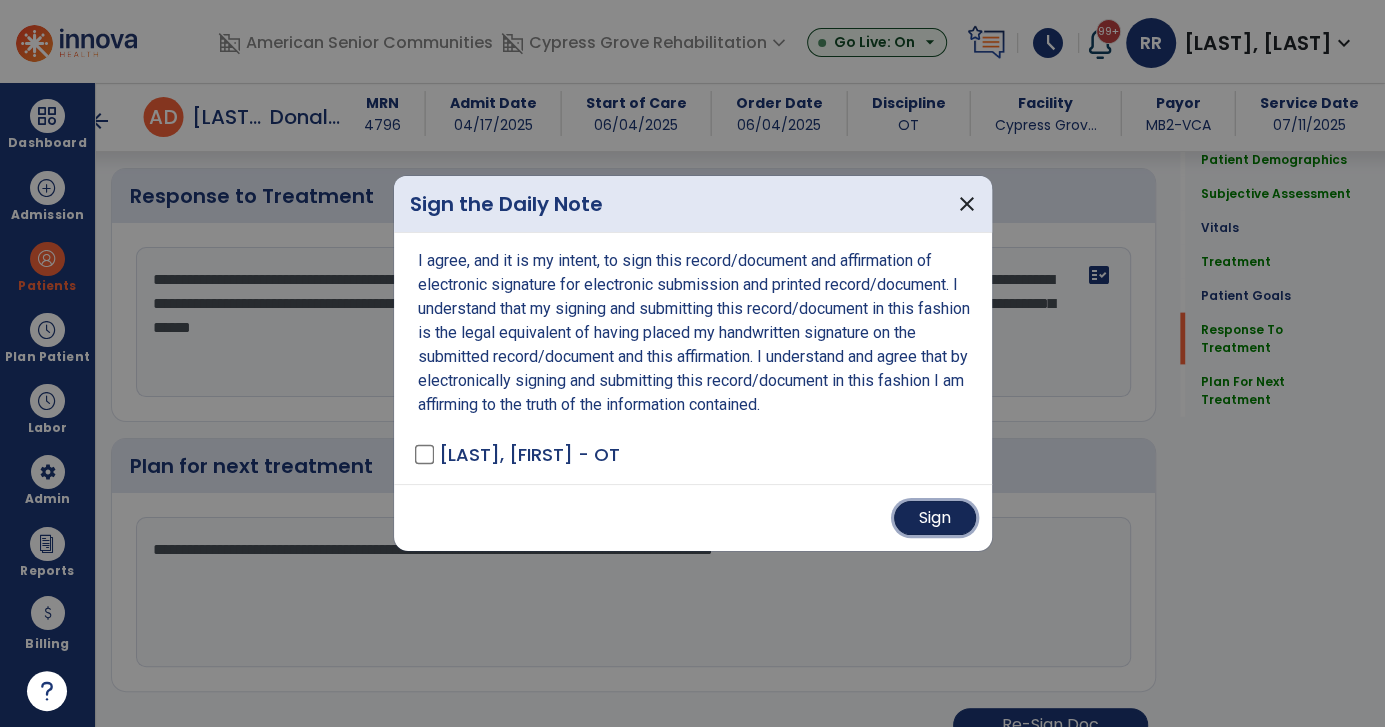 click on "Sign" at bounding box center [935, 518] 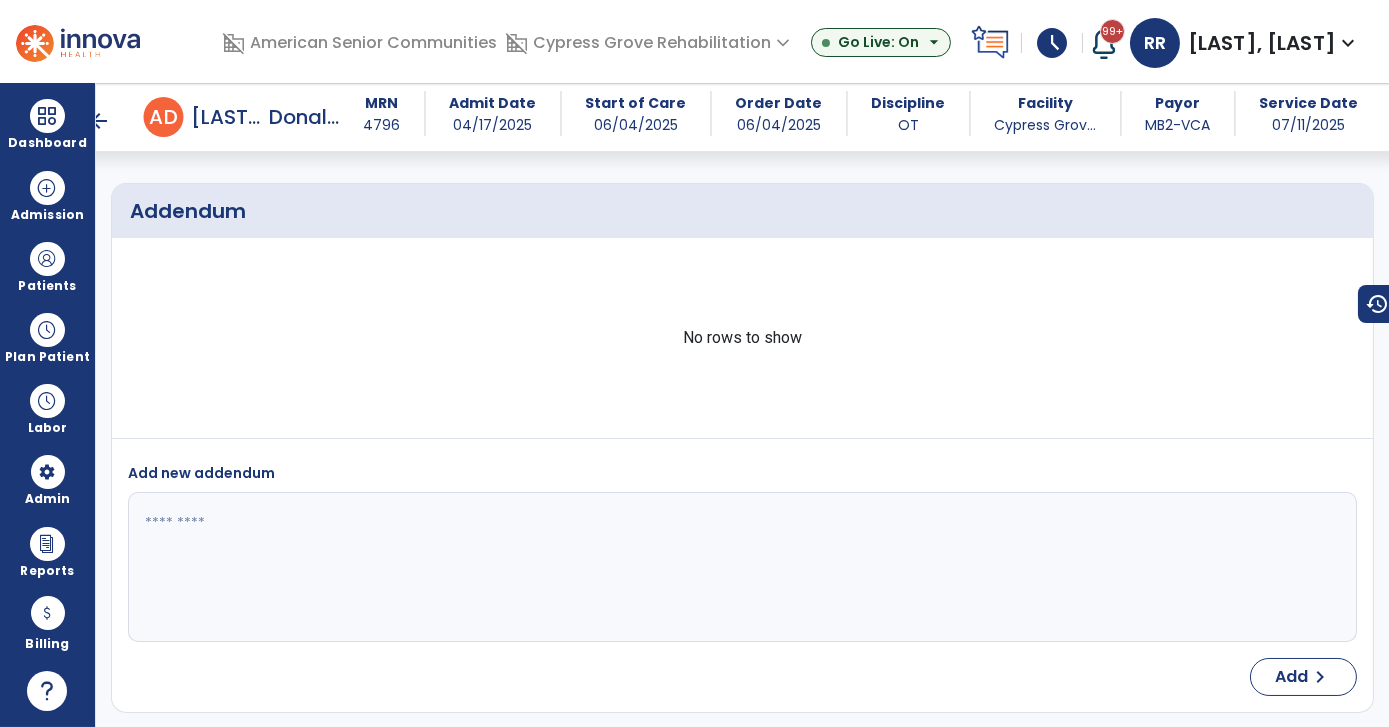 scroll, scrollTop: 4254, scrollLeft: 0, axis: vertical 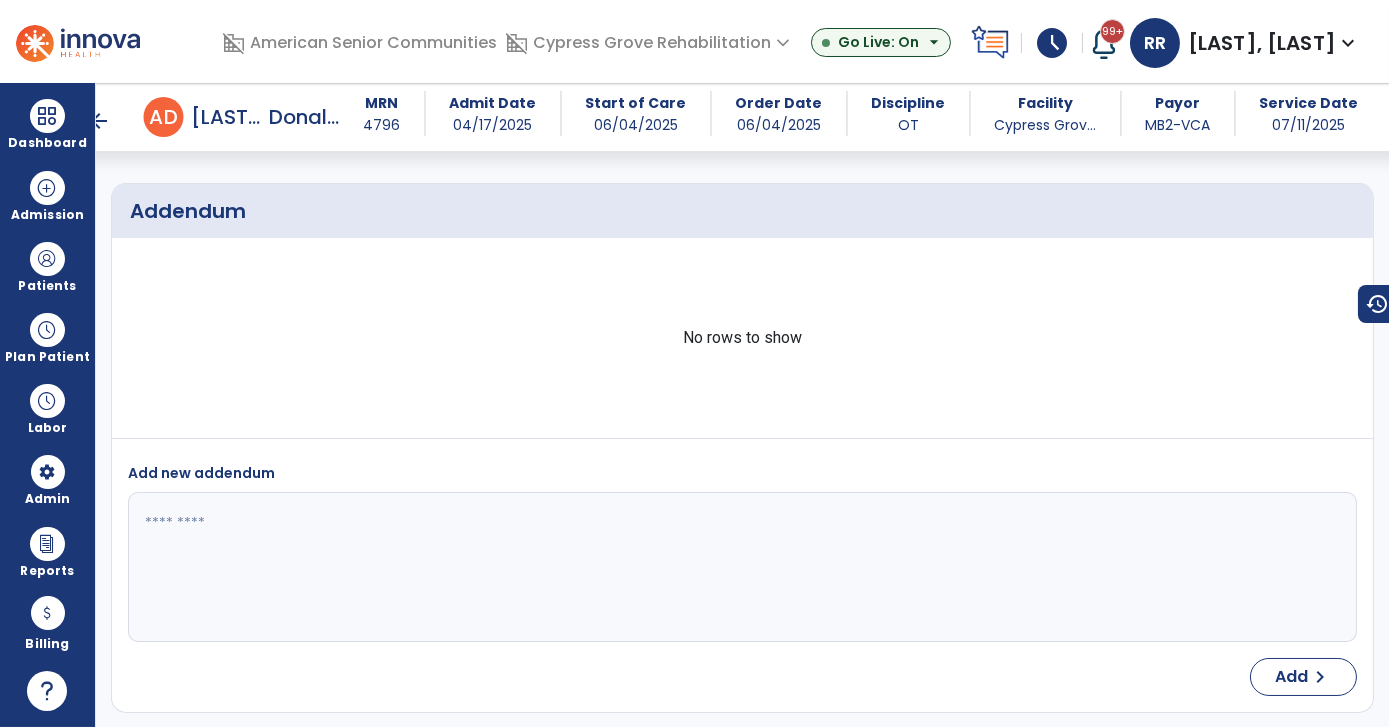 click on "arrow_back" at bounding box center (100, 121) 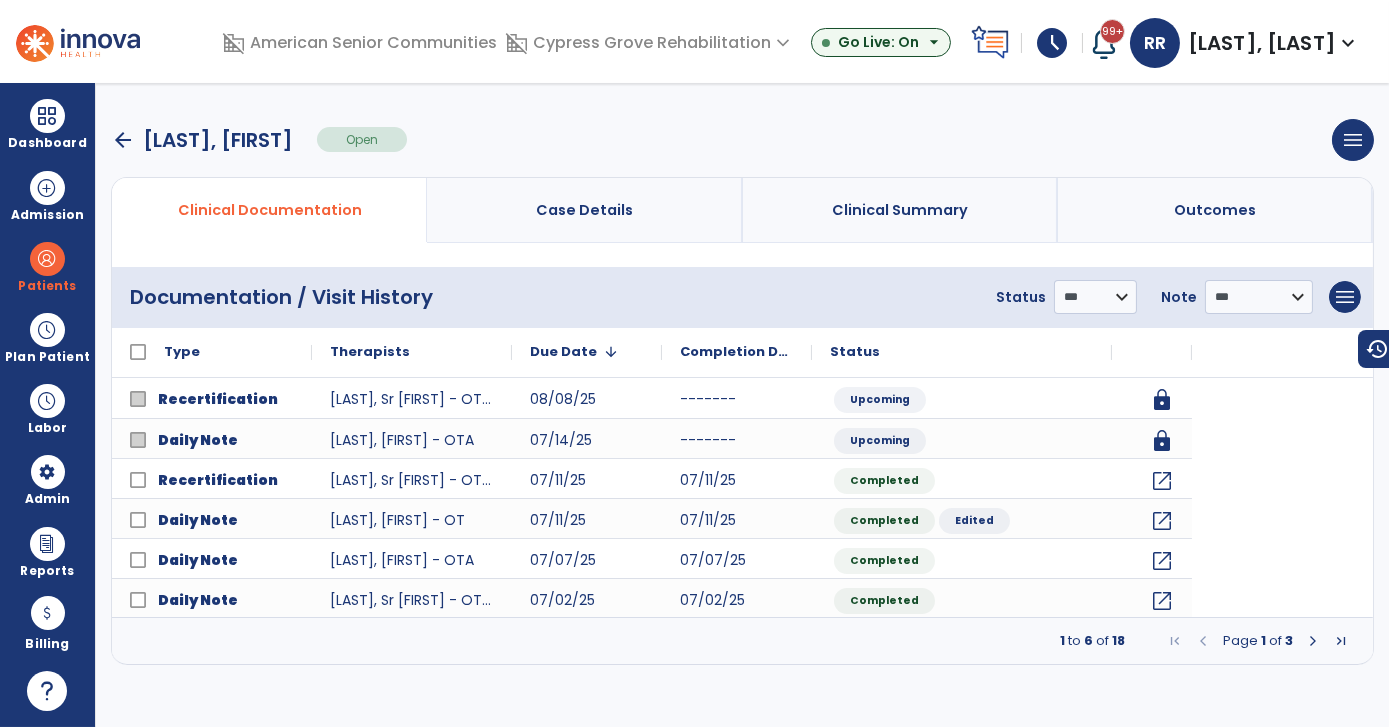 scroll, scrollTop: 0, scrollLeft: 0, axis: both 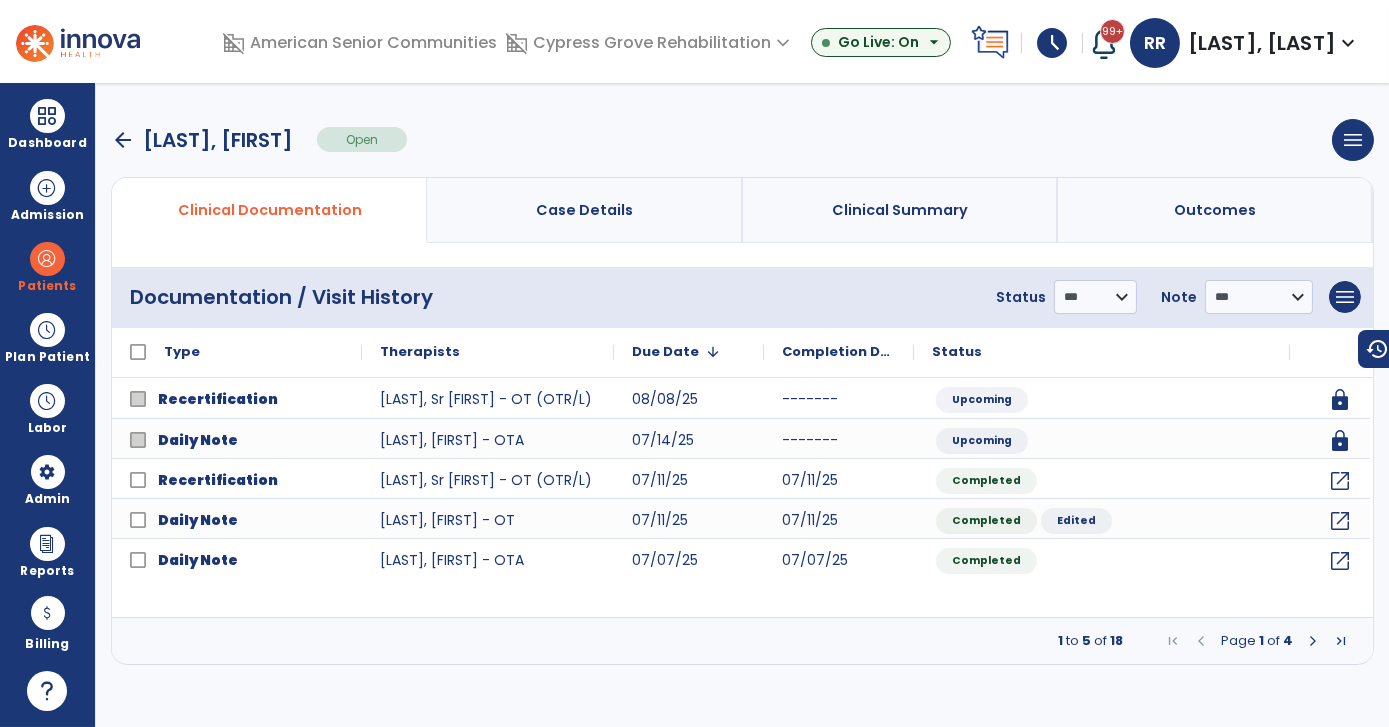 click on "**********" at bounding box center (742, 405) 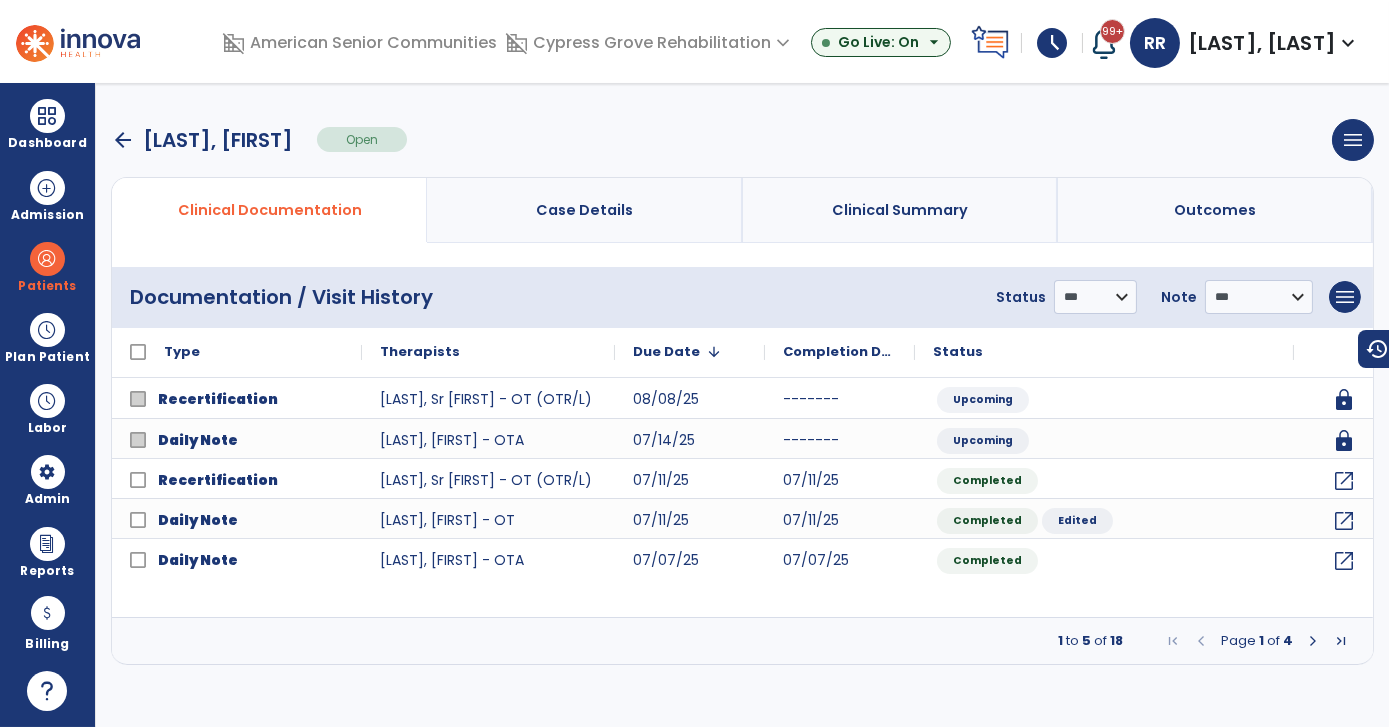 click on "arrow_back" at bounding box center [123, 140] 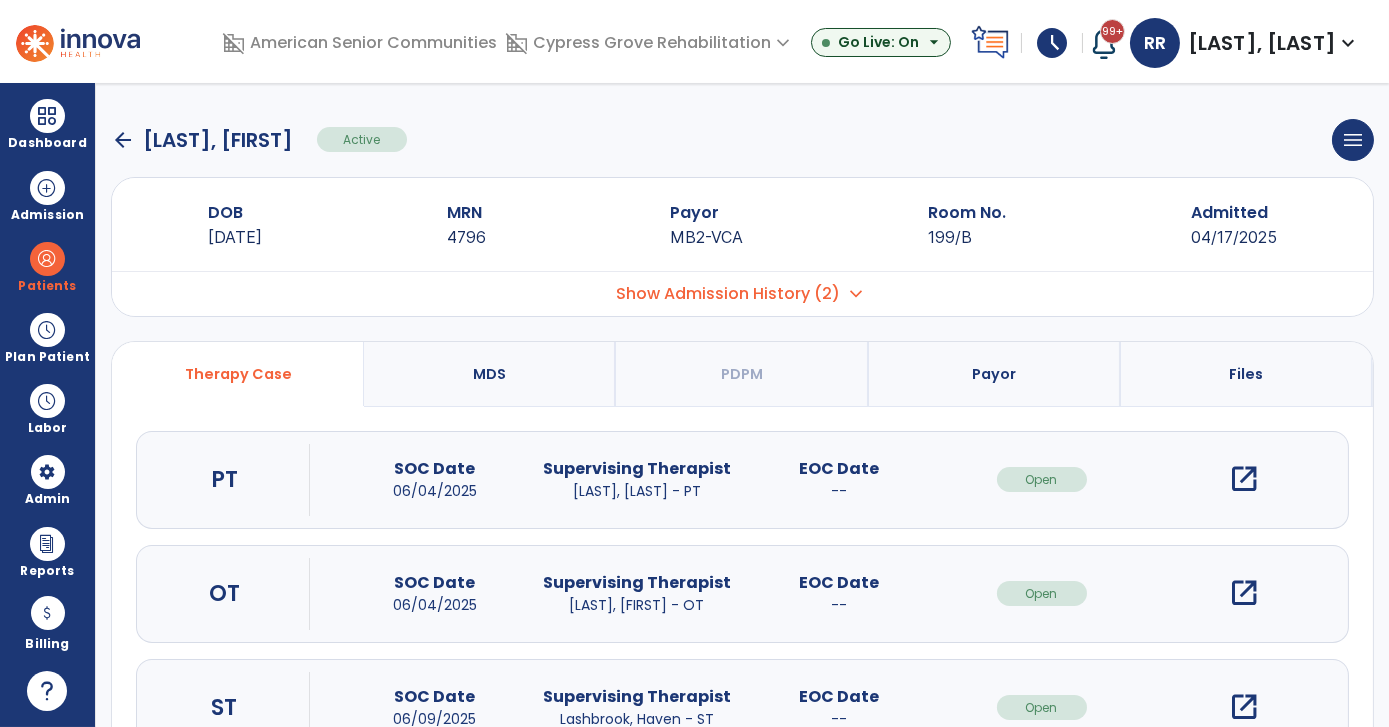 click on "arrow_back" 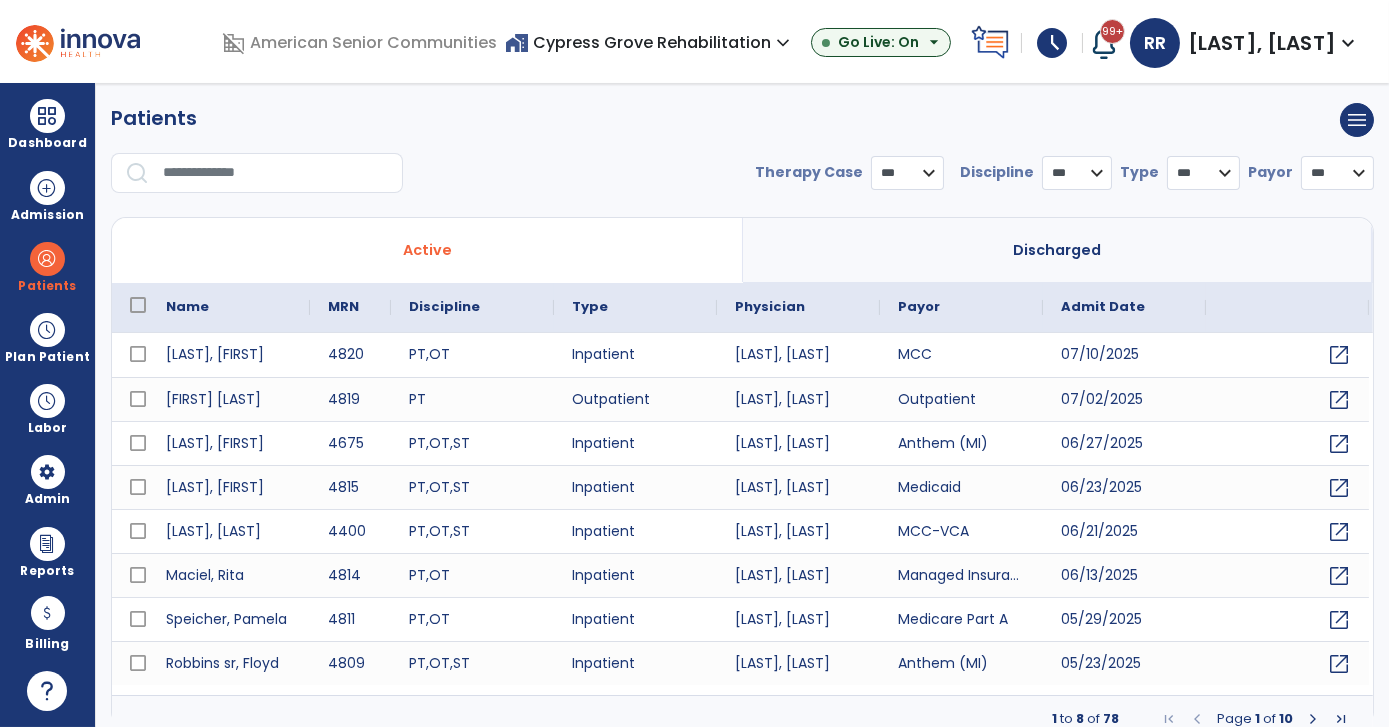 select on "***" 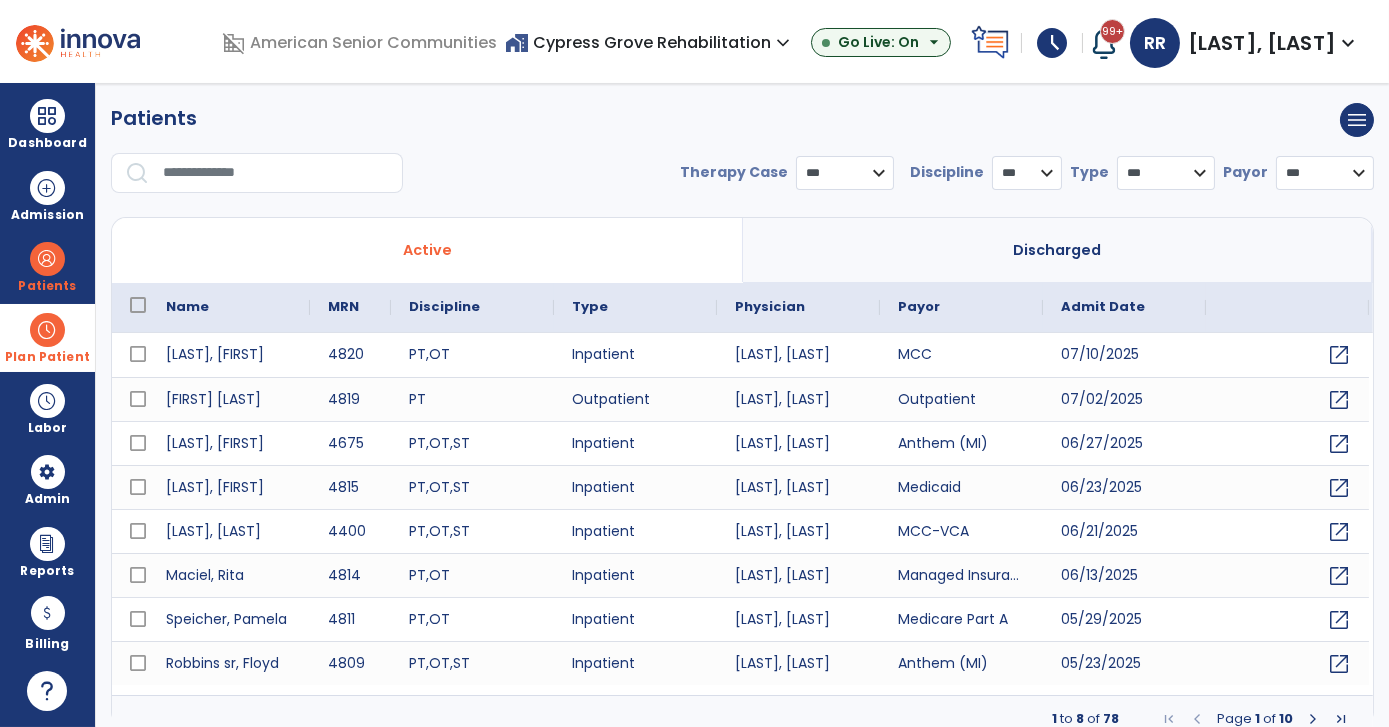 click at bounding box center (47, 330) 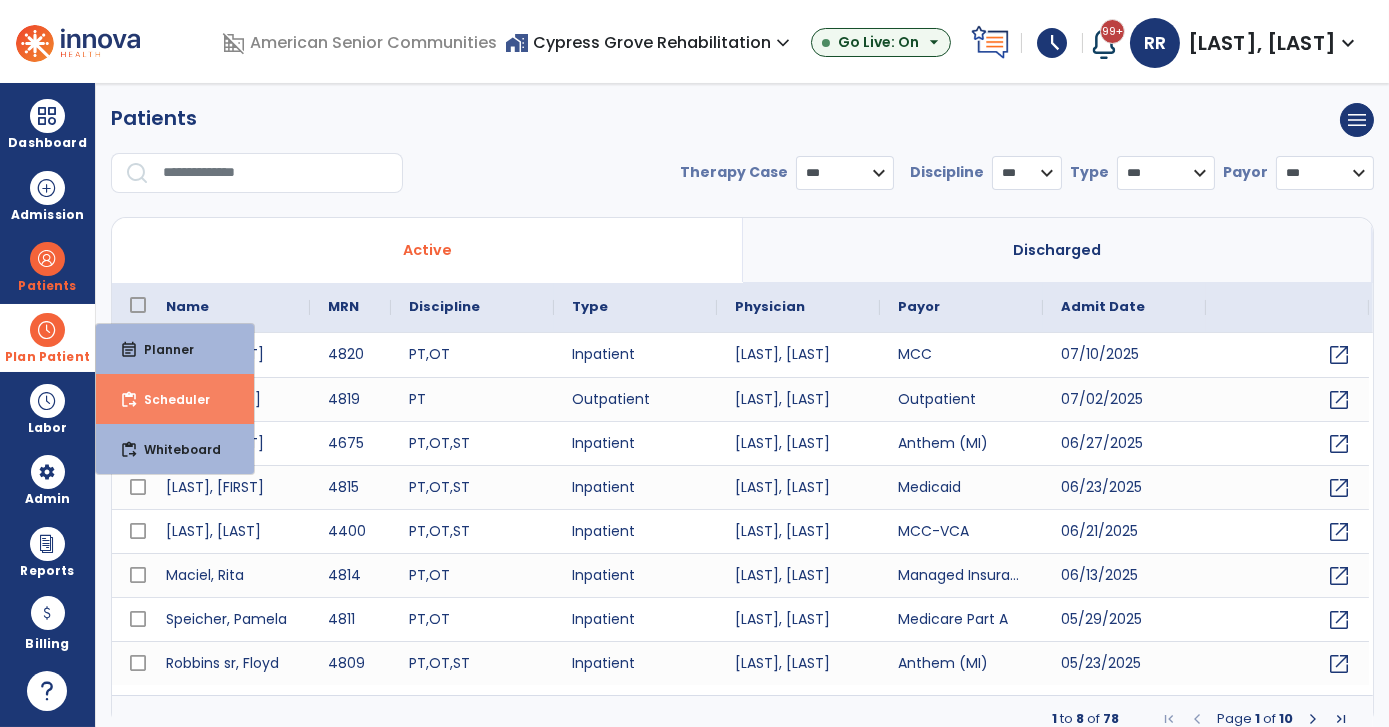 click on "Scheduler" at bounding box center (169, 399) 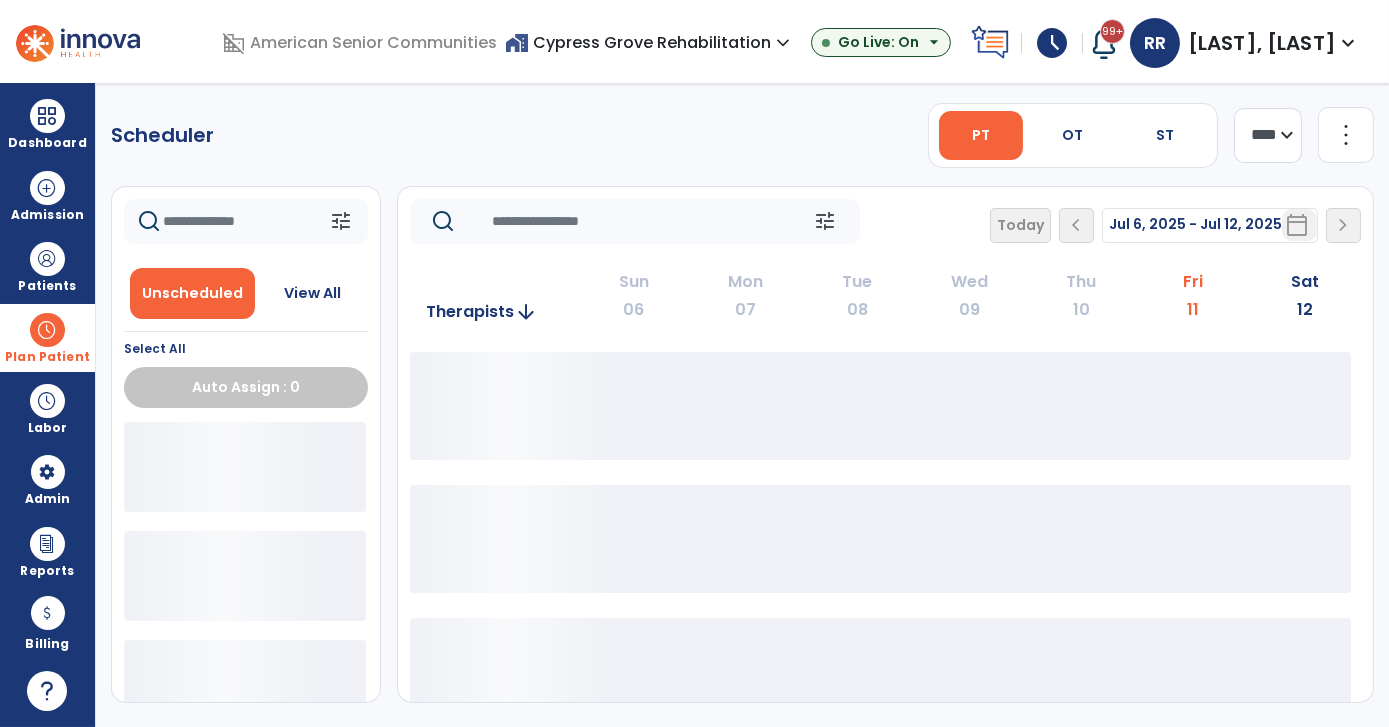 click at bounding box center [47, 330] 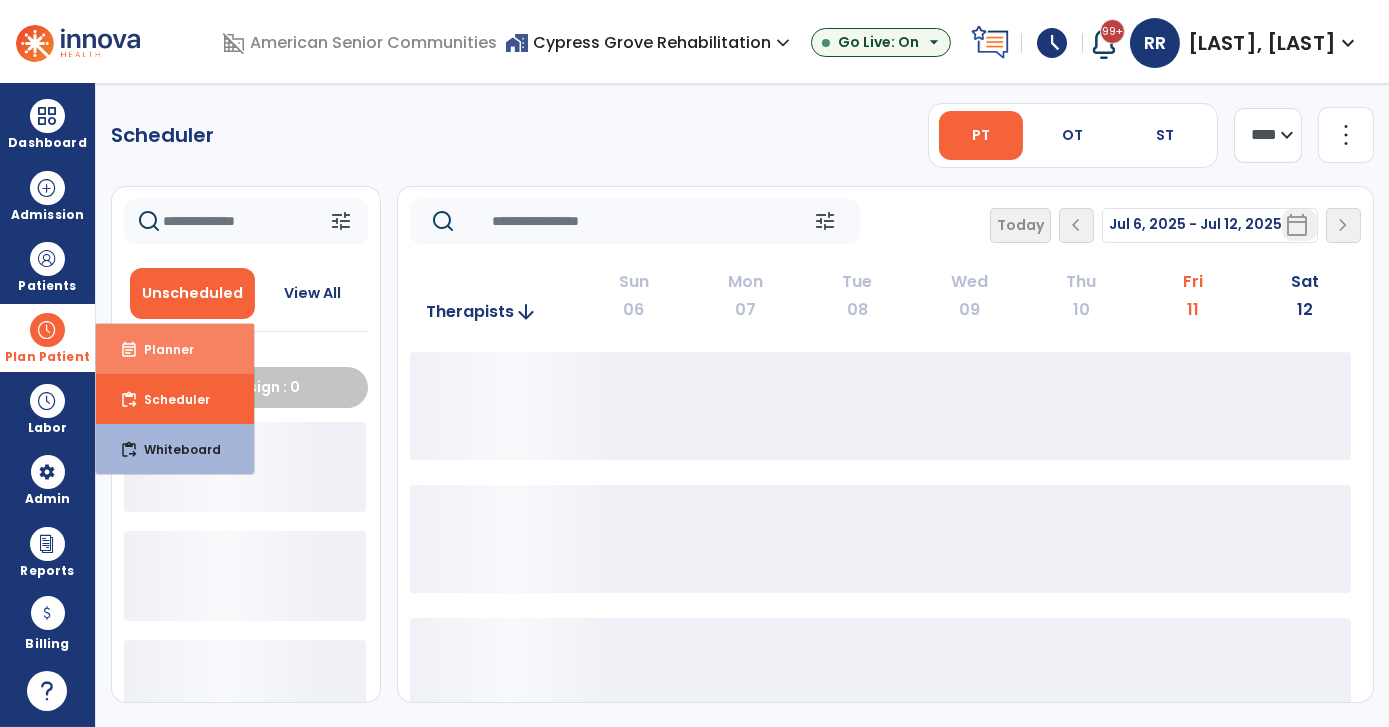click on "Planner" at bounding box center [161, 349] 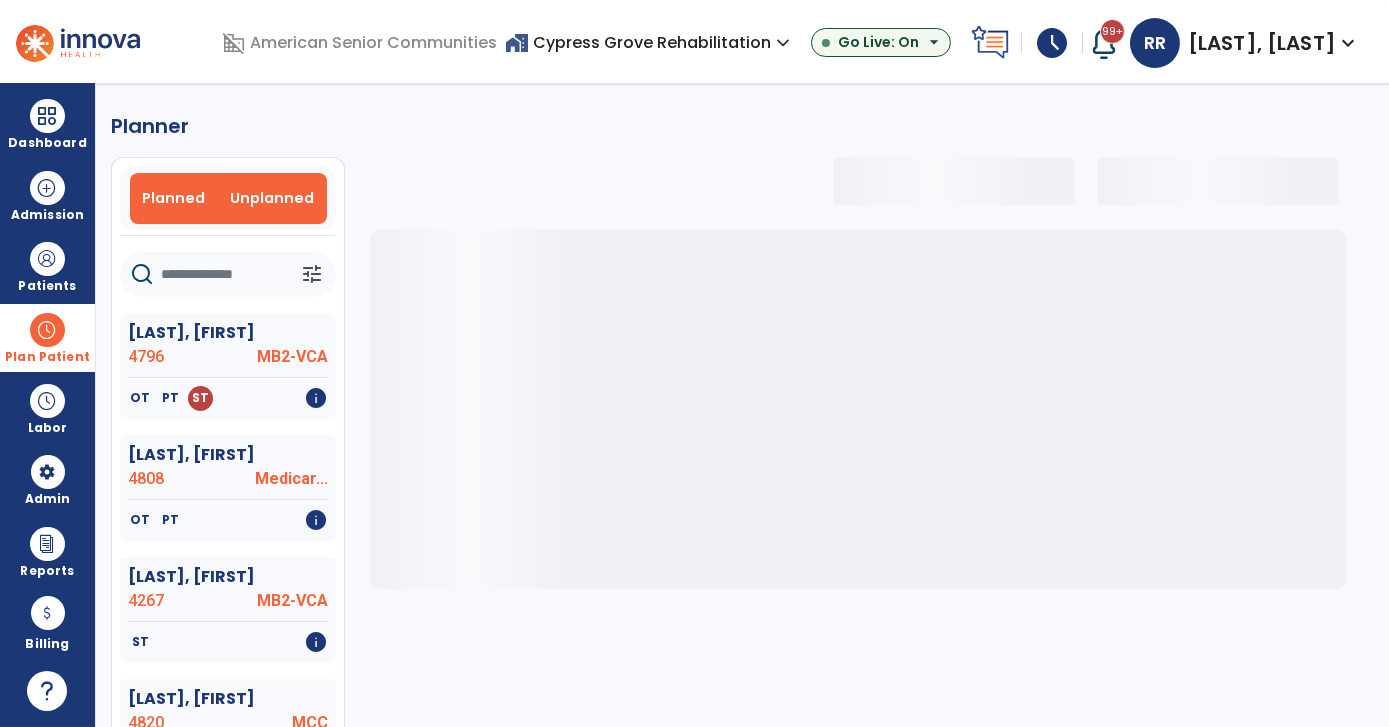 select on "***" 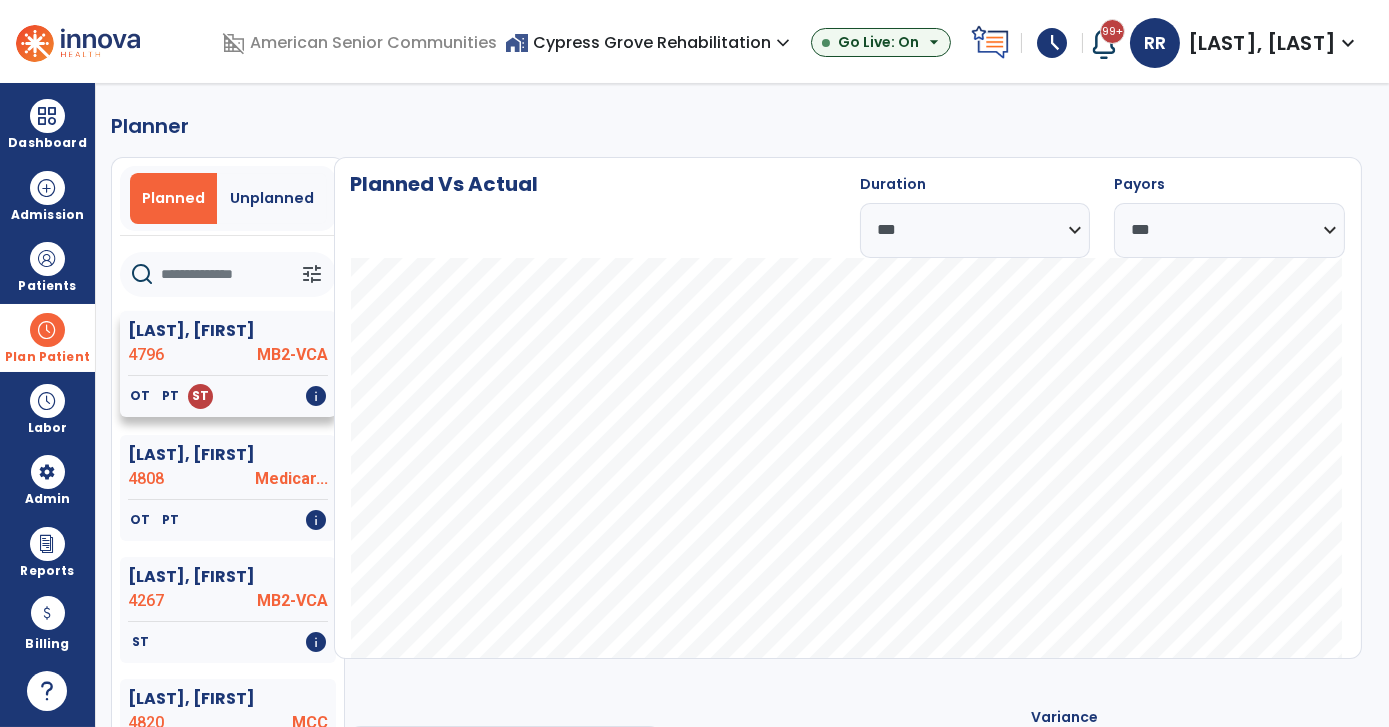click on "[LAST], [FIRST] 4796 MB2-VCA" 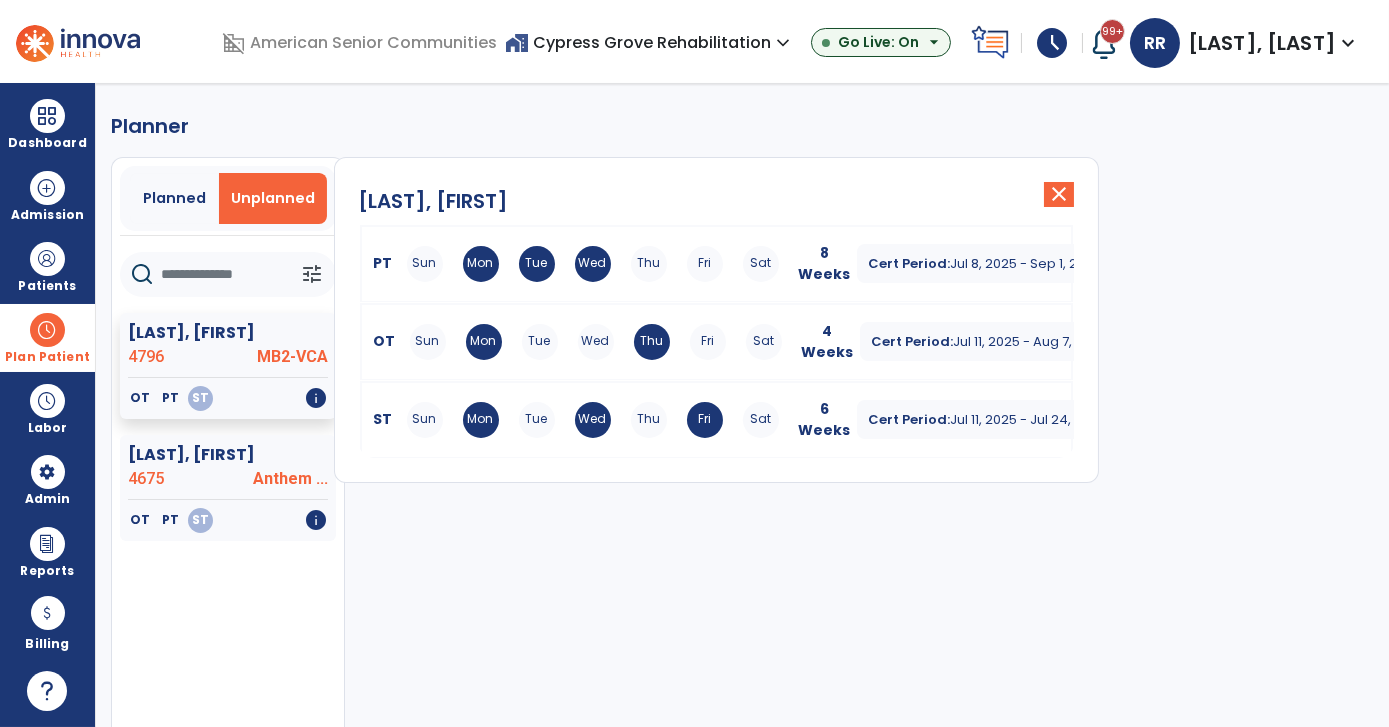 click on "Tue" at bounding box center (537, 420) 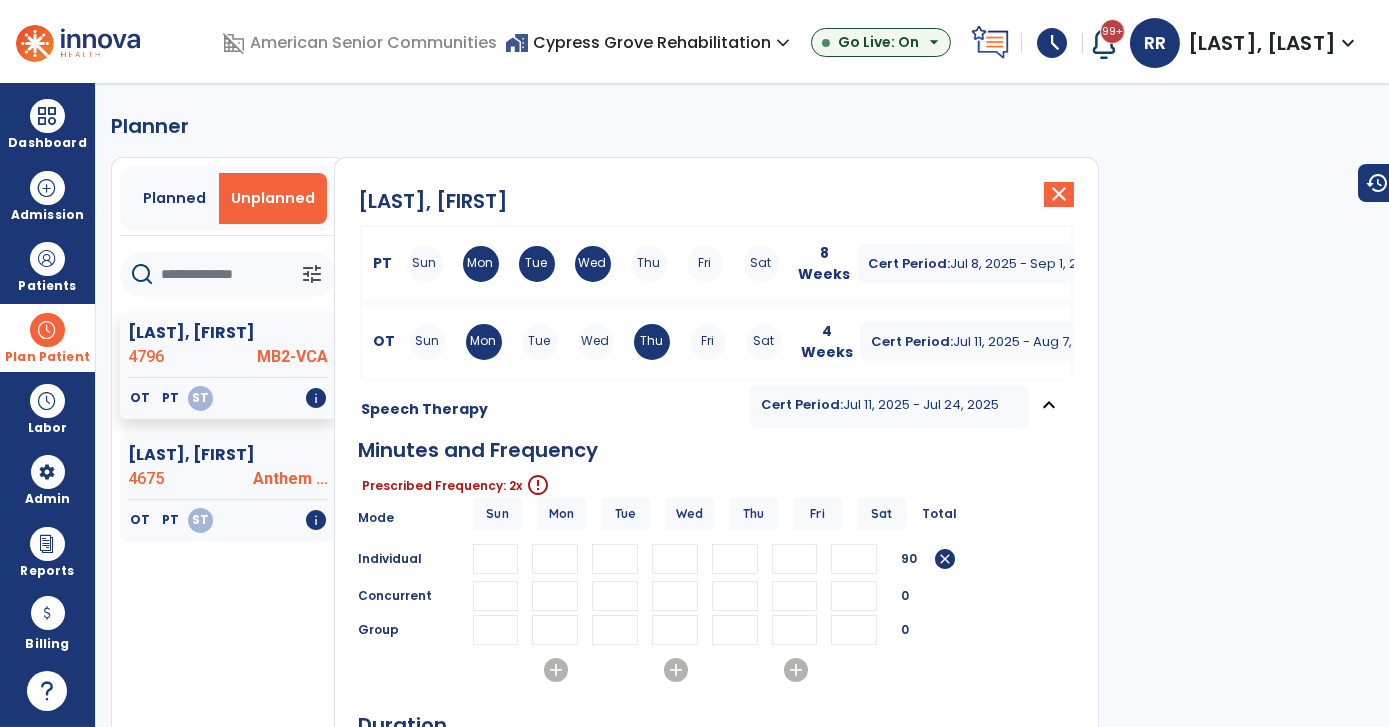 drag, startPoint x: 689, startPoint y: 556, endPoint x: 620, endPoint y: 556, distance: 69 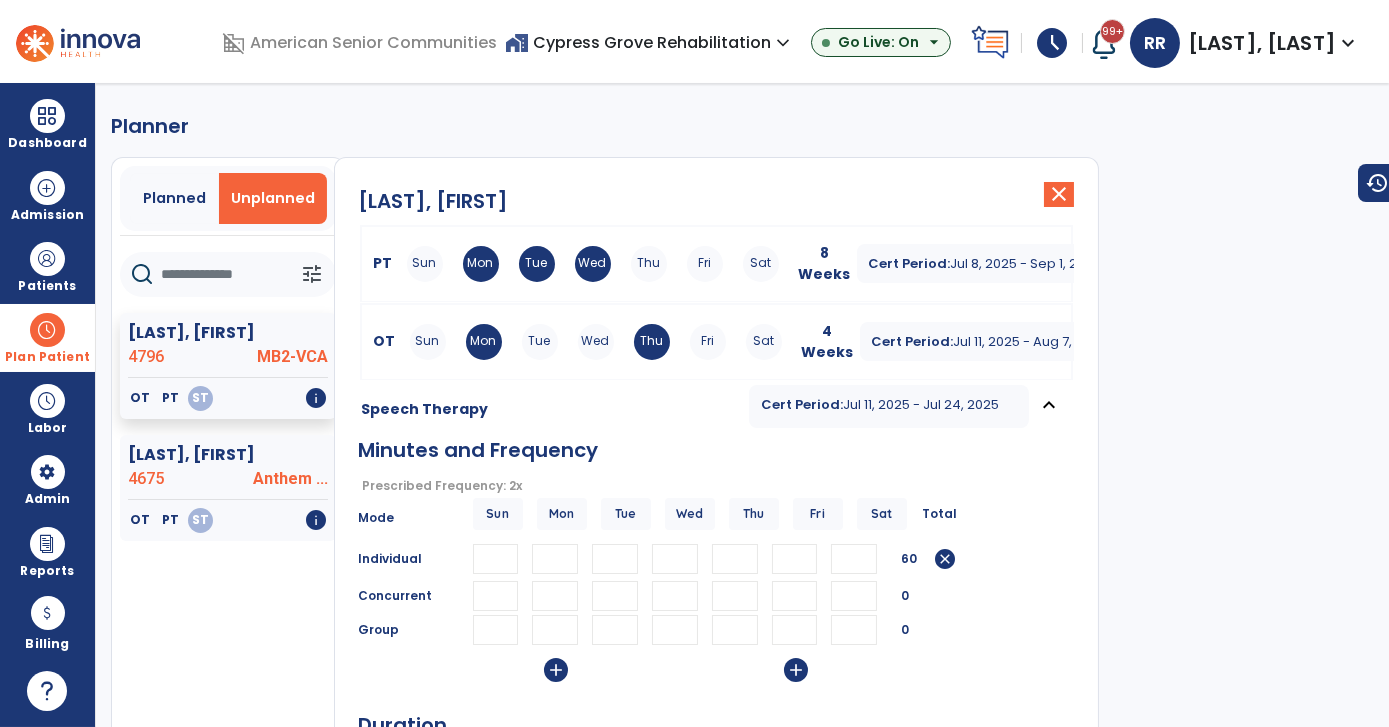 type 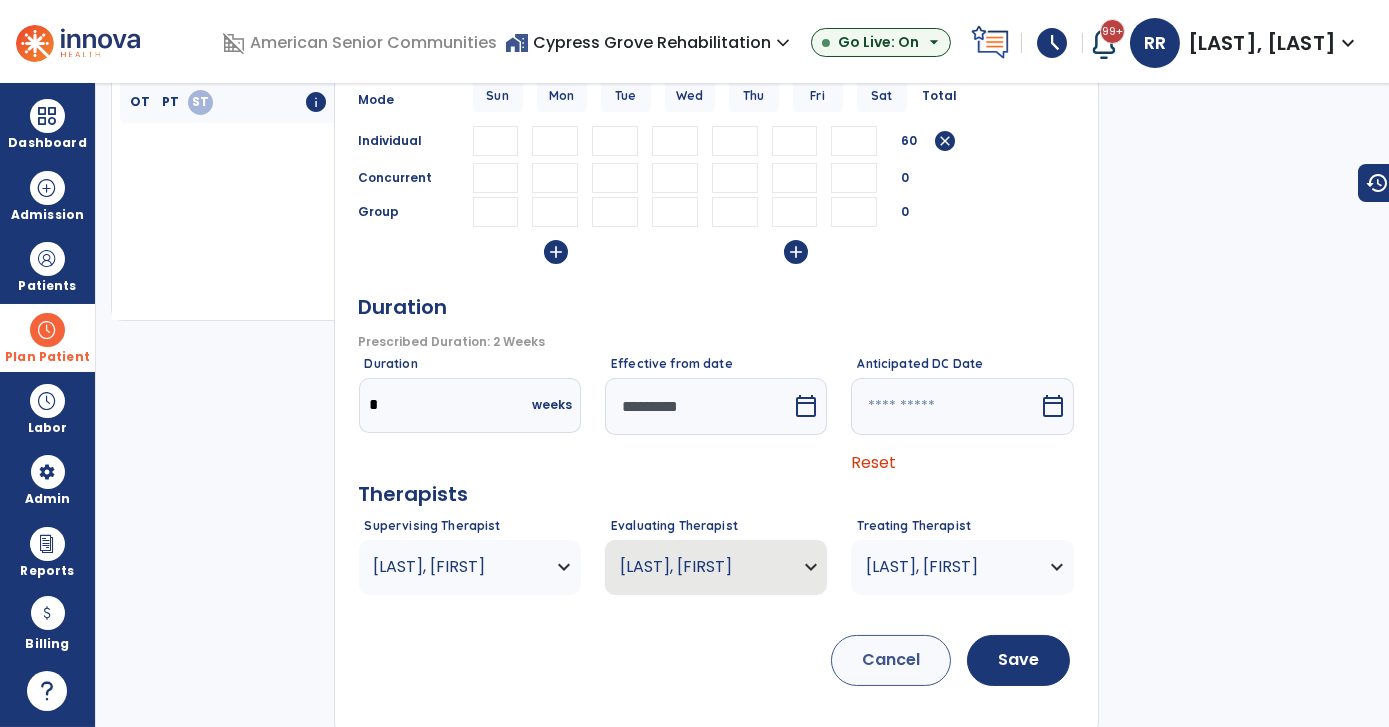 scroll, scrollTop: 419, scrollLeft: 0, axis: vertical 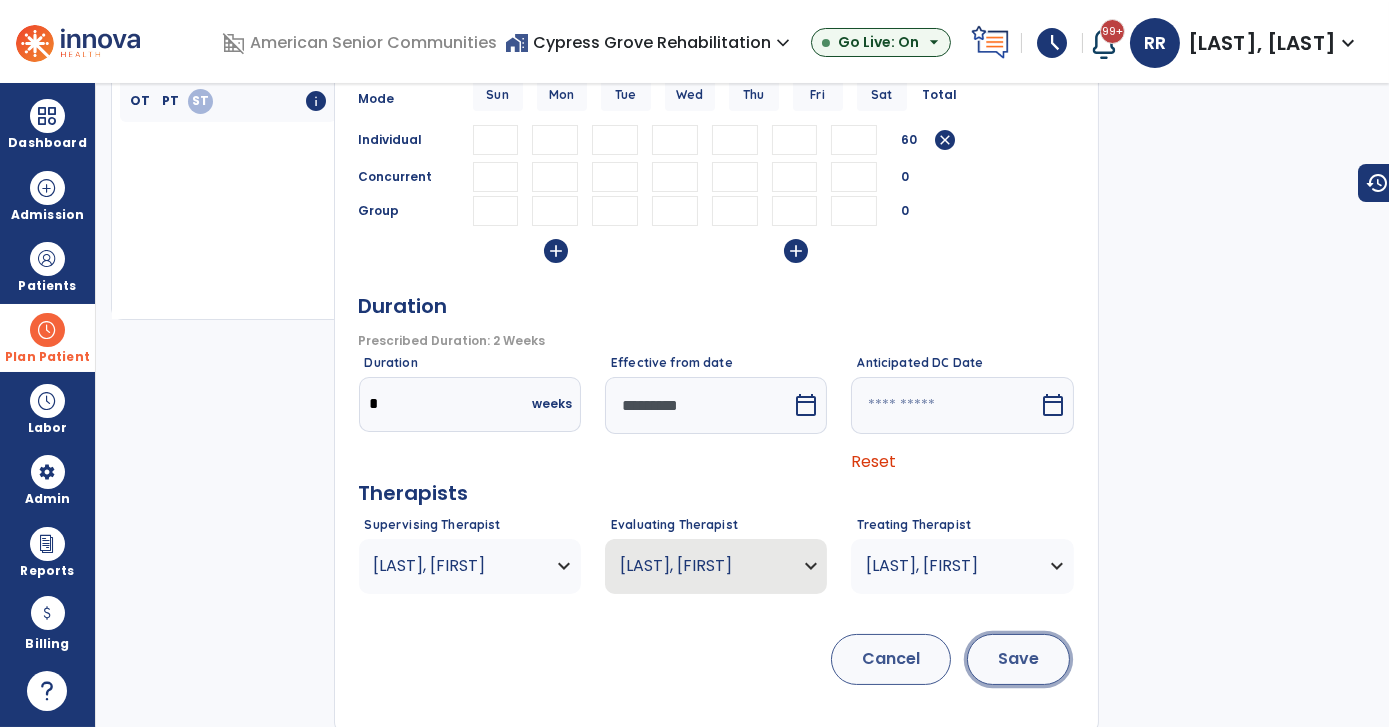 click on "Save" at bounding box center (1018, 659) 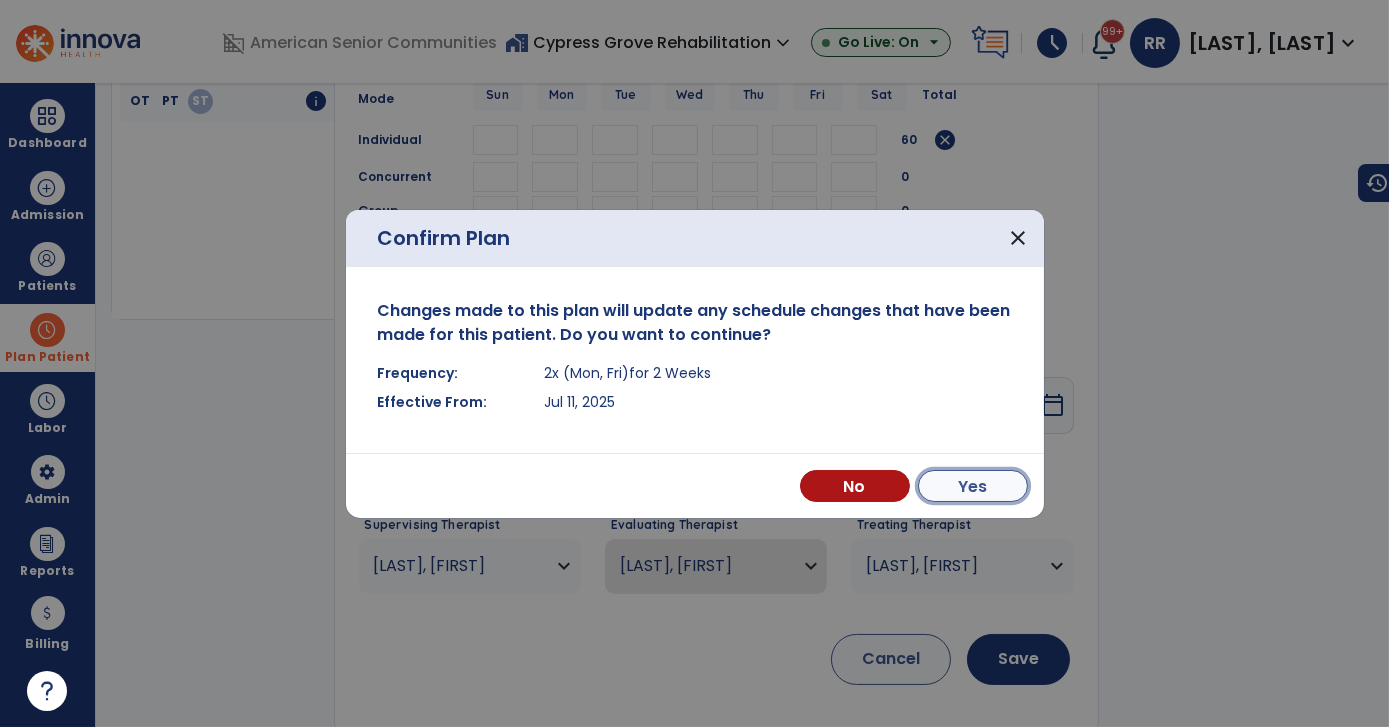 click on "Yes" at bounding box center [973, 486] 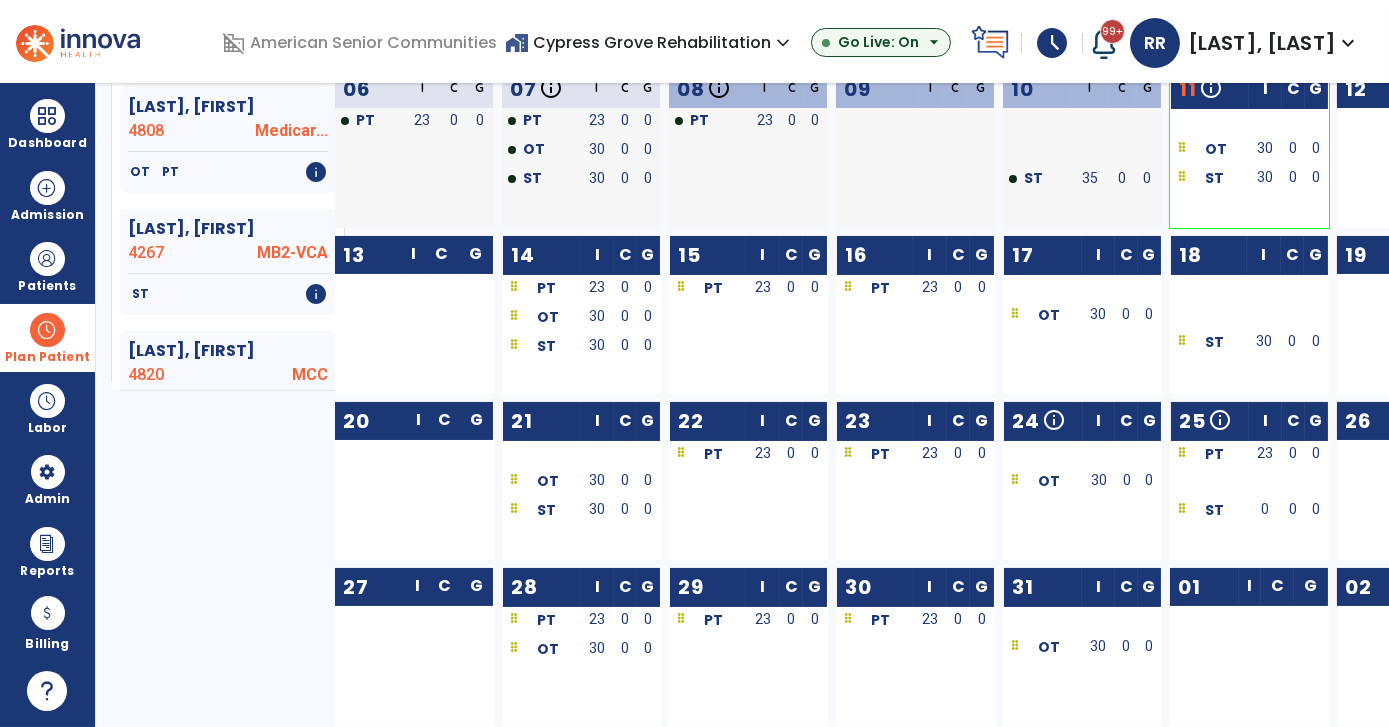 scroll, scrollTop: 346, scrollLeft: 0, axis: vertical 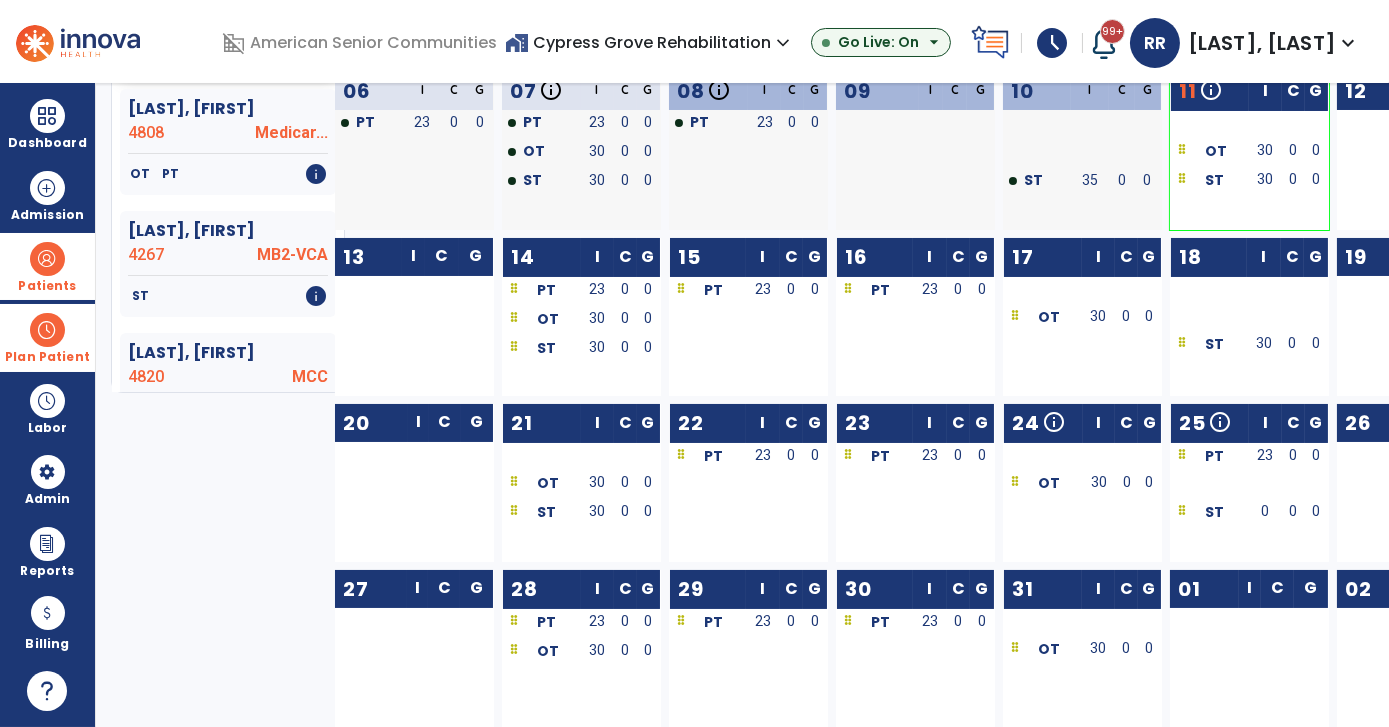 click at bounding box center [47, 259] 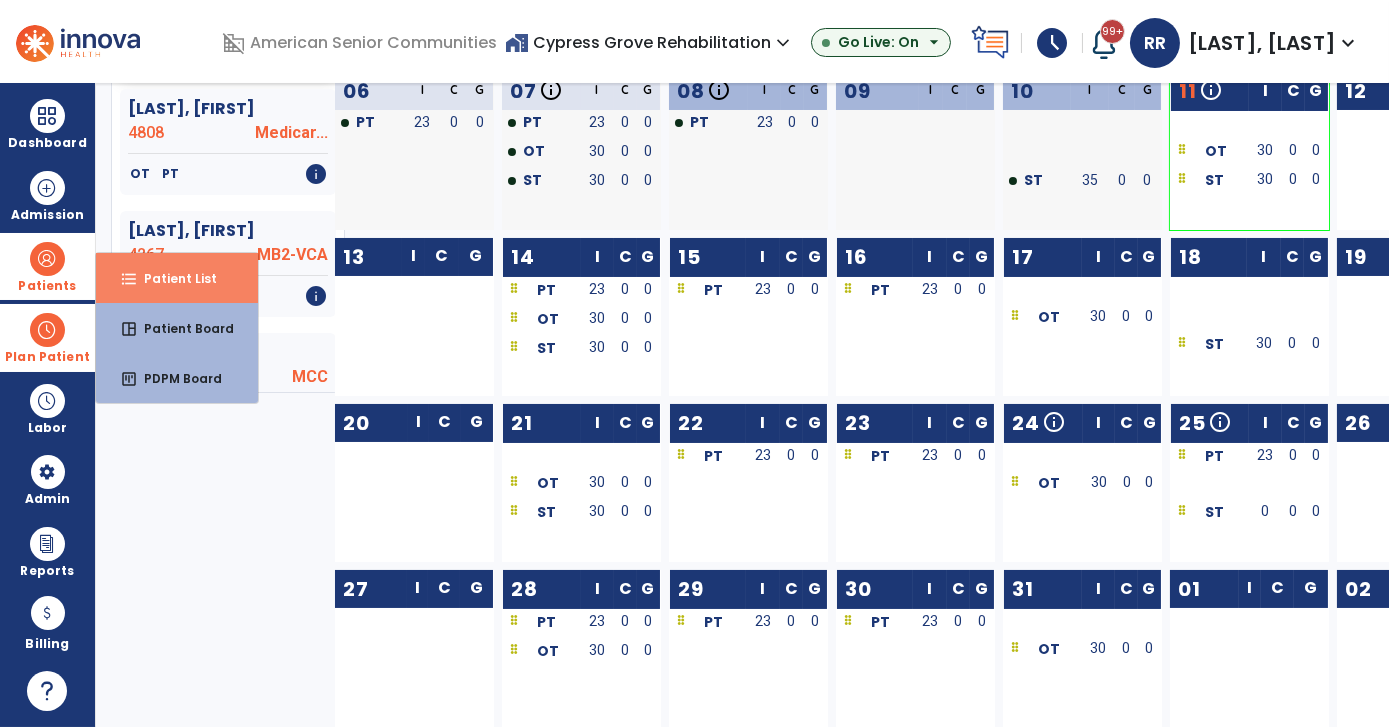 click on "format_list_bulleted  Patient List" at bounding box center (177, 278) 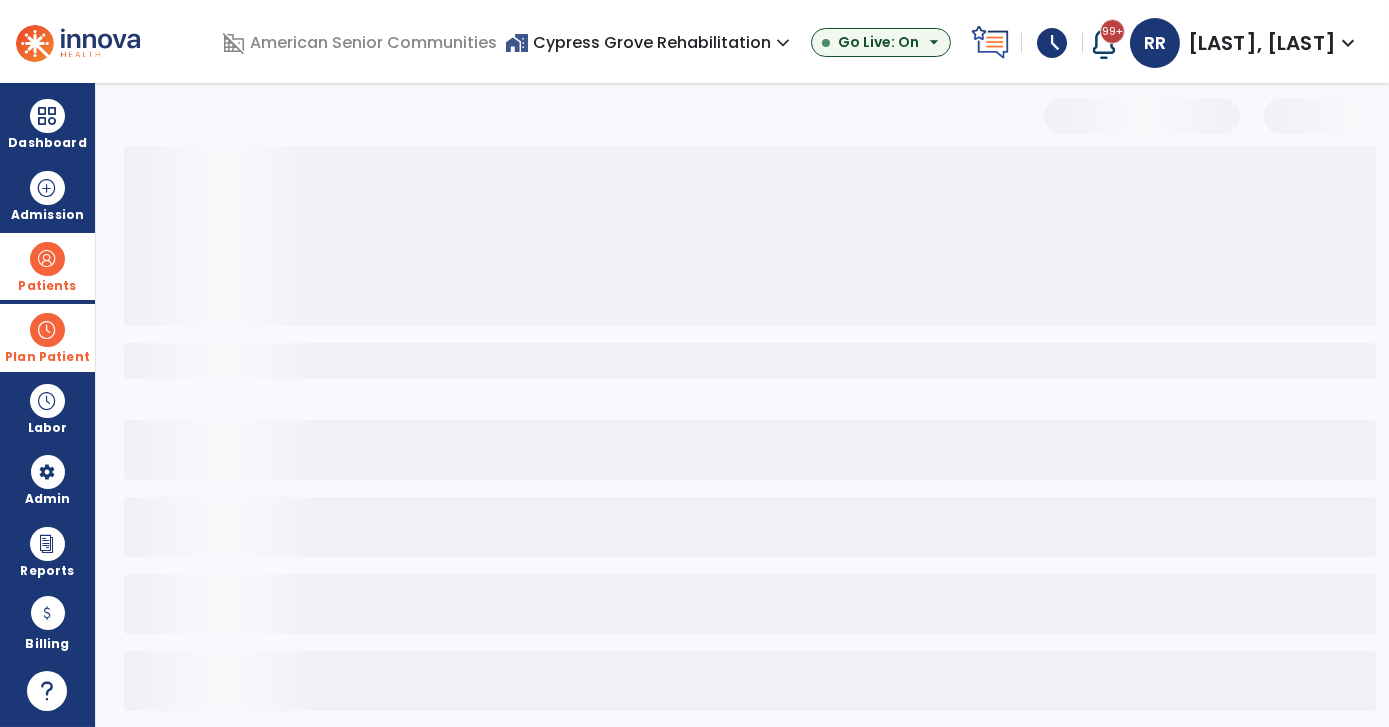 scroll, scrollTop: 0, scrollLeft: 0, axis: both 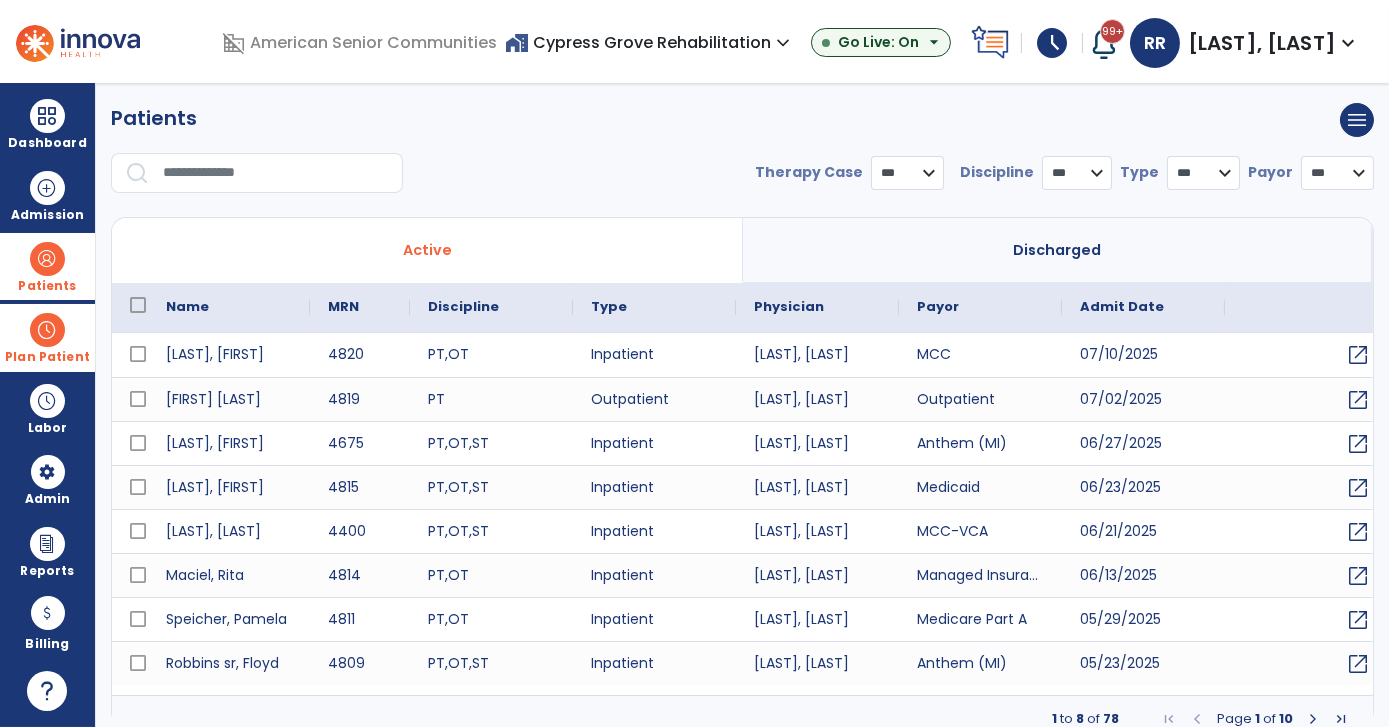select on "***" 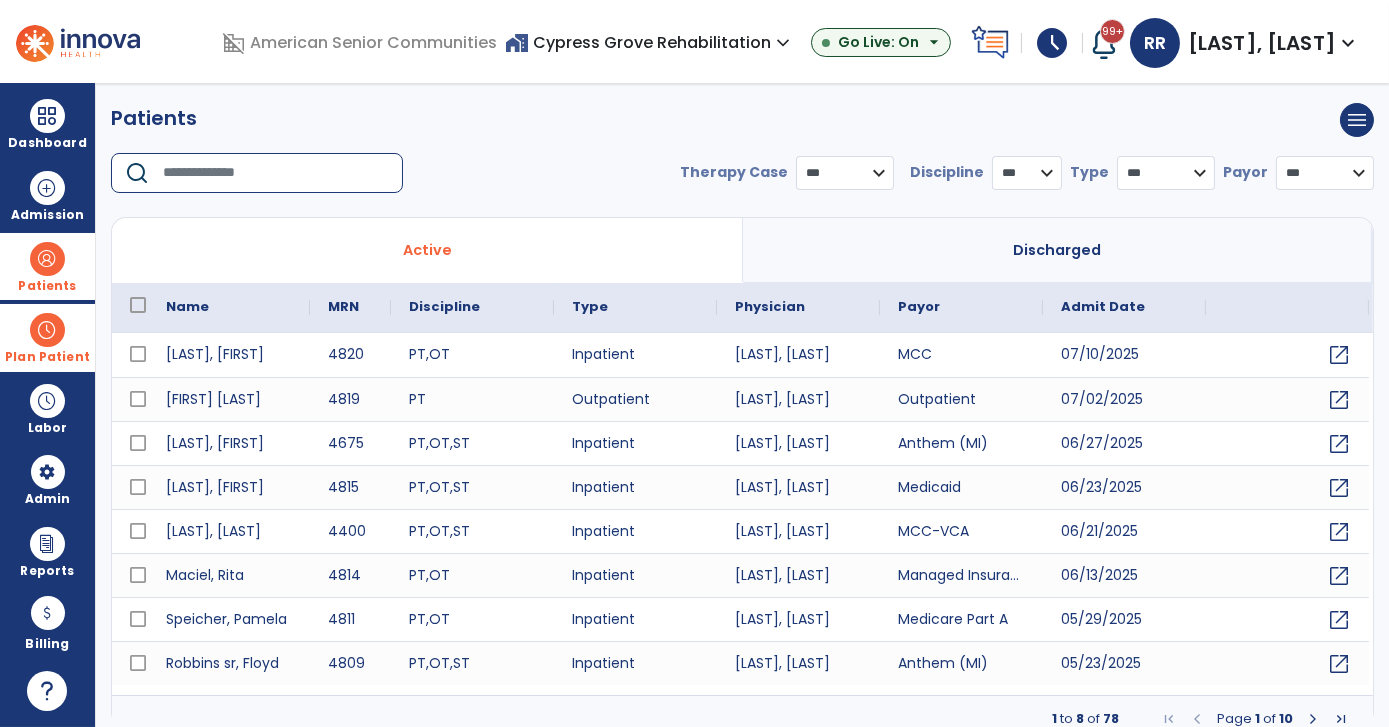 click at bounding box center (276, 173) 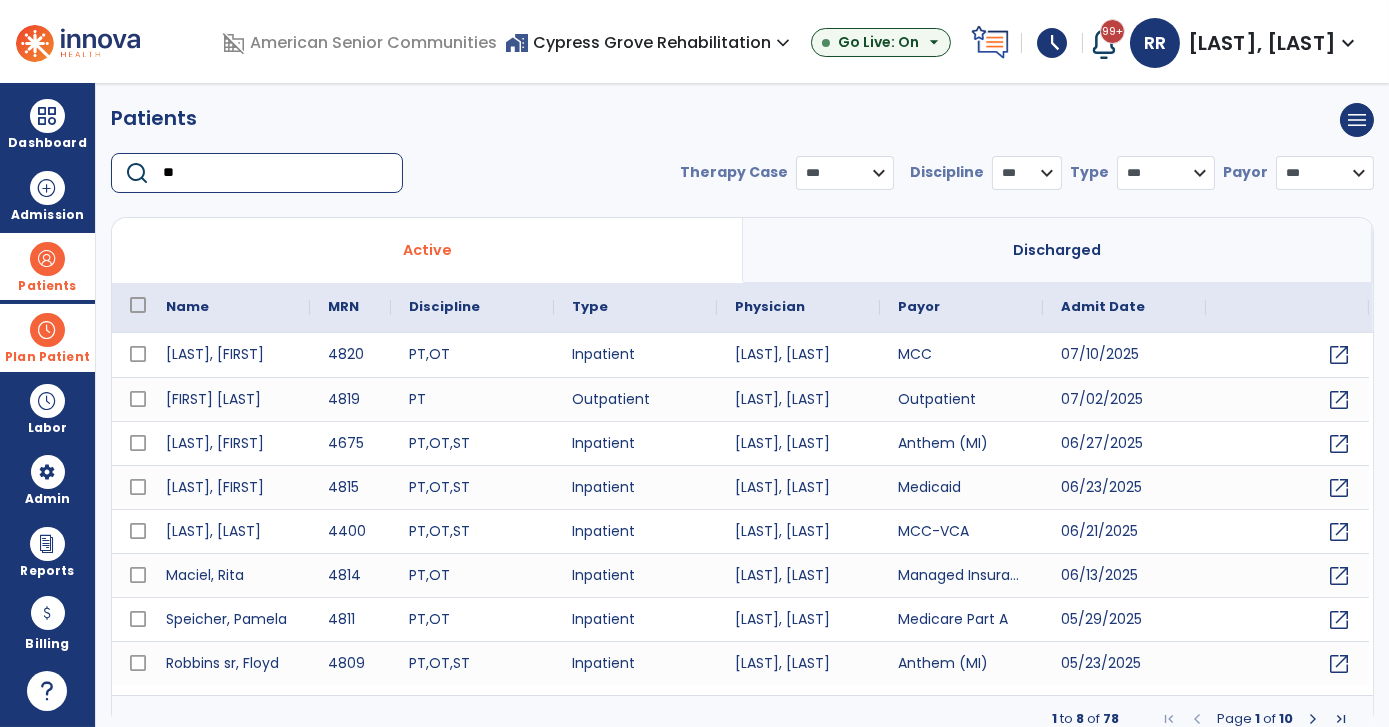 type on "*" 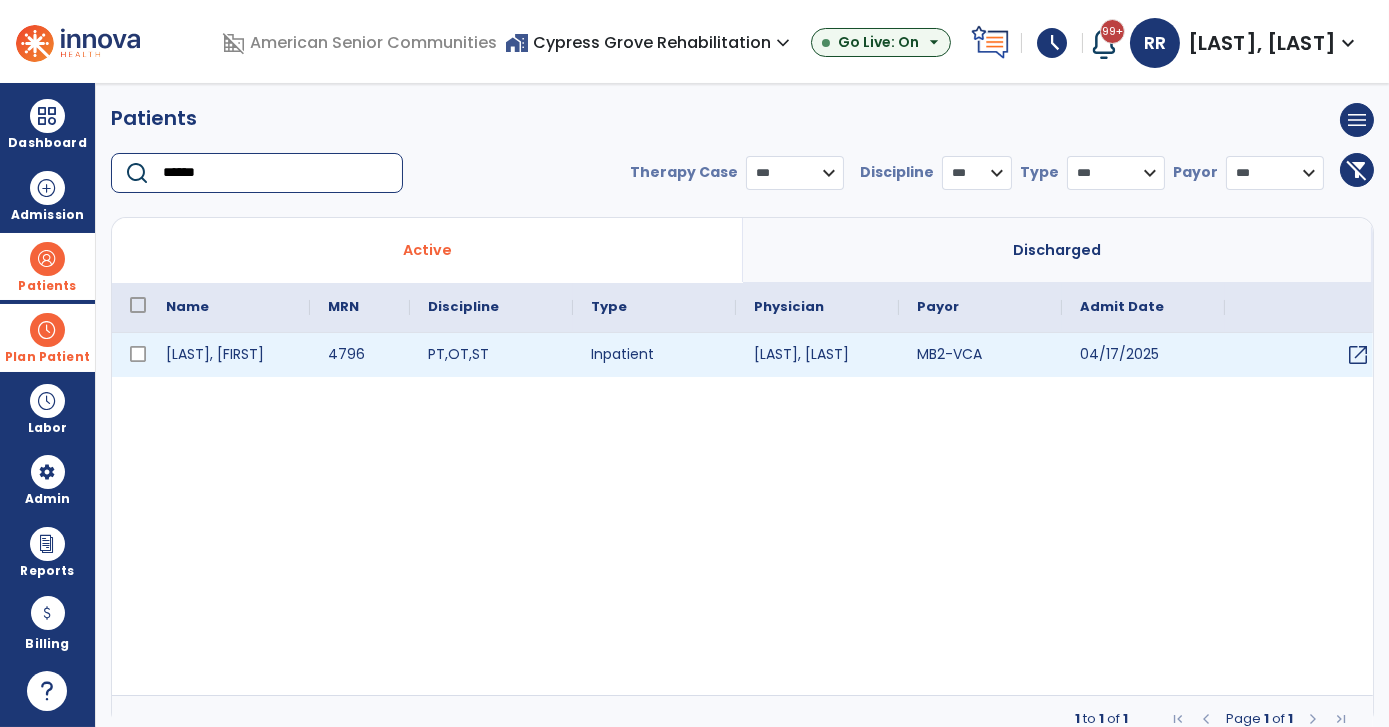 type on "******" 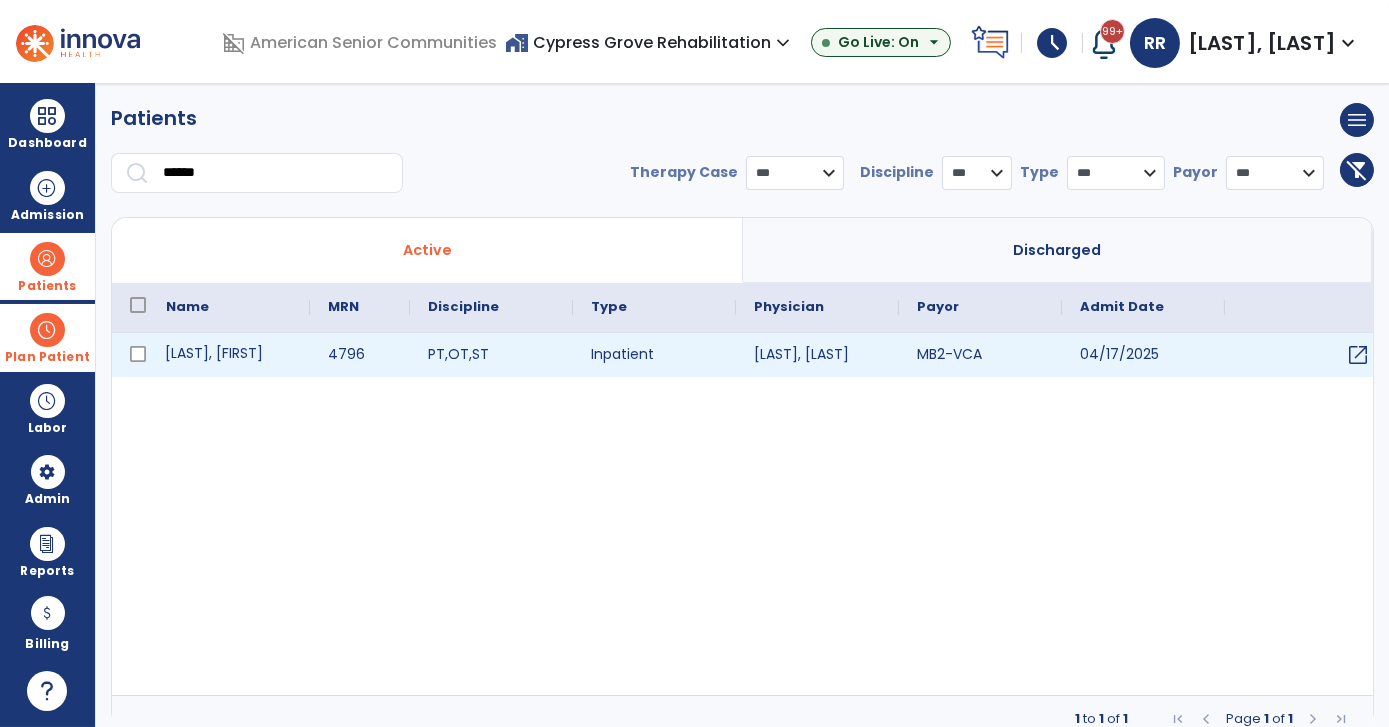 click on "[LAST], [FIRST]" at bounding box center (229, 355) 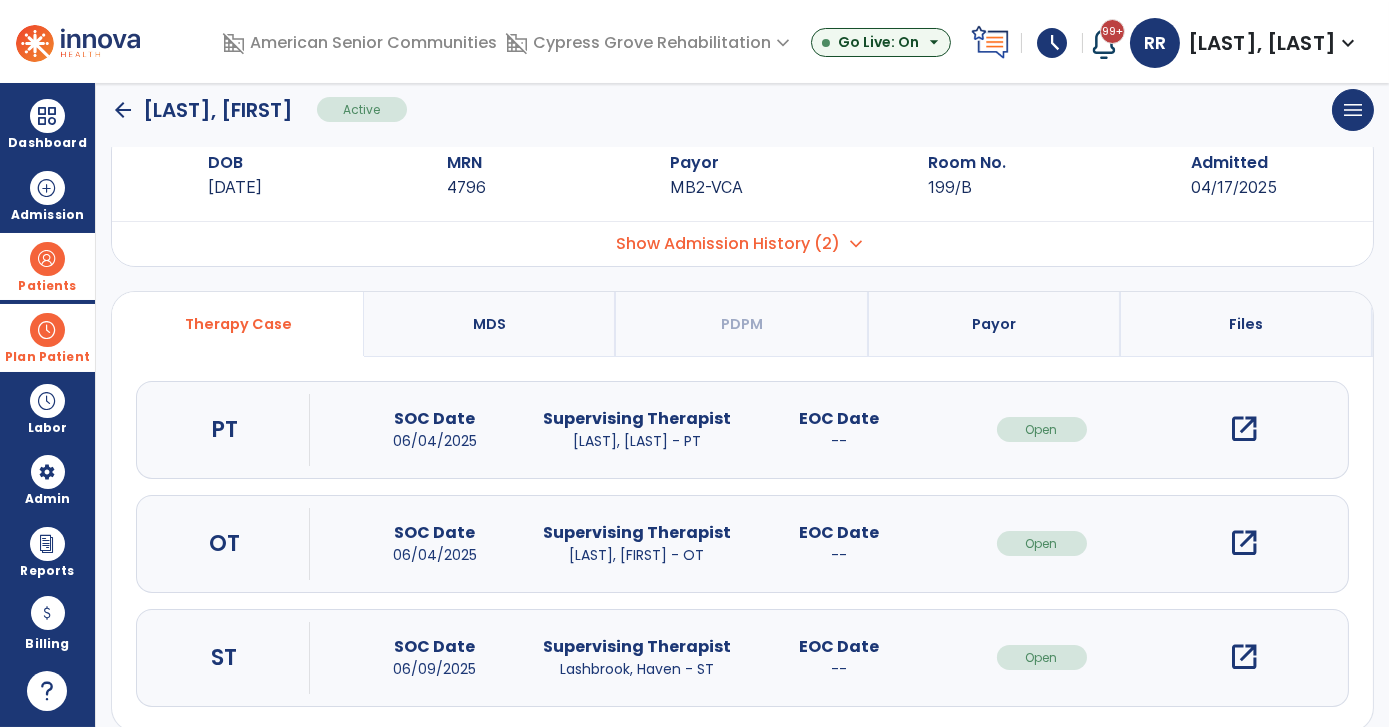 scroll, scrollTop: 74, scrollLeft: 0, axis: vertical 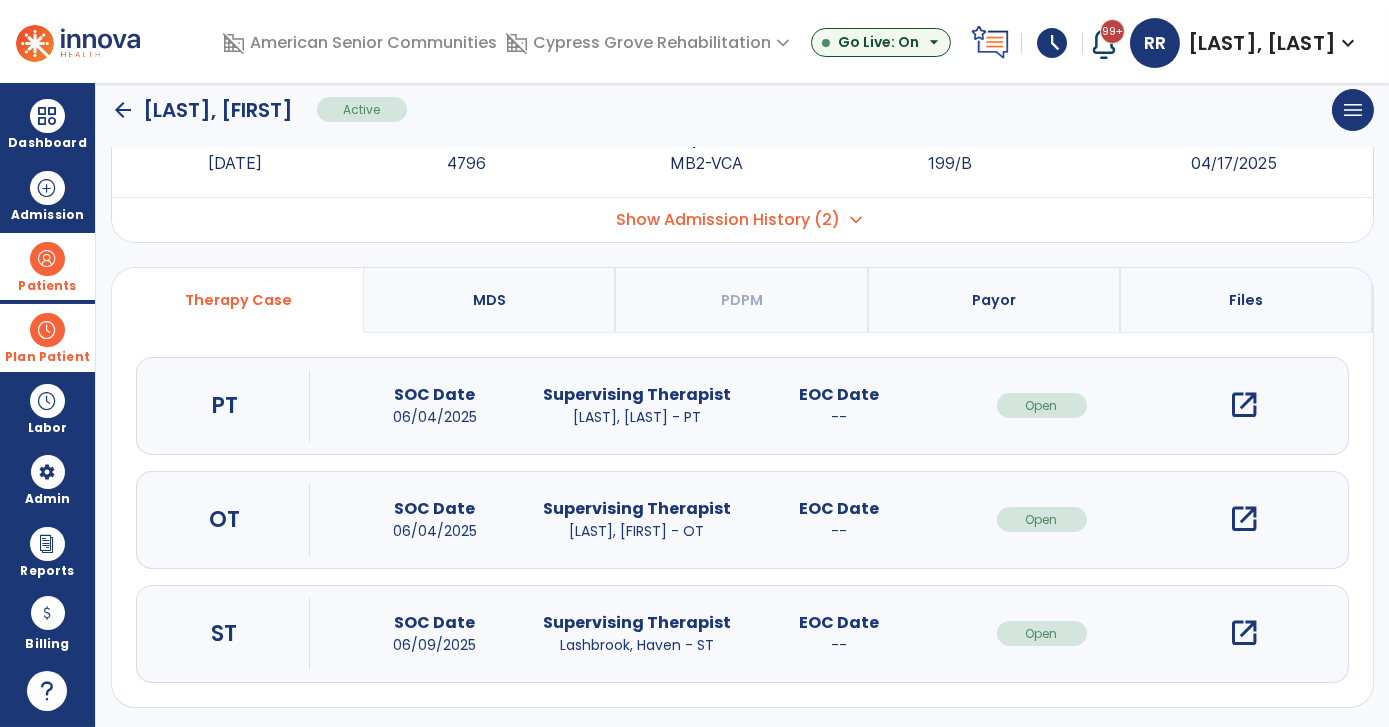 click on "open_in_new" at bounding box center (1244, 633) 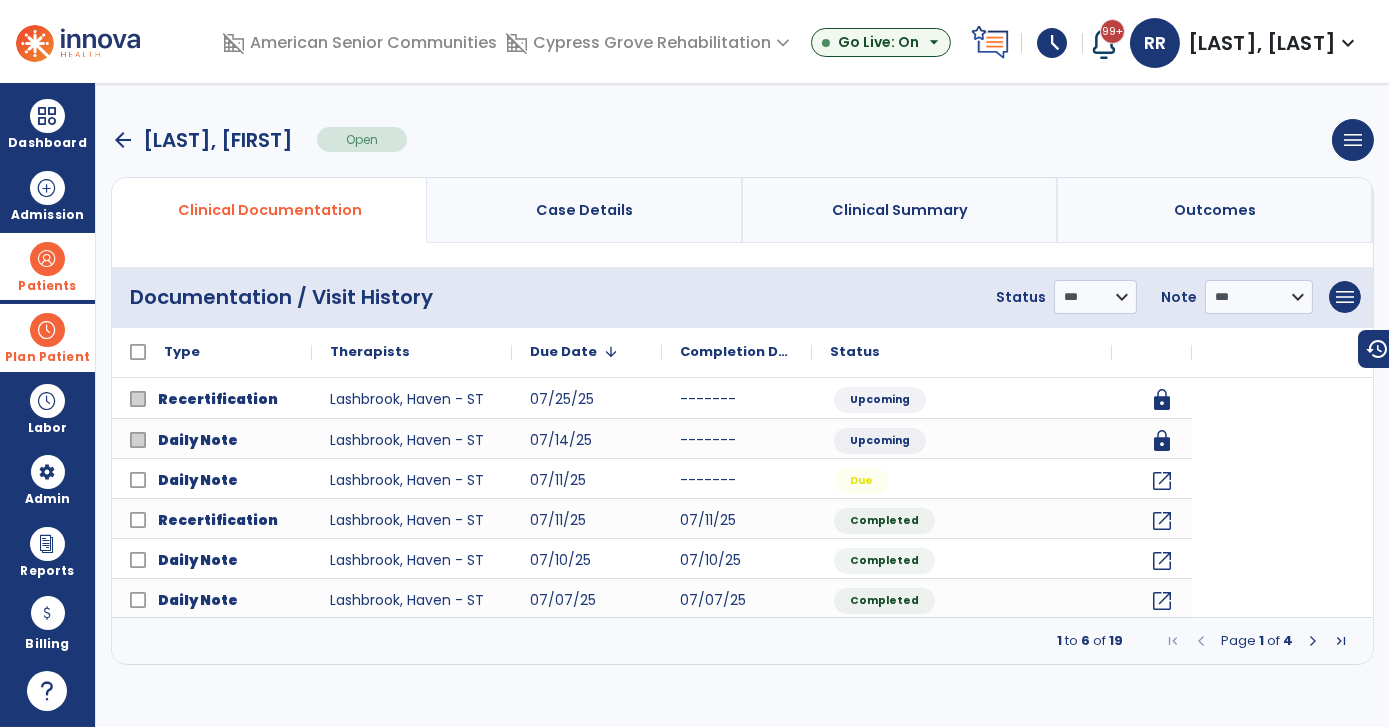 scroll, scrollTop: 0, scrollLeft: 0, axis: both 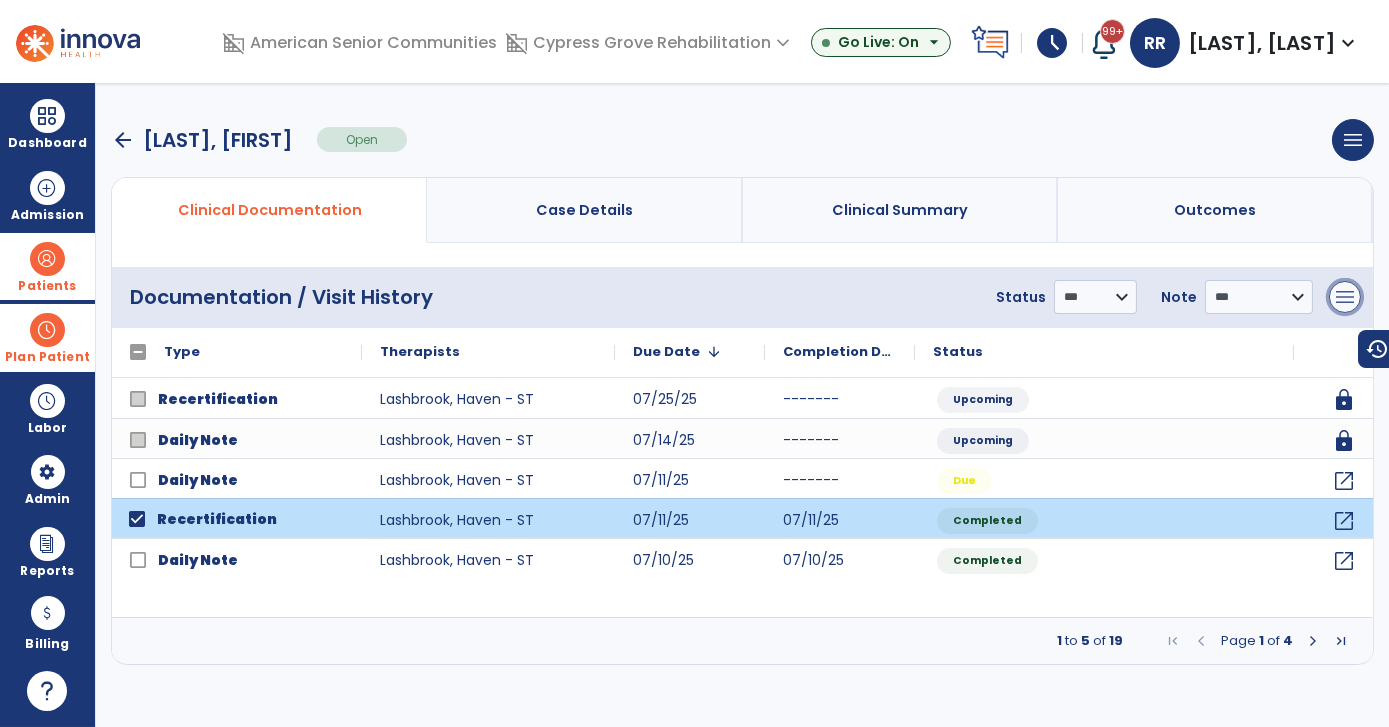 click on "menu" at bounding box center (1345, 297) 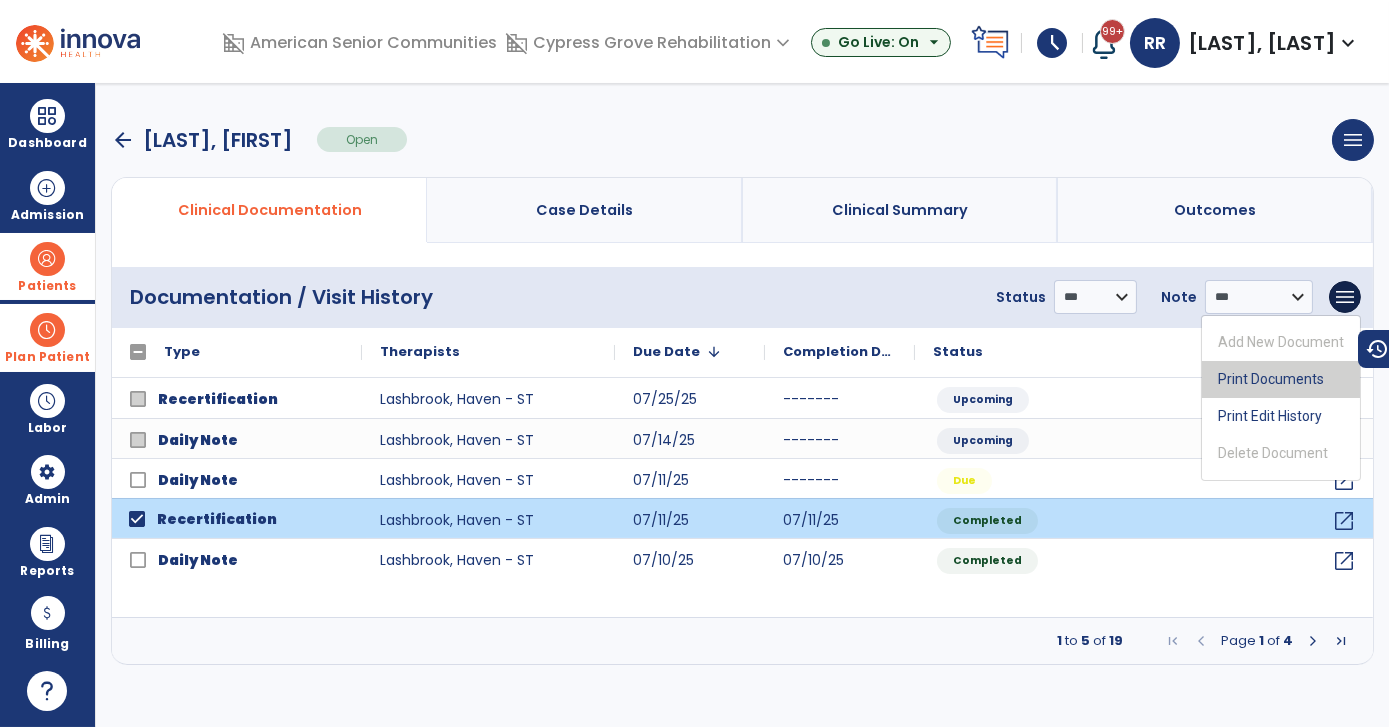 click on "Print Documents" at bounding box center (1281, 379) 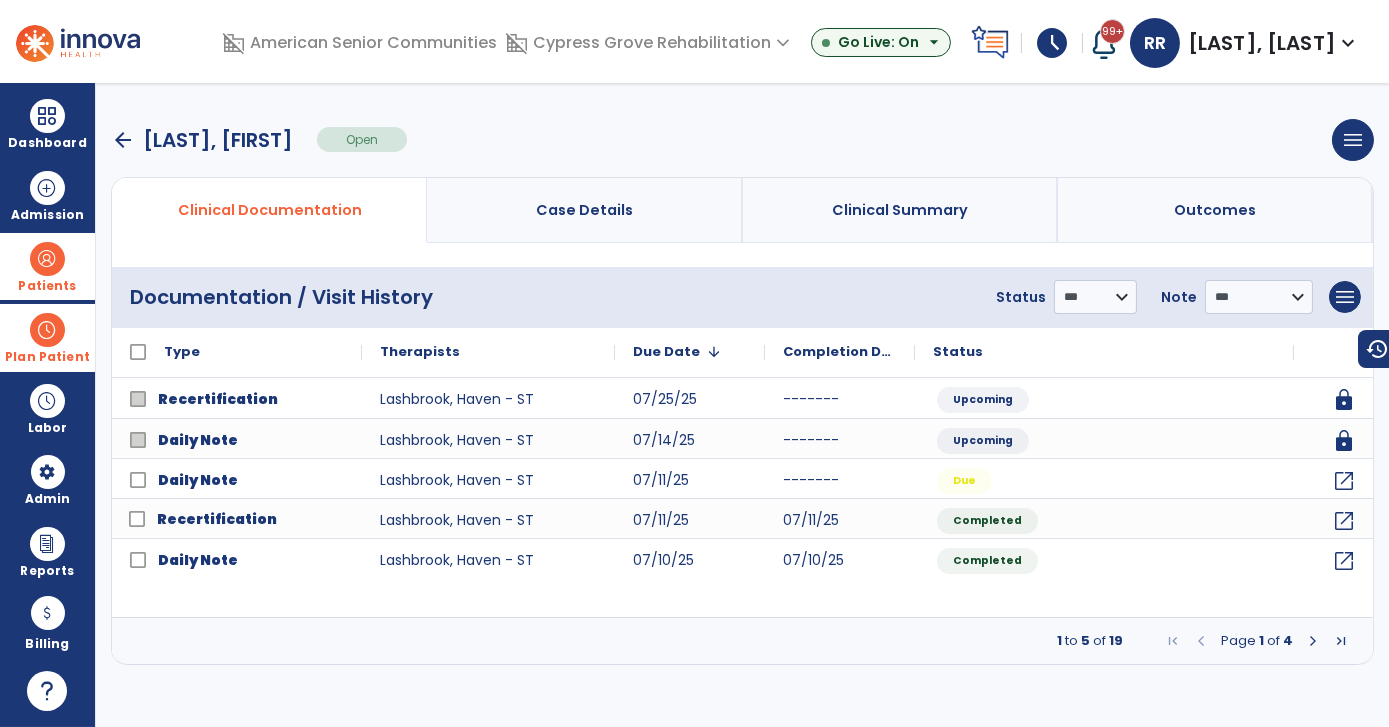 click on "arrow_back" at bounding box center [123, 140] 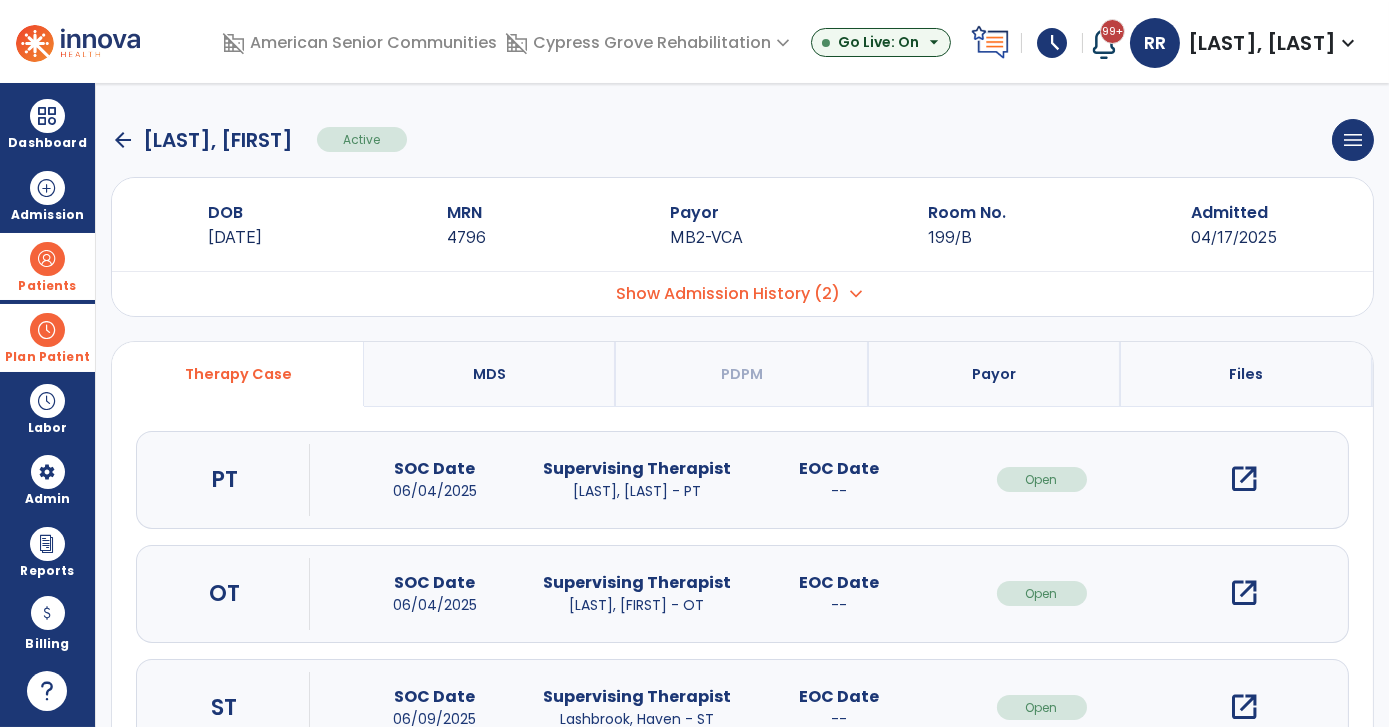 click on "open_in_new" at bounding box center [1244, 593] 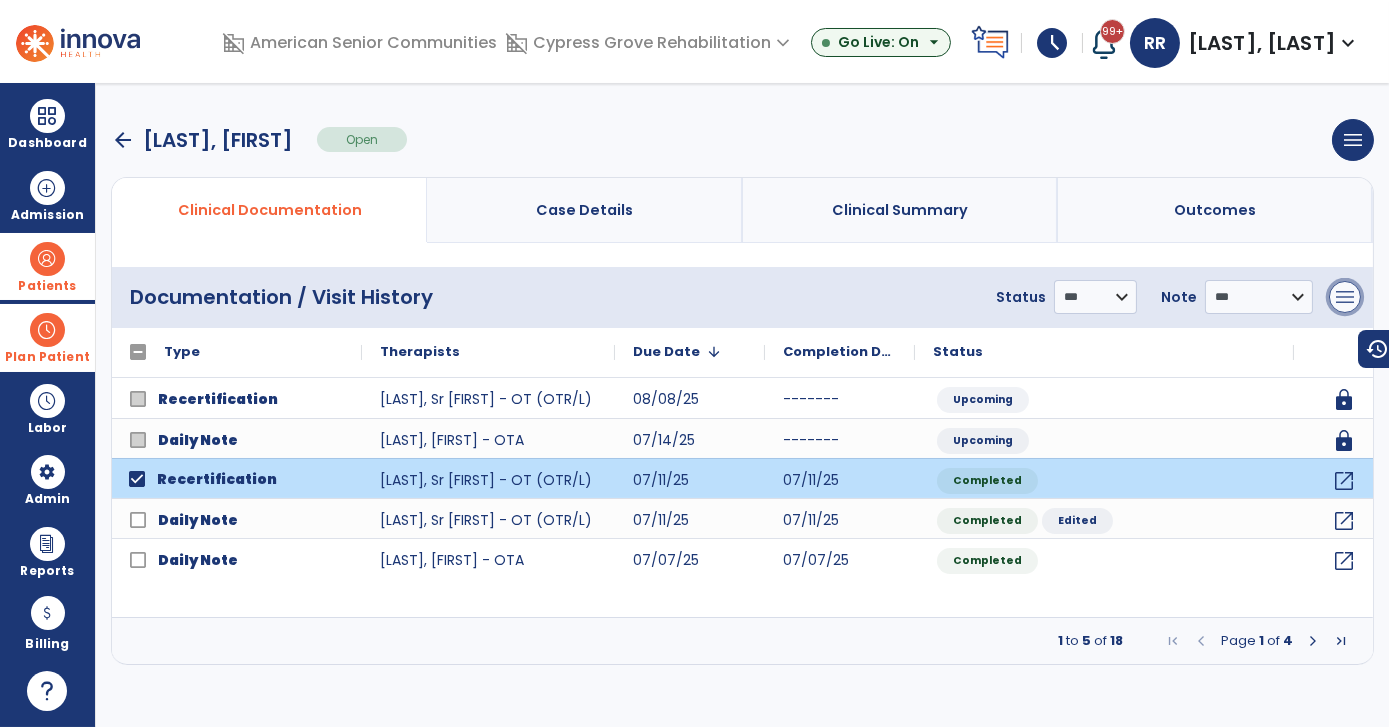 click on "menu" at bounding box center (1345, 297) 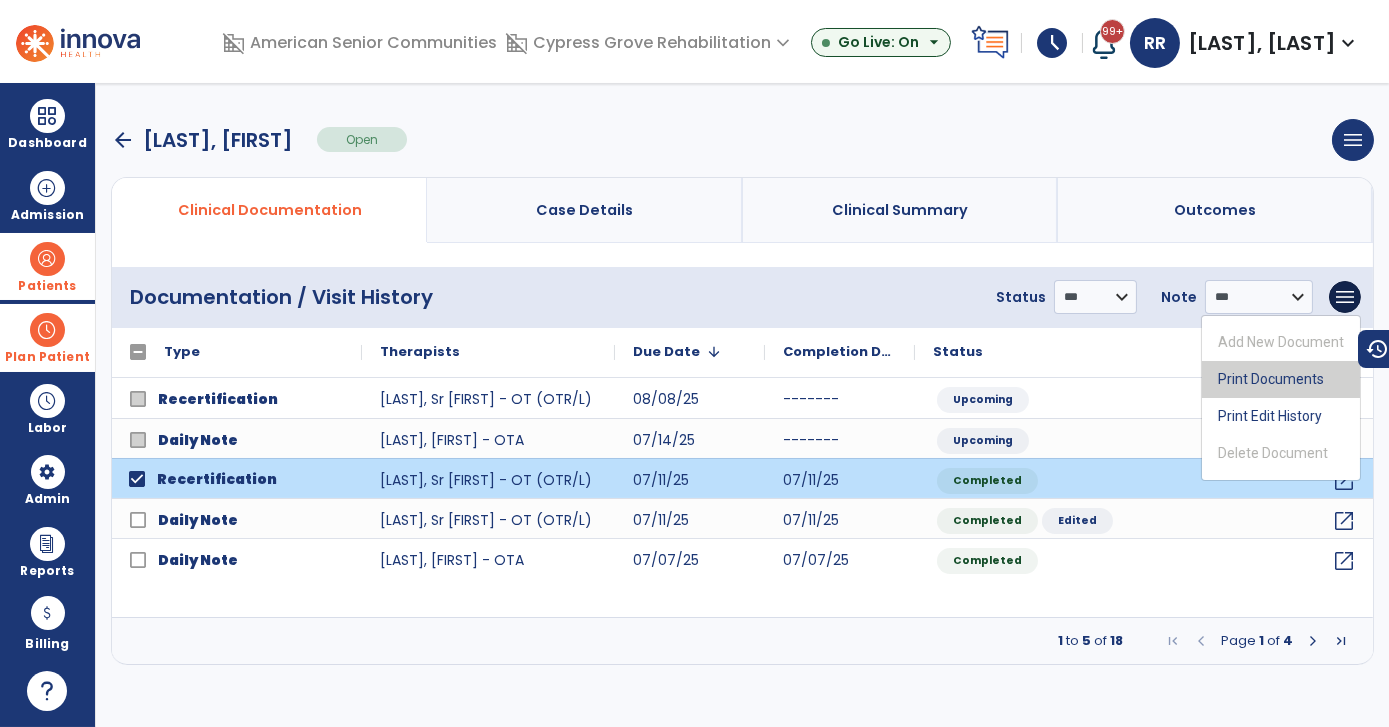 click on "Print Documents" at bounding box center [1281, 379] 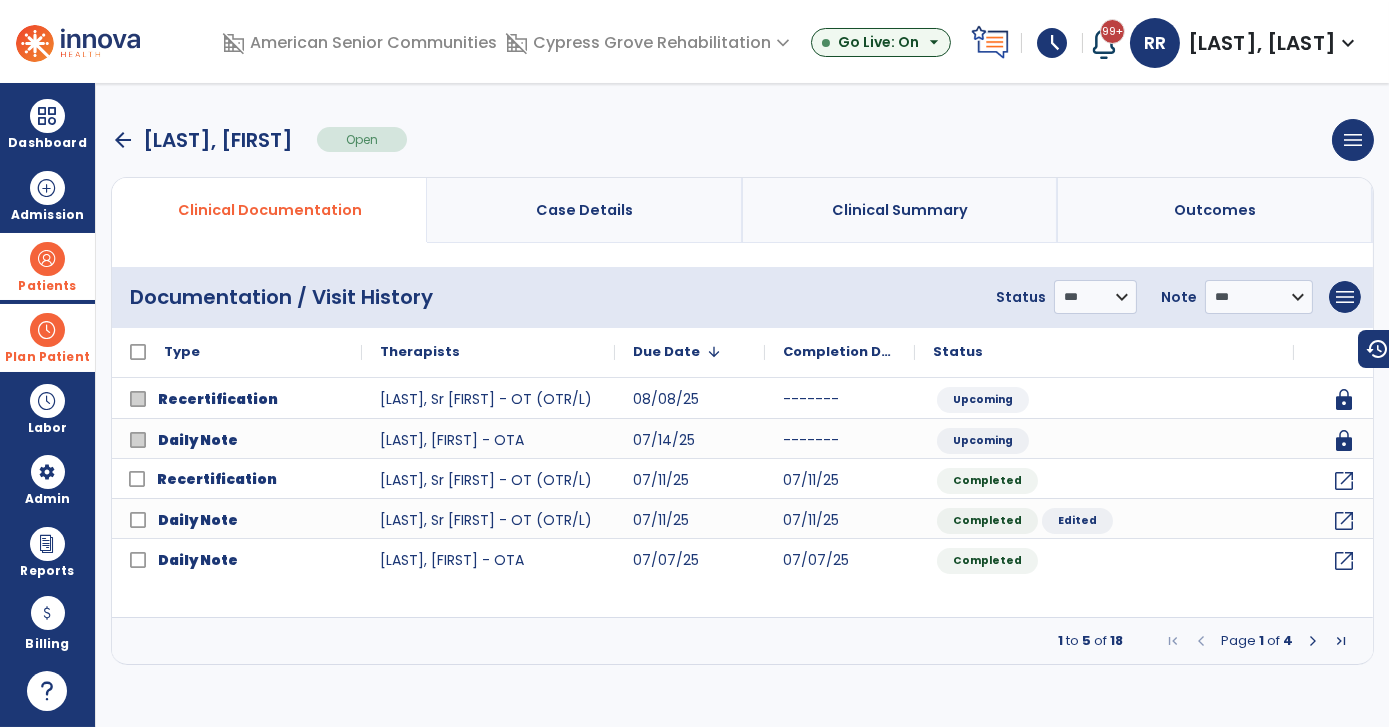 click on "arrow_back" at bounding box center (123, 140) 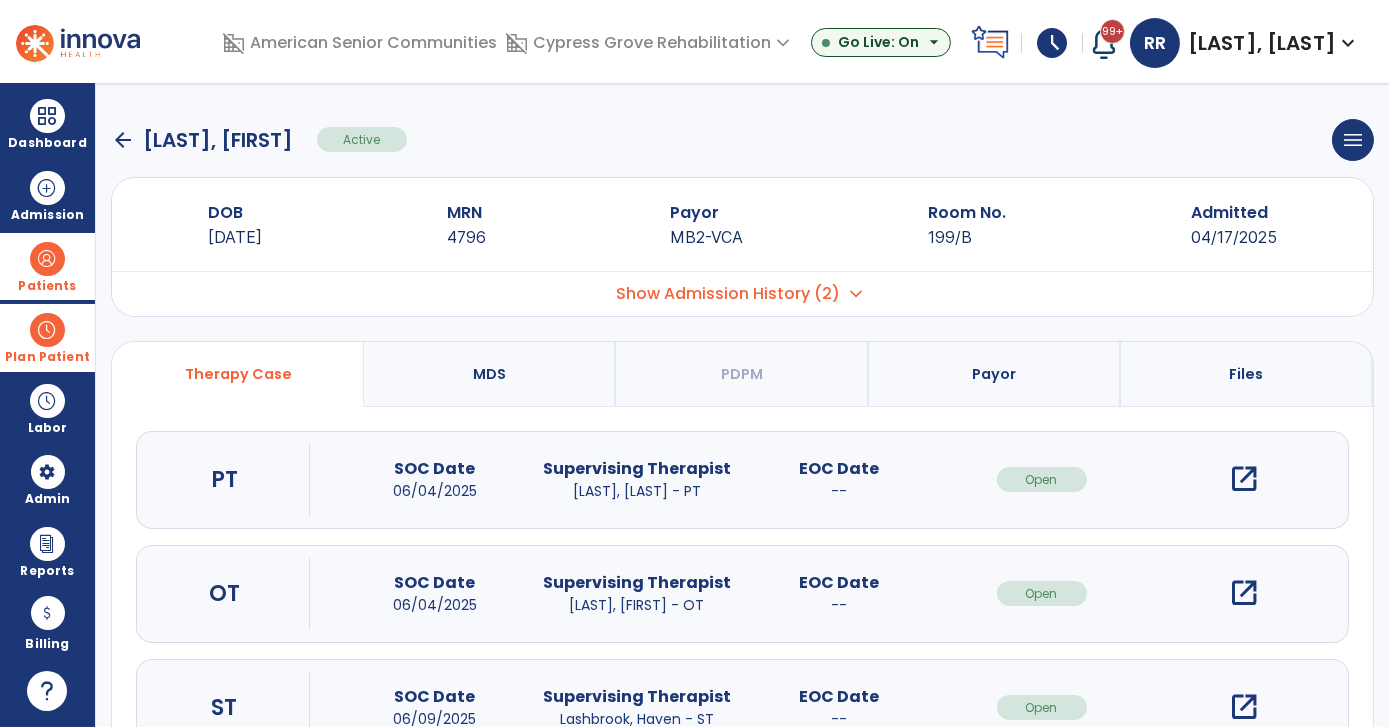click on "arrow_back" 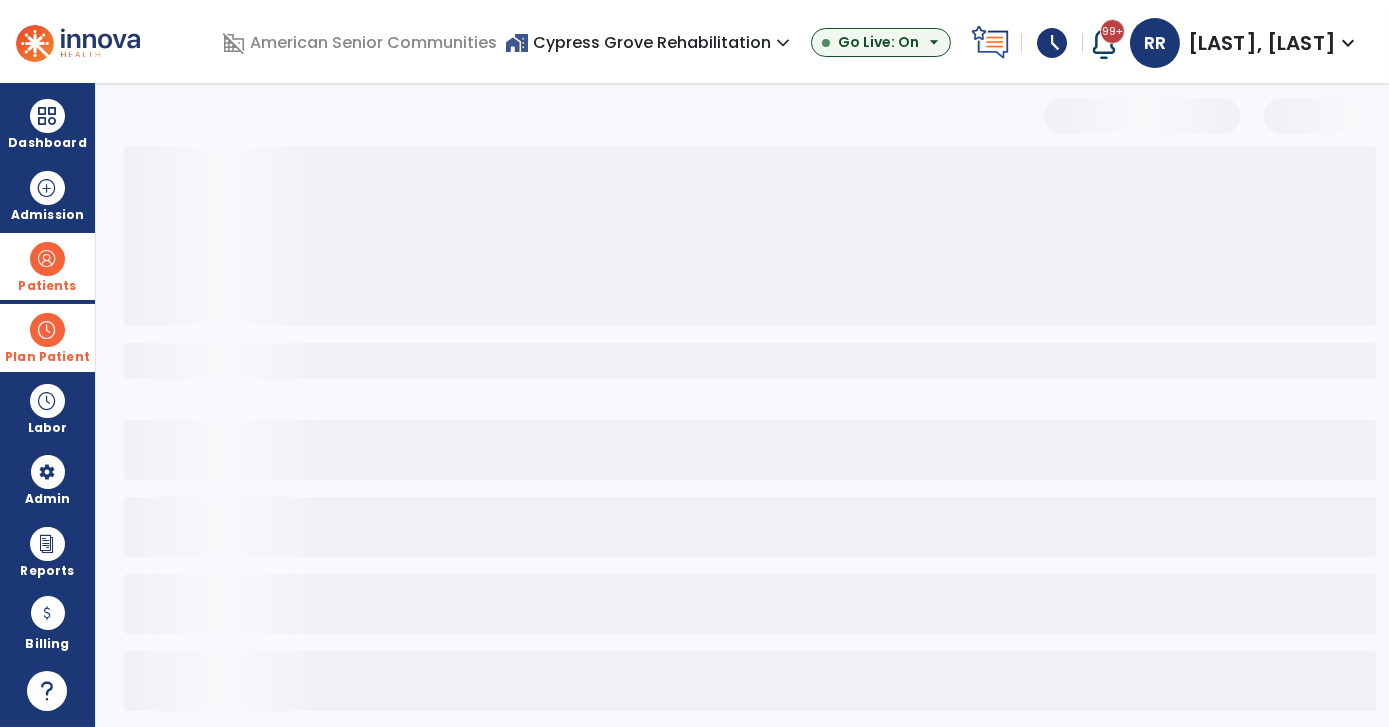 select on "***" 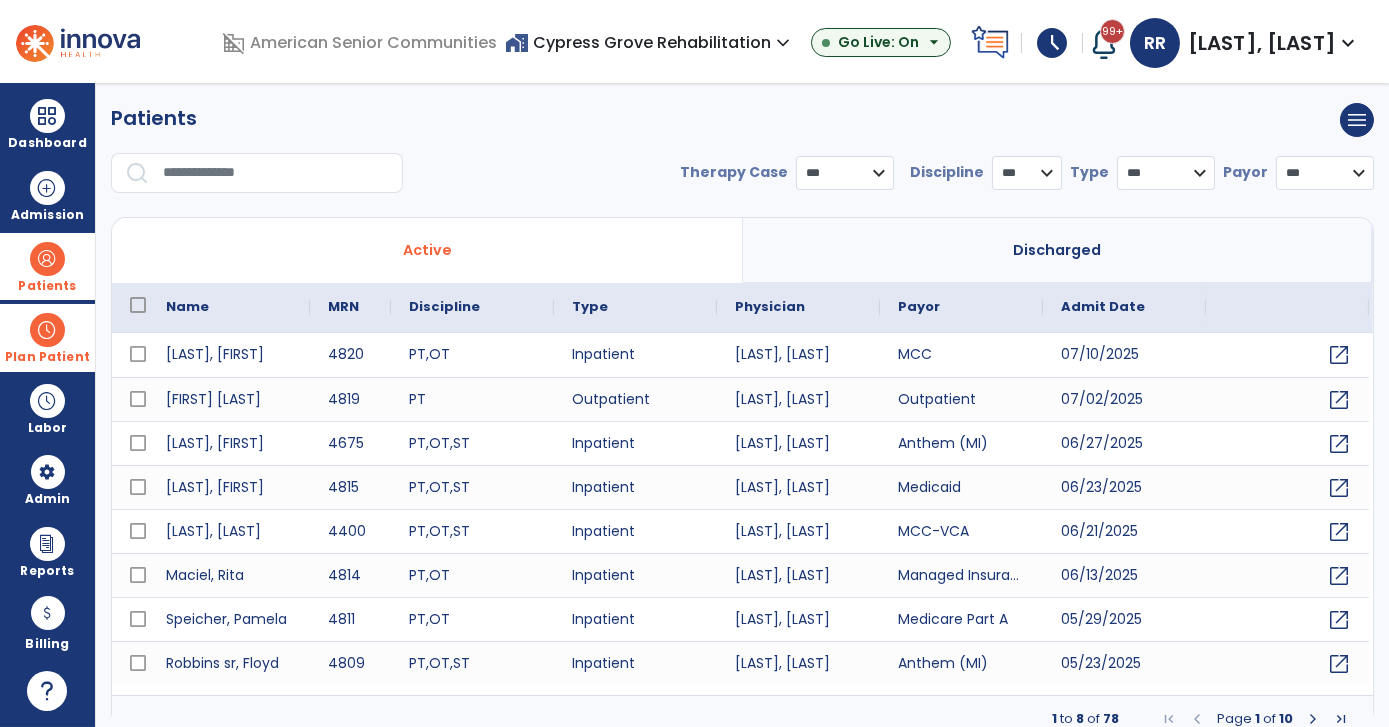 click at bounding box center [276, 173] 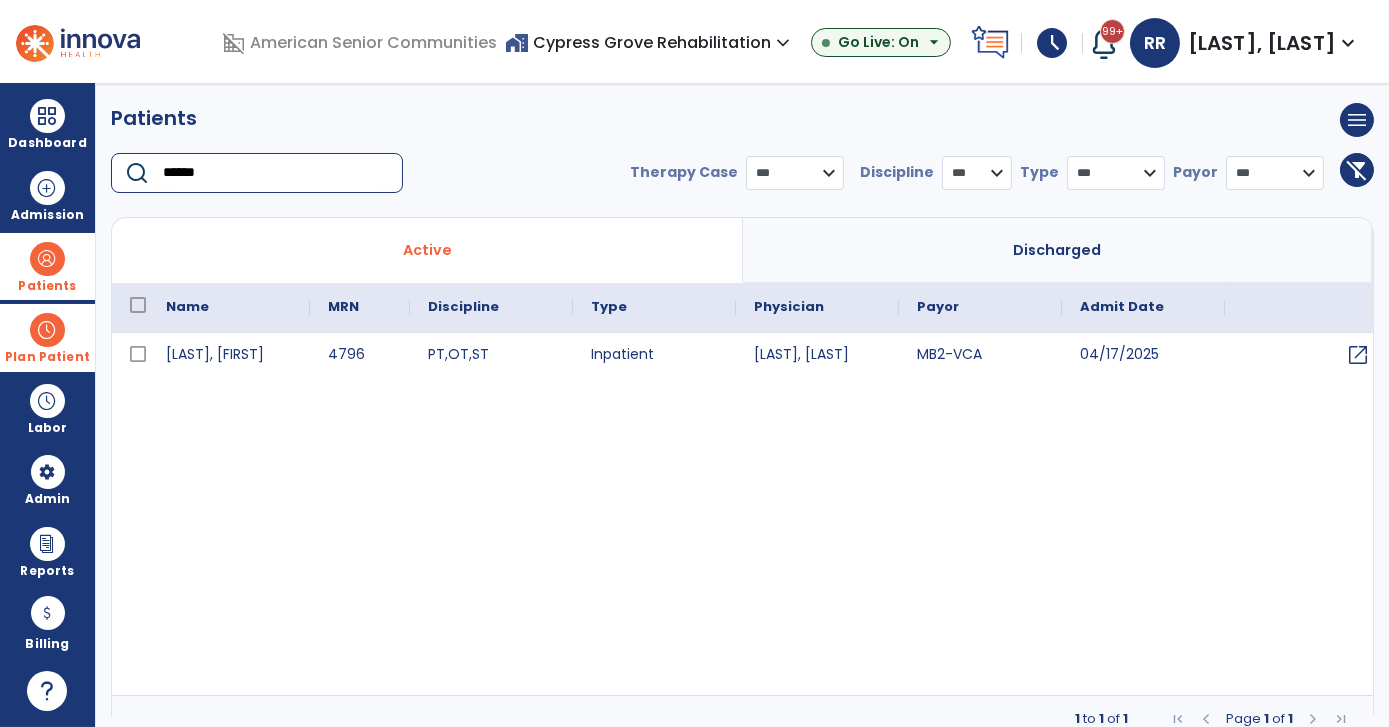 type on "******" 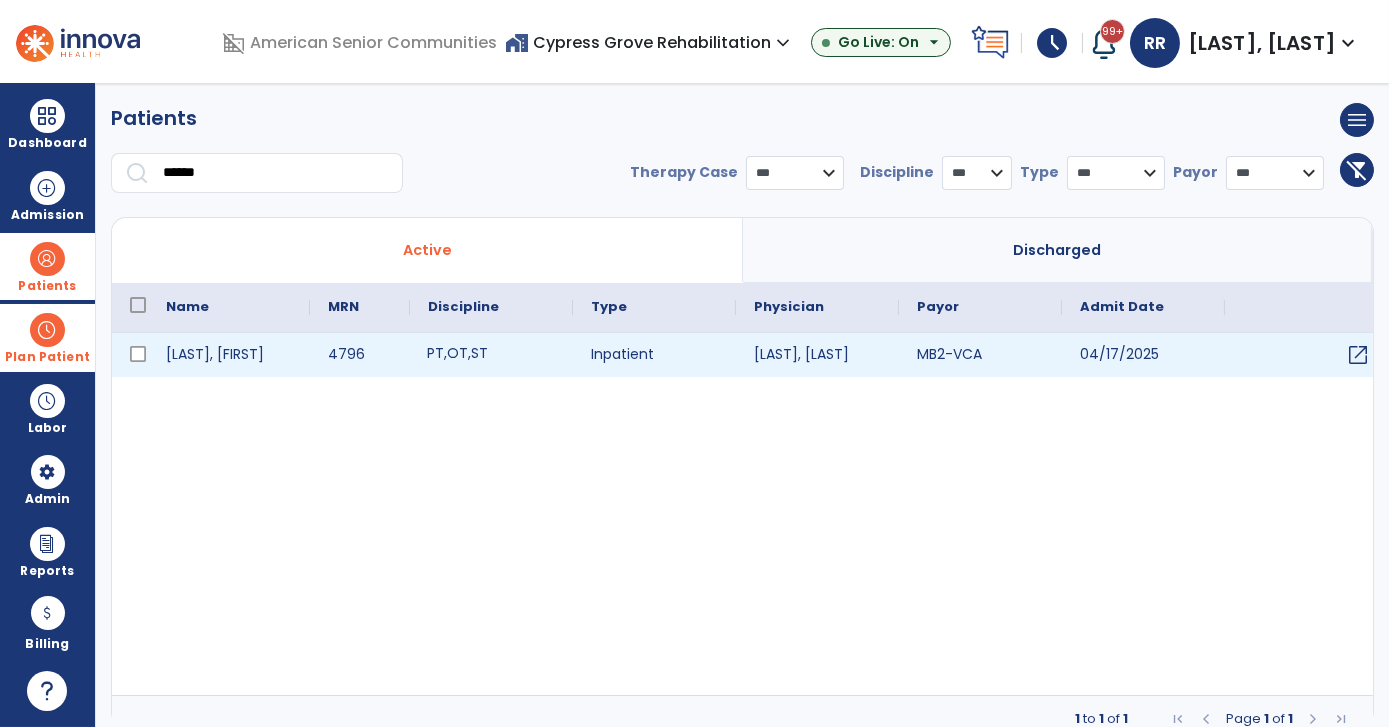 click on "PT , OT , ST" at bounding box center [491, 355] 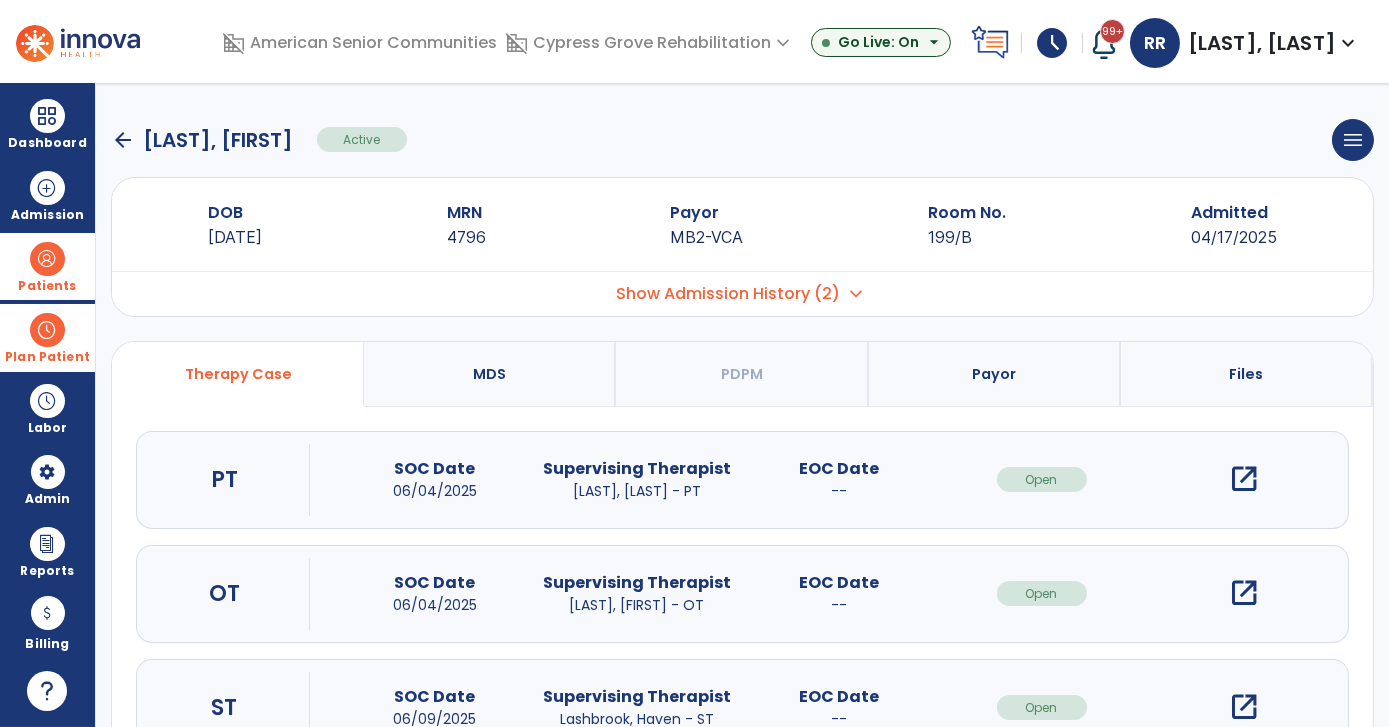 click on "open_in_new" at bounding box center [1244, 479] 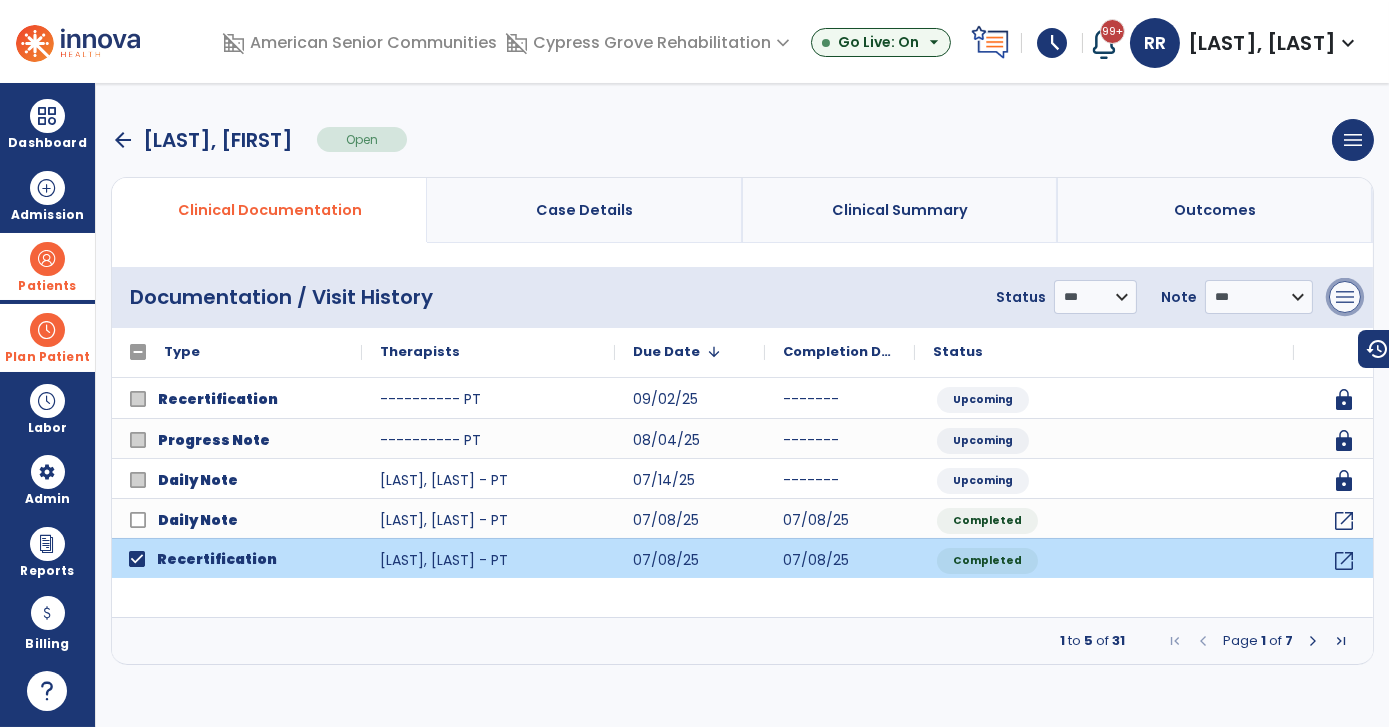 click on "menu" at bounding box center [1345, 297] 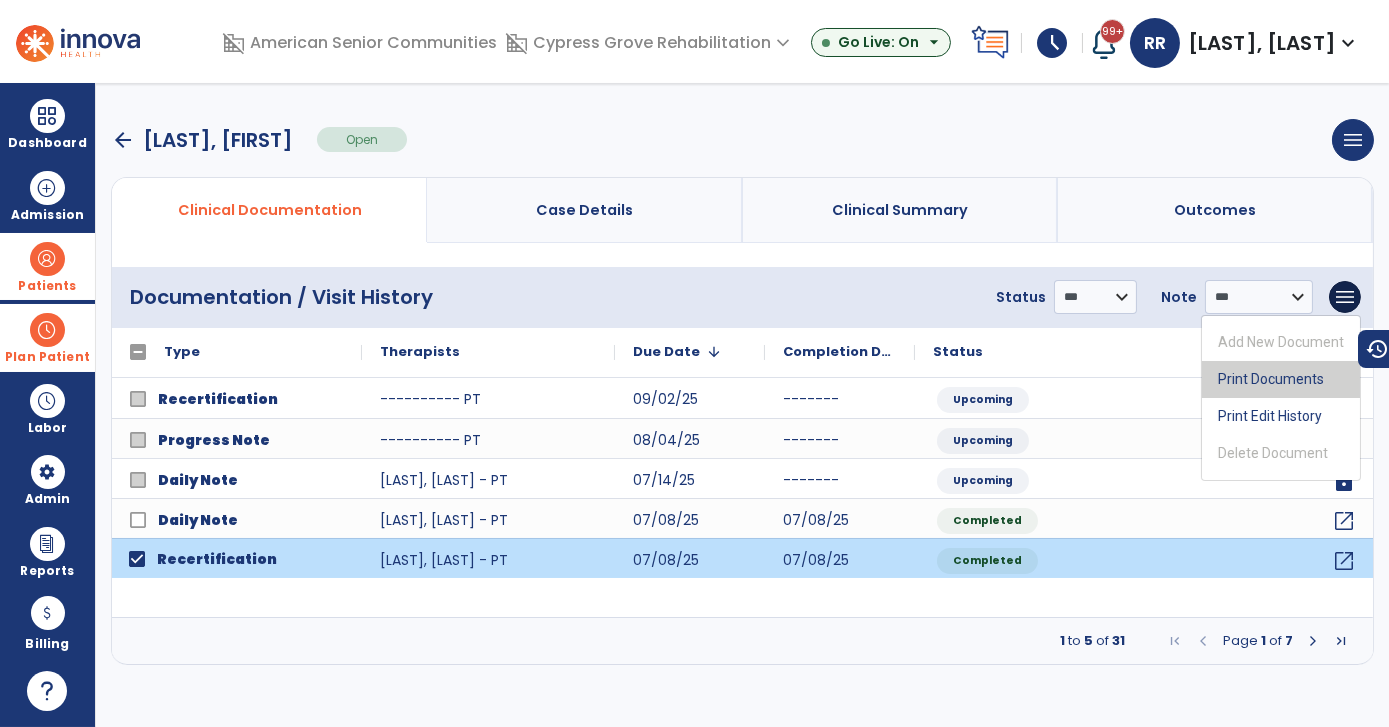 click on "Print Documents" at bounding box center (1281, 379) 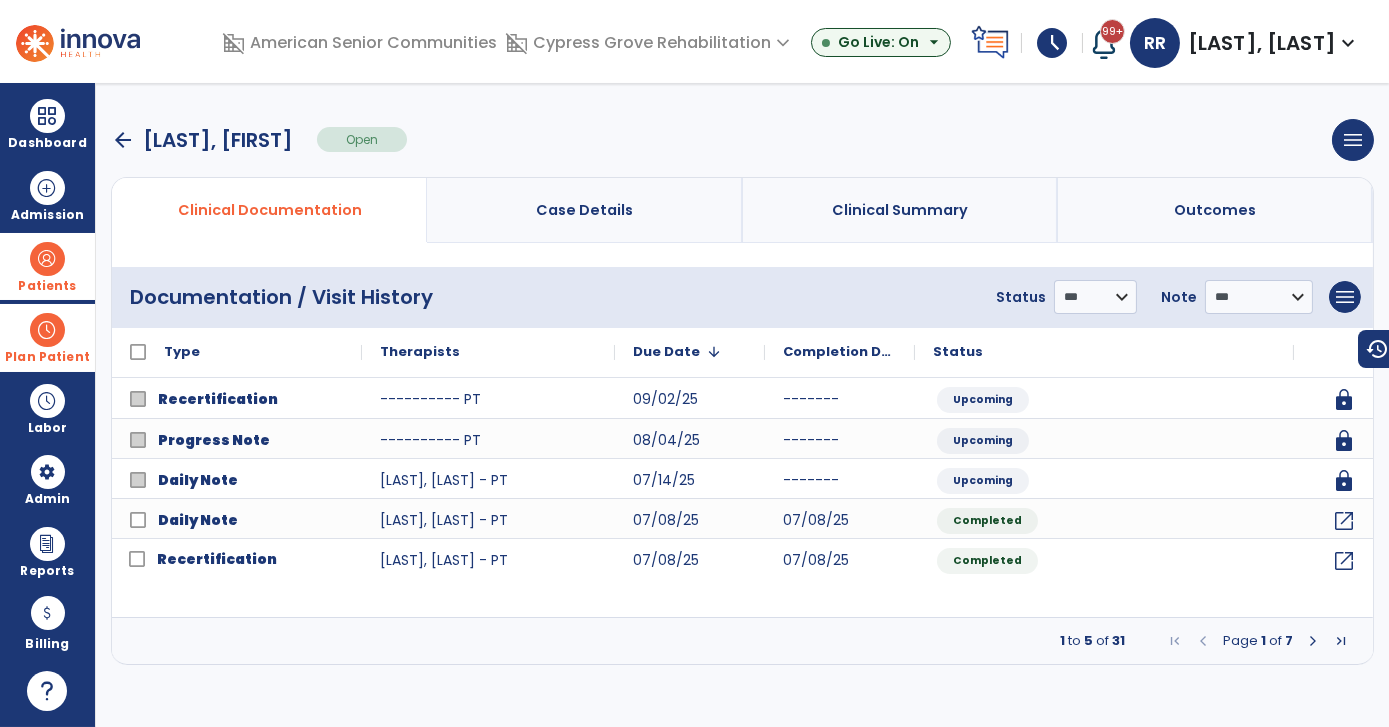 click on "arrow_back   [LAST], [LAST]  Open  menu   Edit Therapy Case   Delete Therapy Case   Close Therapy Case" at bounding box center (742, 140) 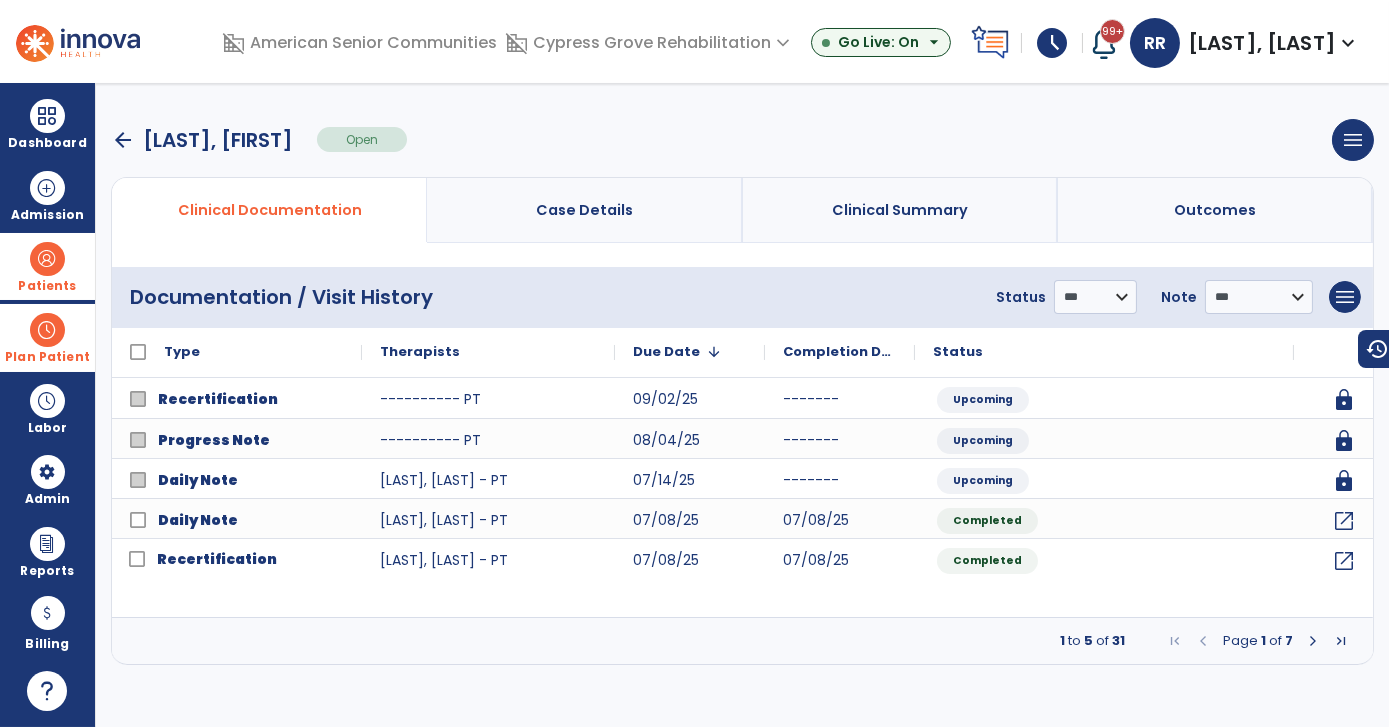 click on "arrow_back" at bounding box center (123, 140) 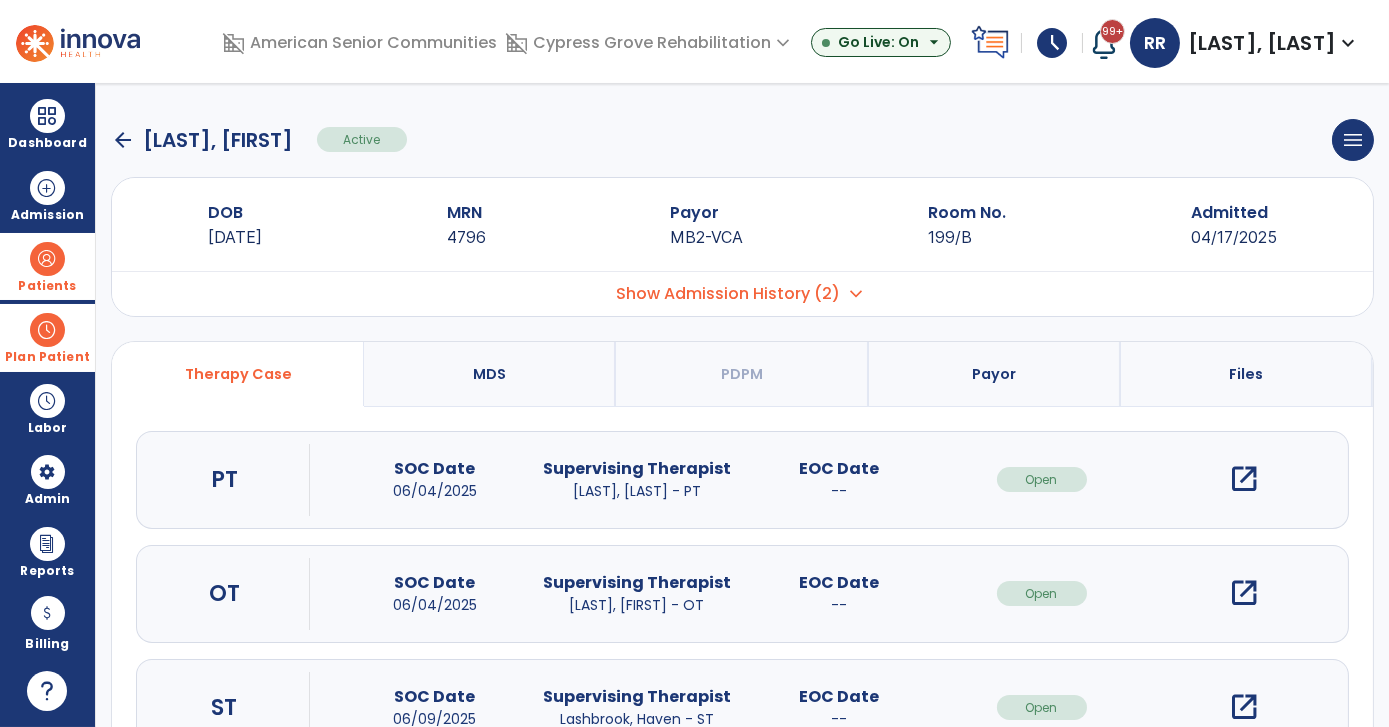 click on "arrow_back" 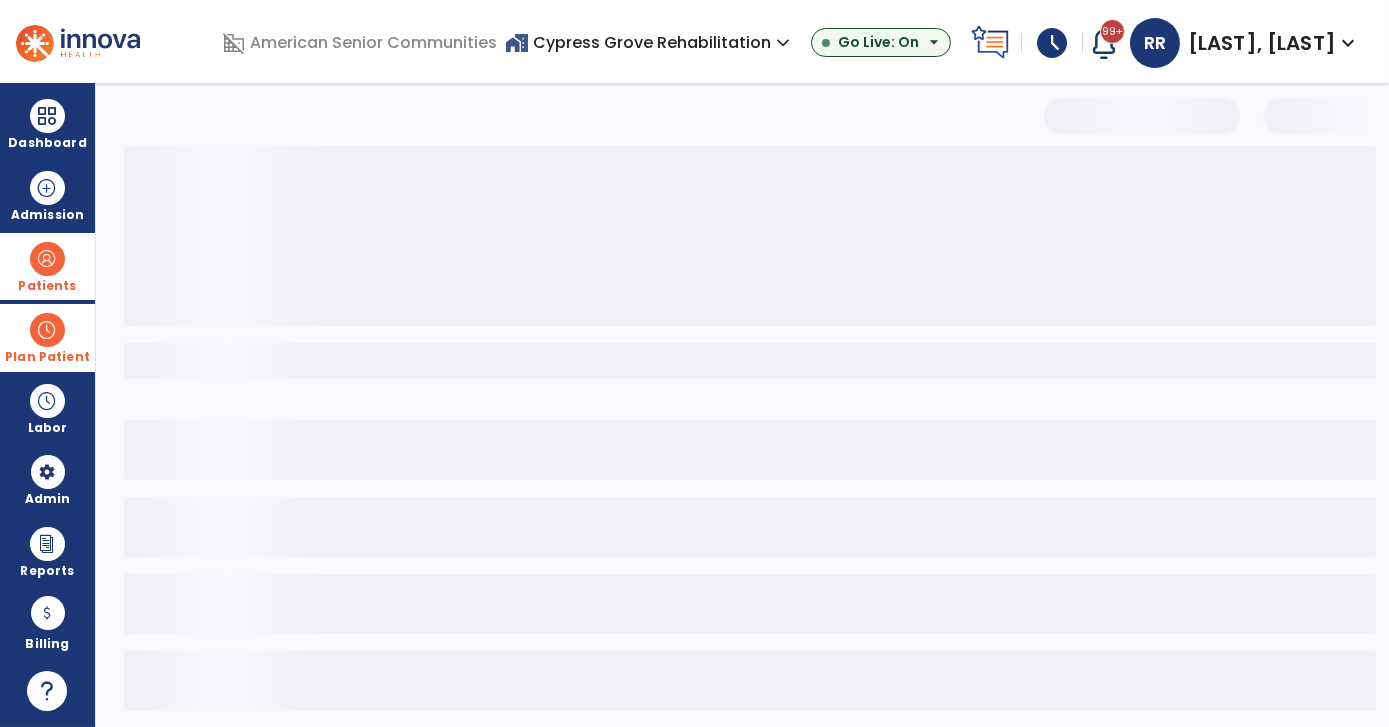 select on "***" 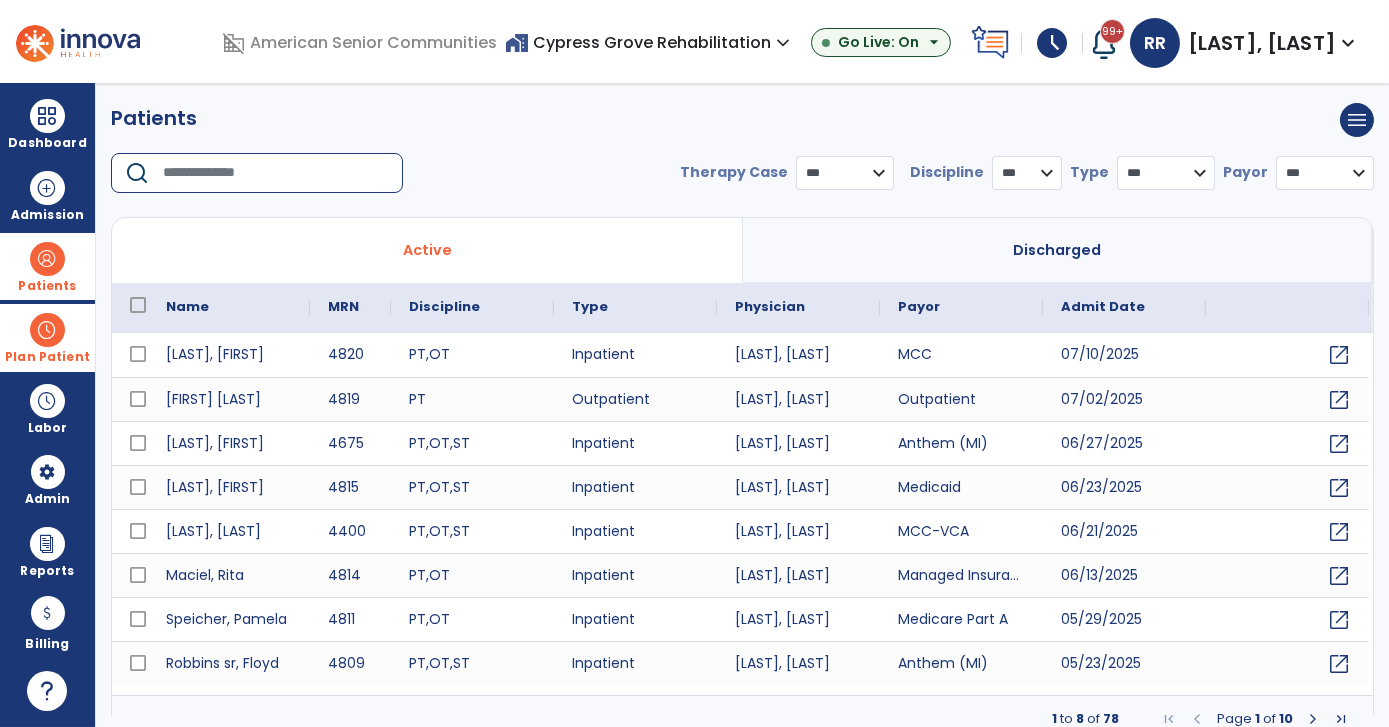 click at bounding box center (276, 173) 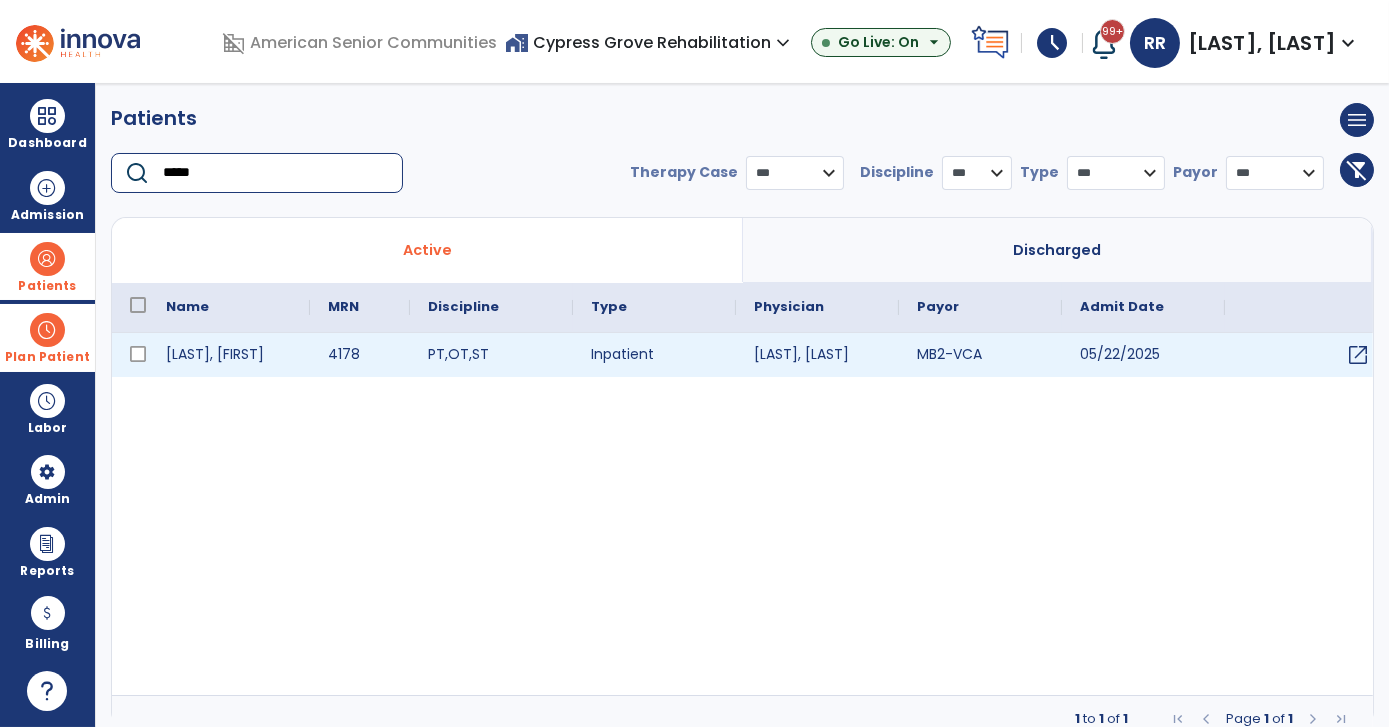 type on "*****" 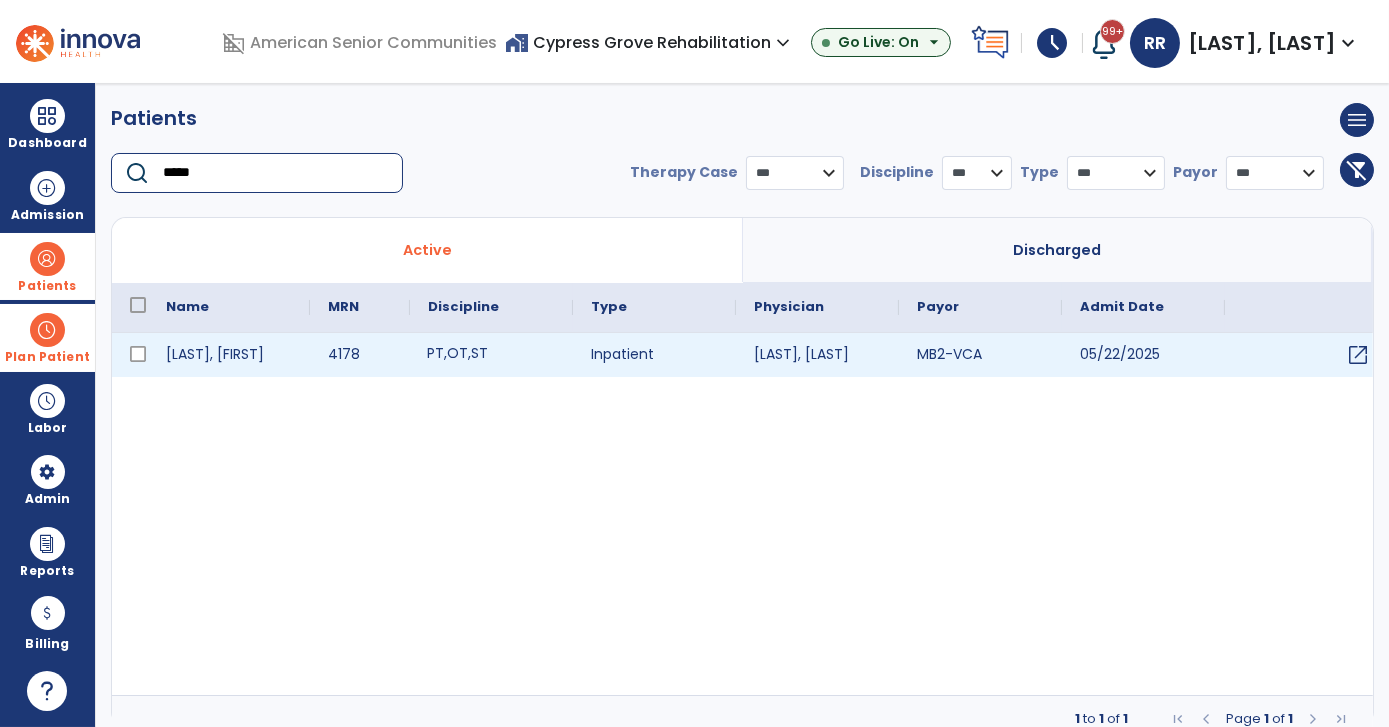 click on "ST" at bounding box center [479, 353] 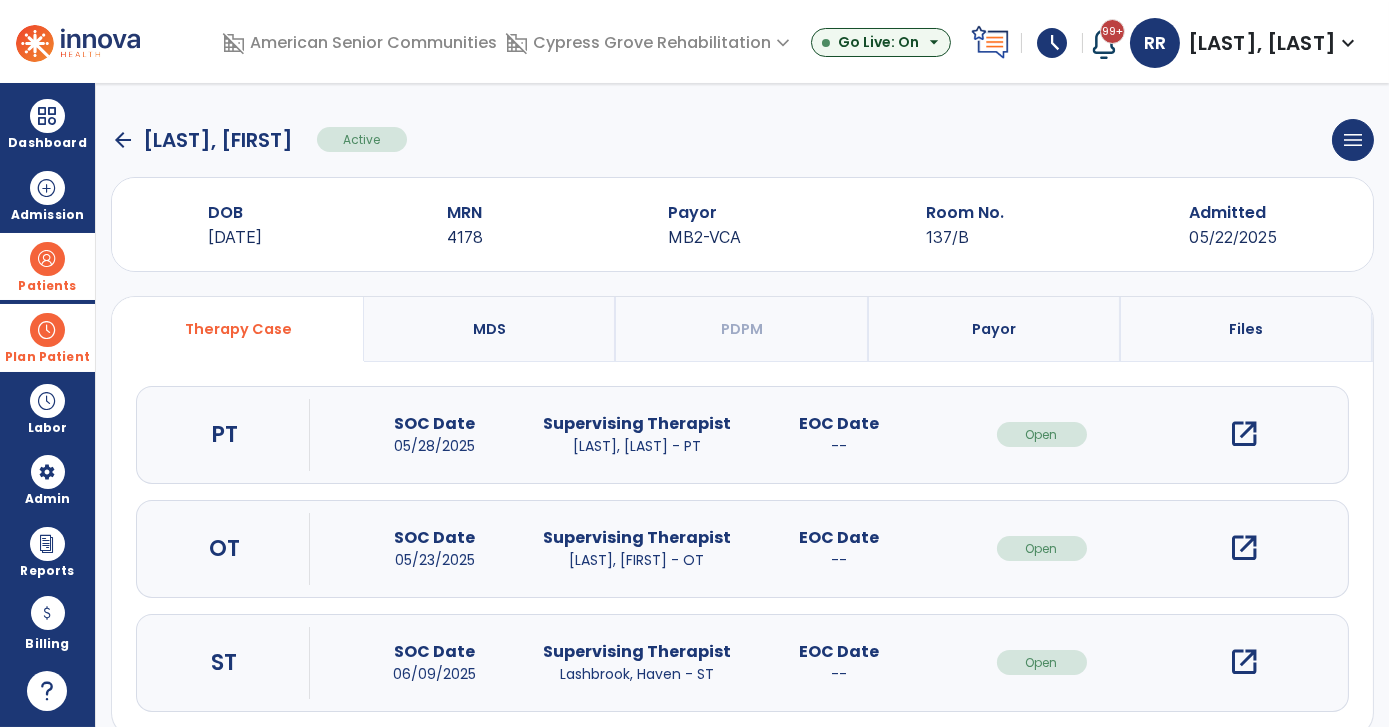 click on "open_in_new" at bounding box center [1244, 662] 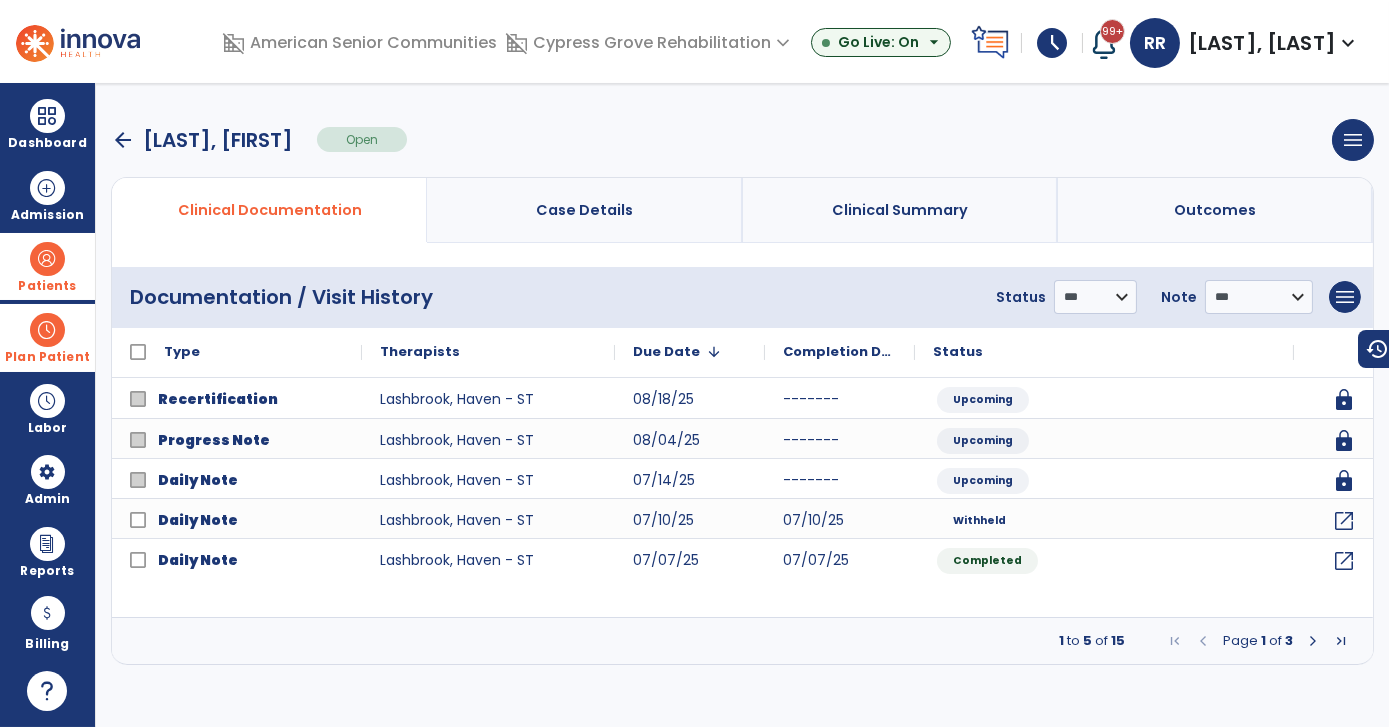 click at bounding box center [1313, 641] 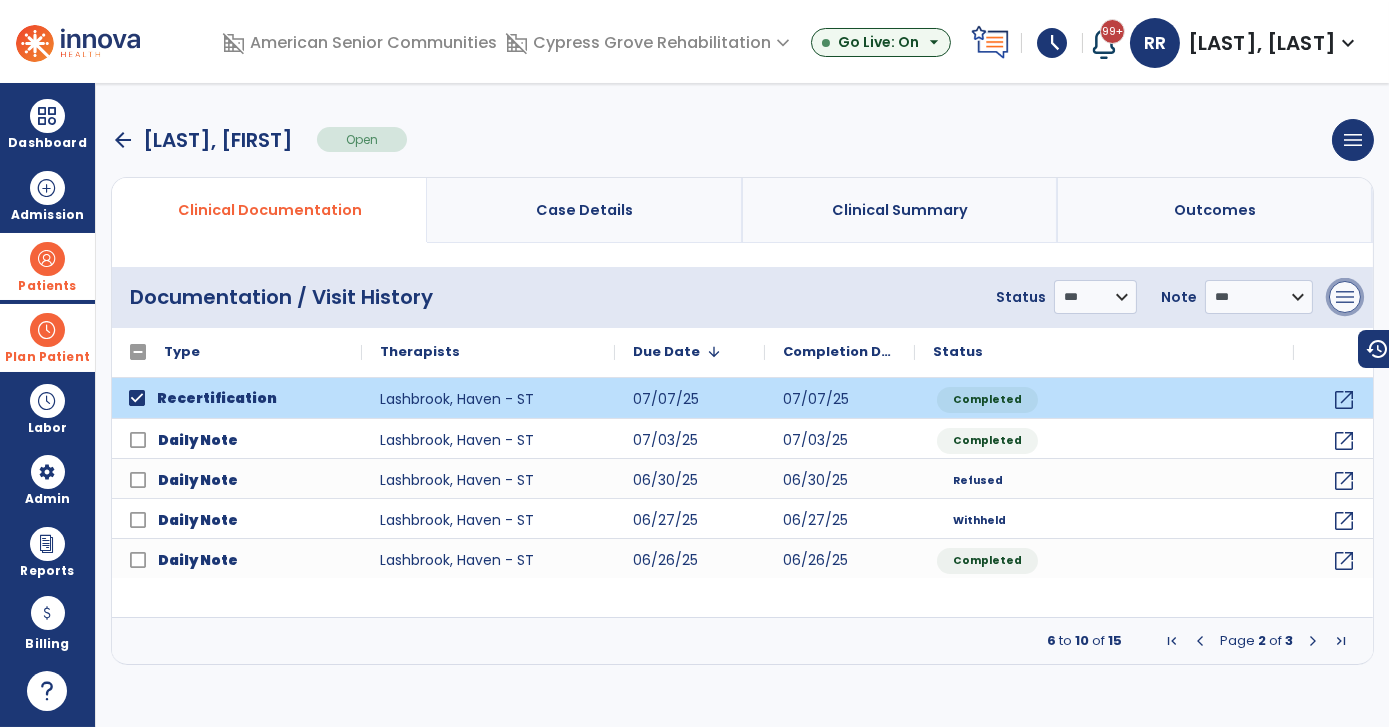 click on "menu" at bounding box center (1345, 297) 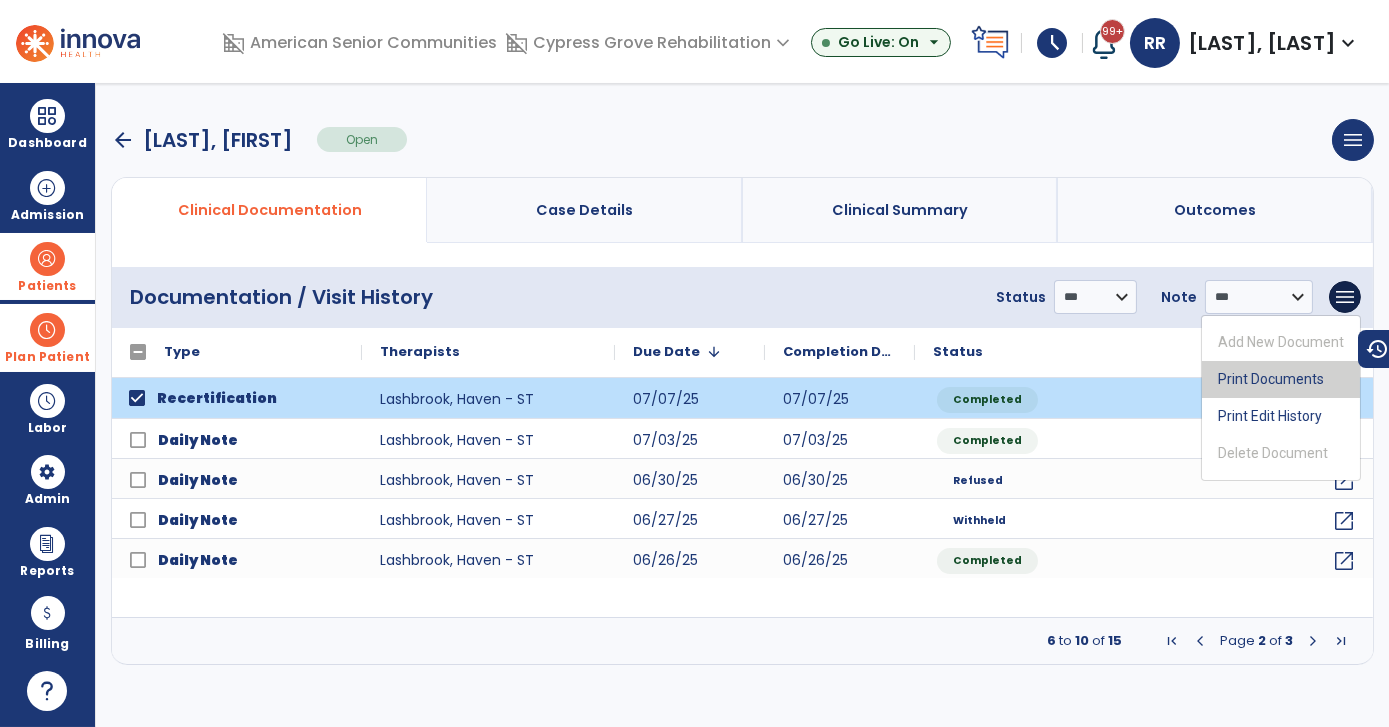 click on "Print Documents" at bounding box center [1281, 379] 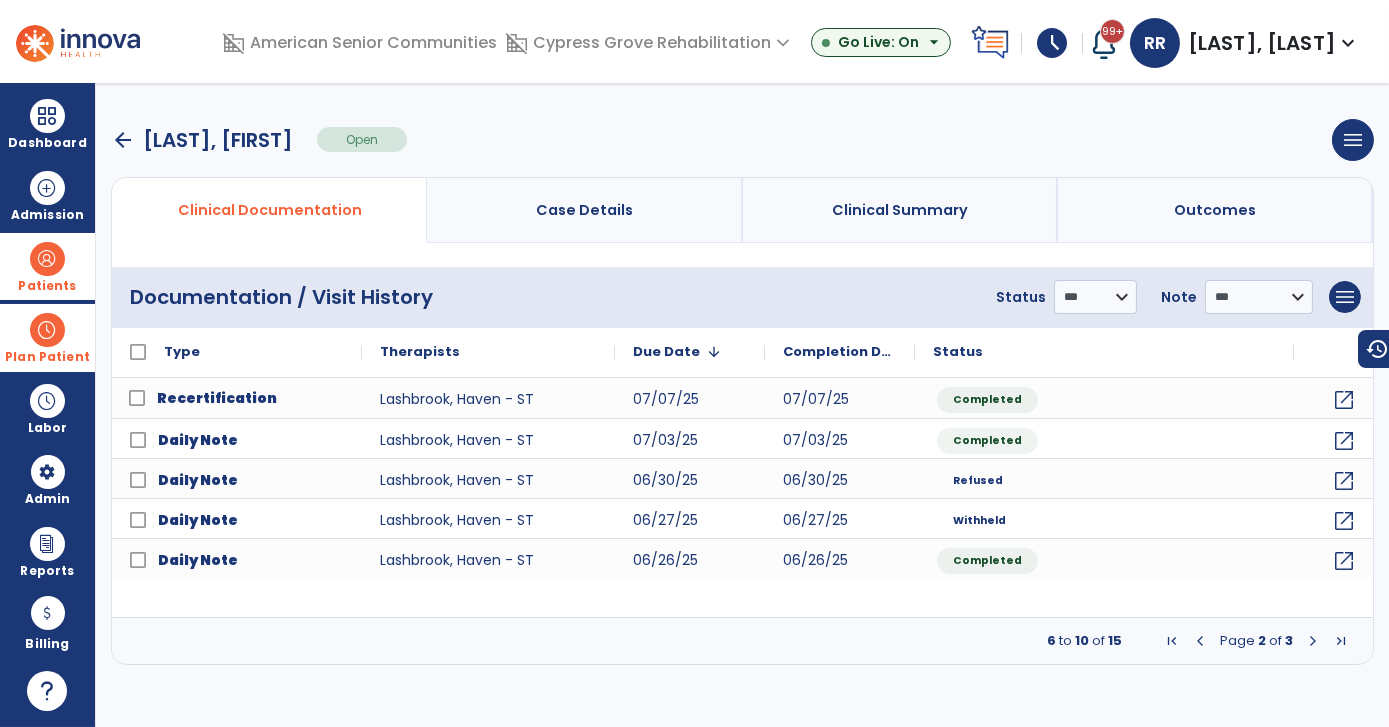 click at bounding box center [47, 330] 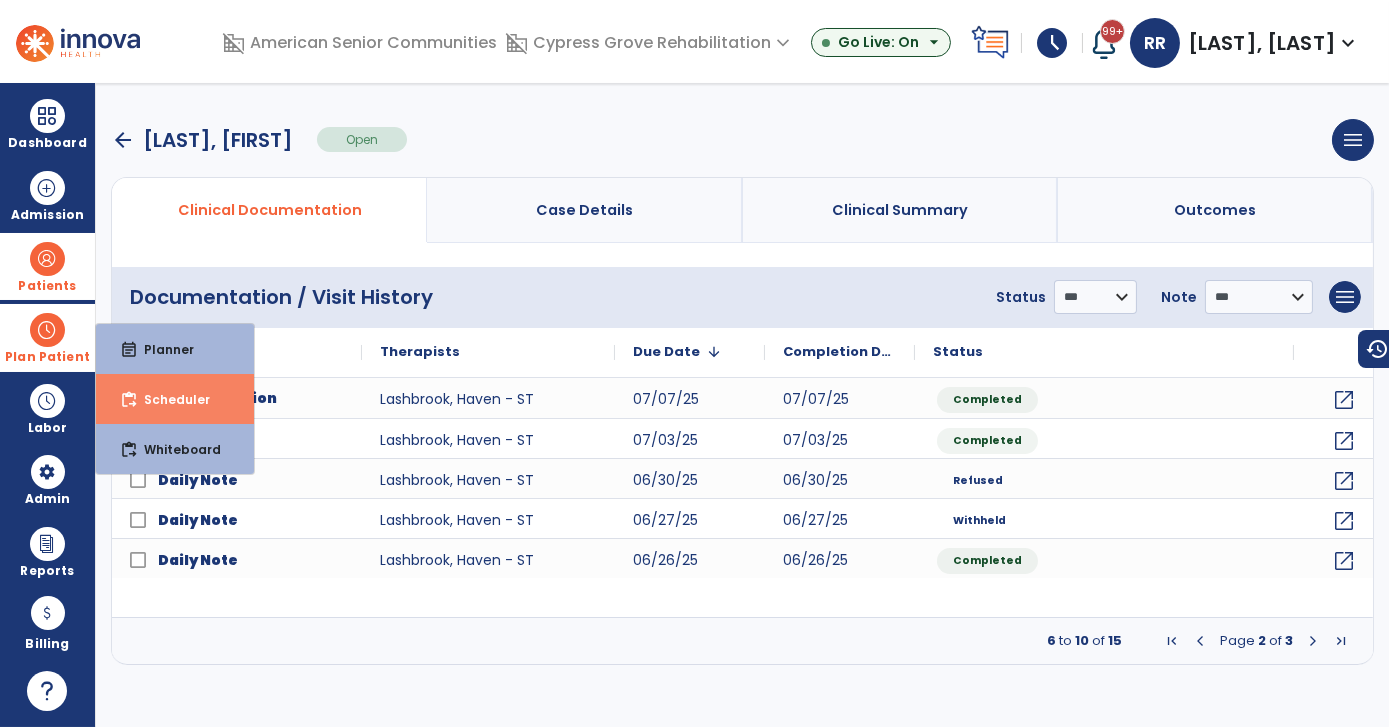 click on "Scheduler" at bounding box center [169, 399] 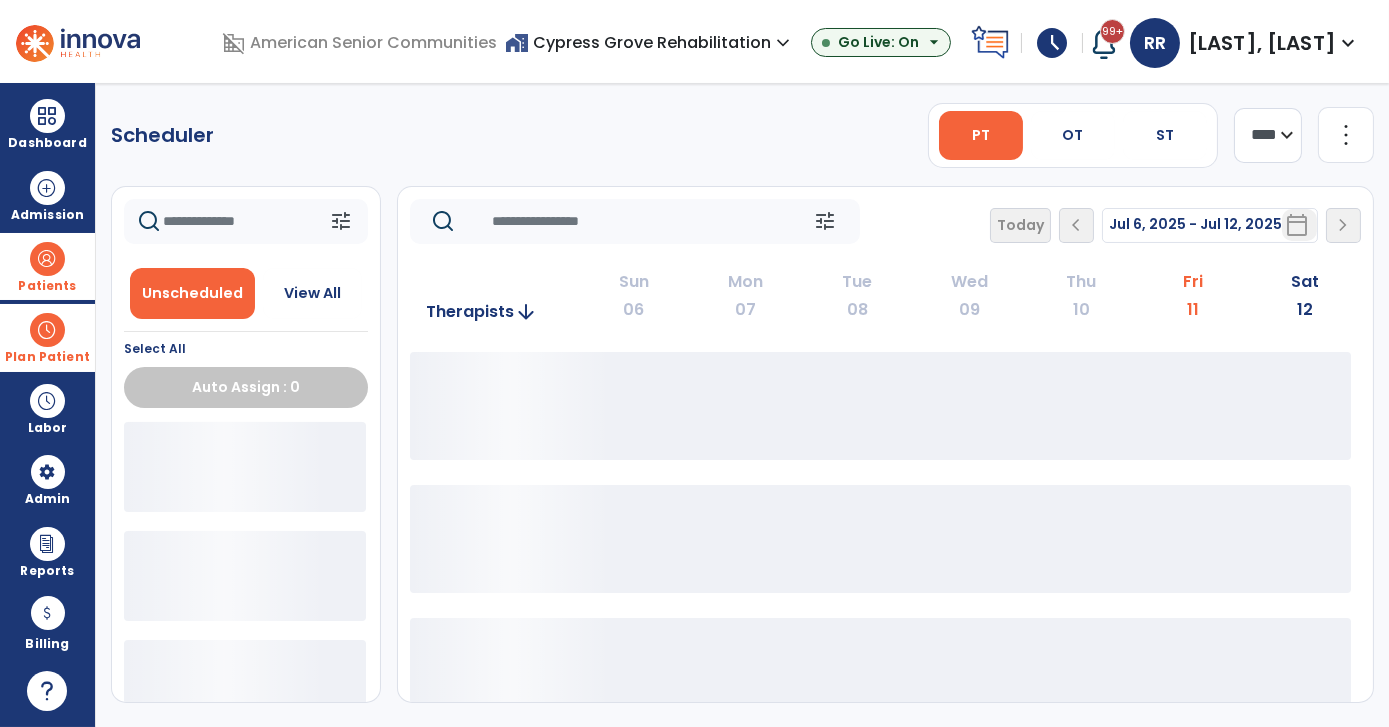 click on "Today  chevron_left Jul 6, 2025 - Jul 12, 2025  *********  calendar_today  chevron_right" 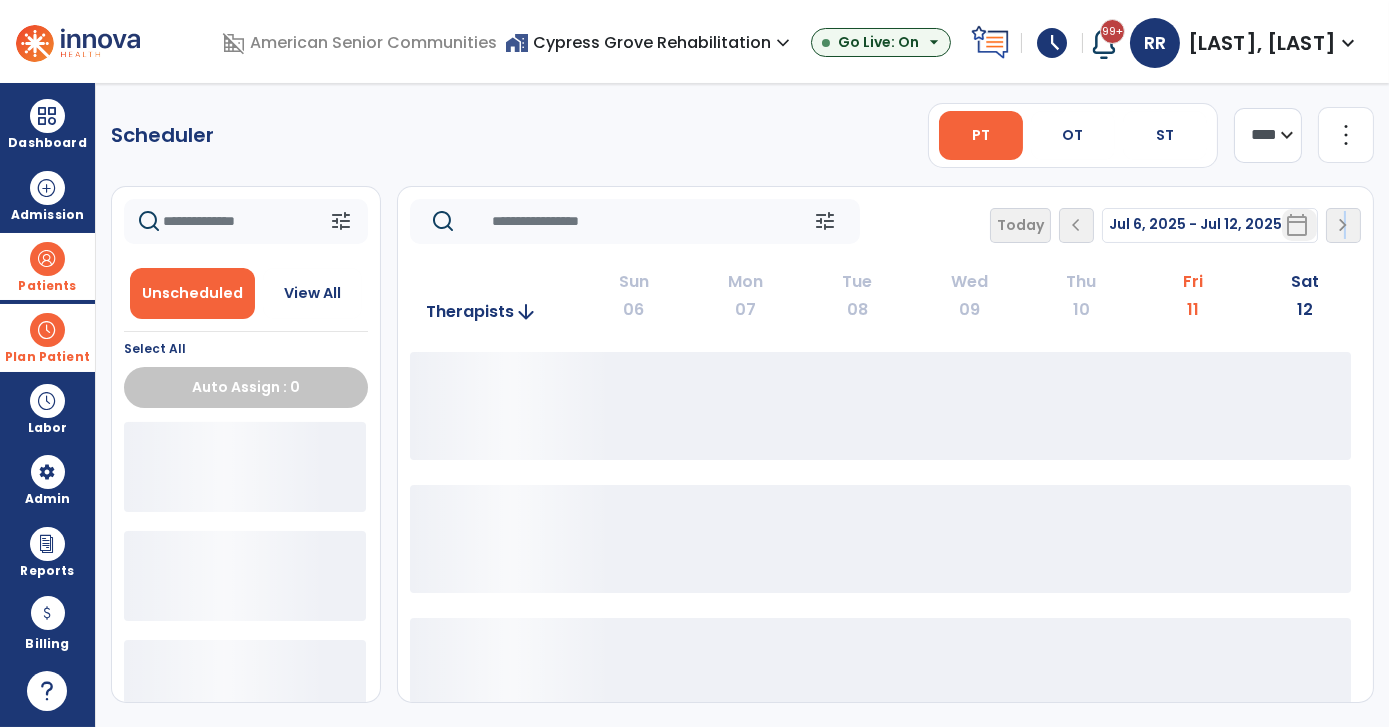 drag, startPoint x: 1343, startPoint y: 226, endPoint x: 1346, endPoint y: 236, distance: 10.440307 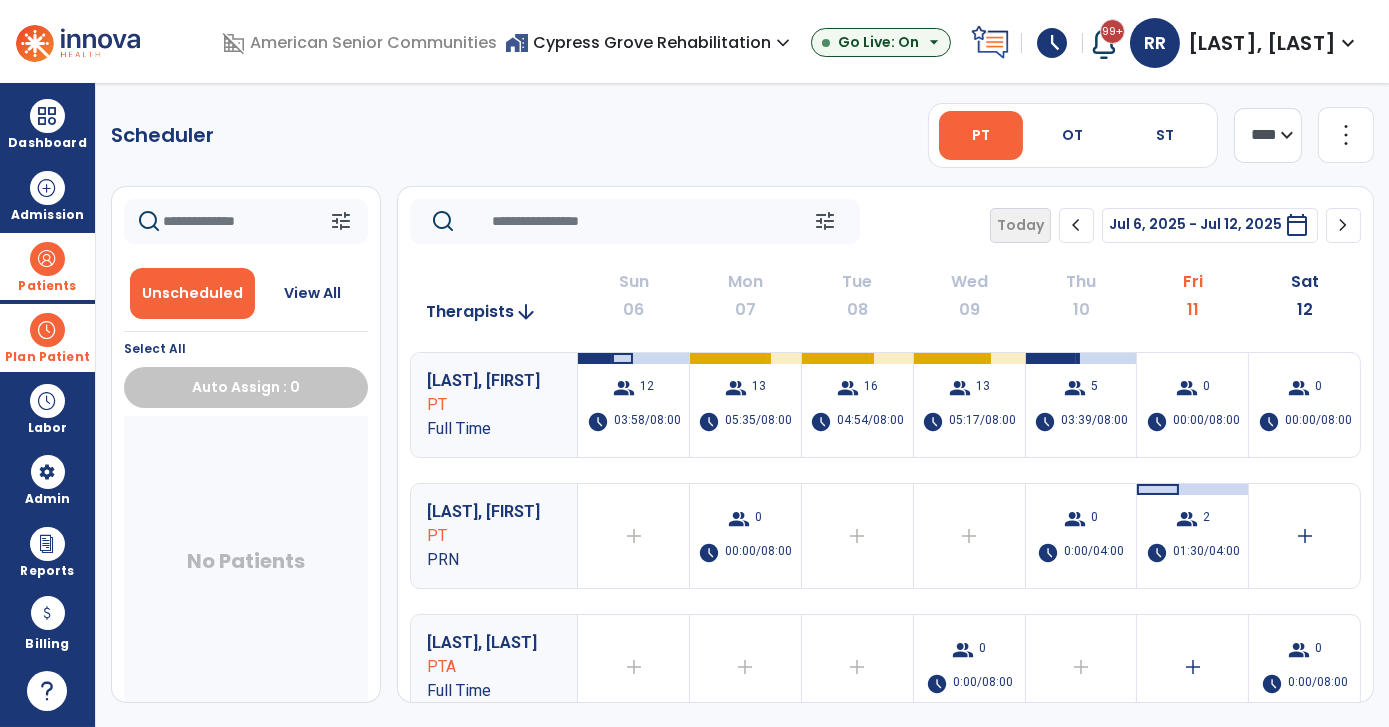 click on "Scheduler   PT   OT   ST  **** *** more_vert  Manage Labor   View All Therapists   Print" 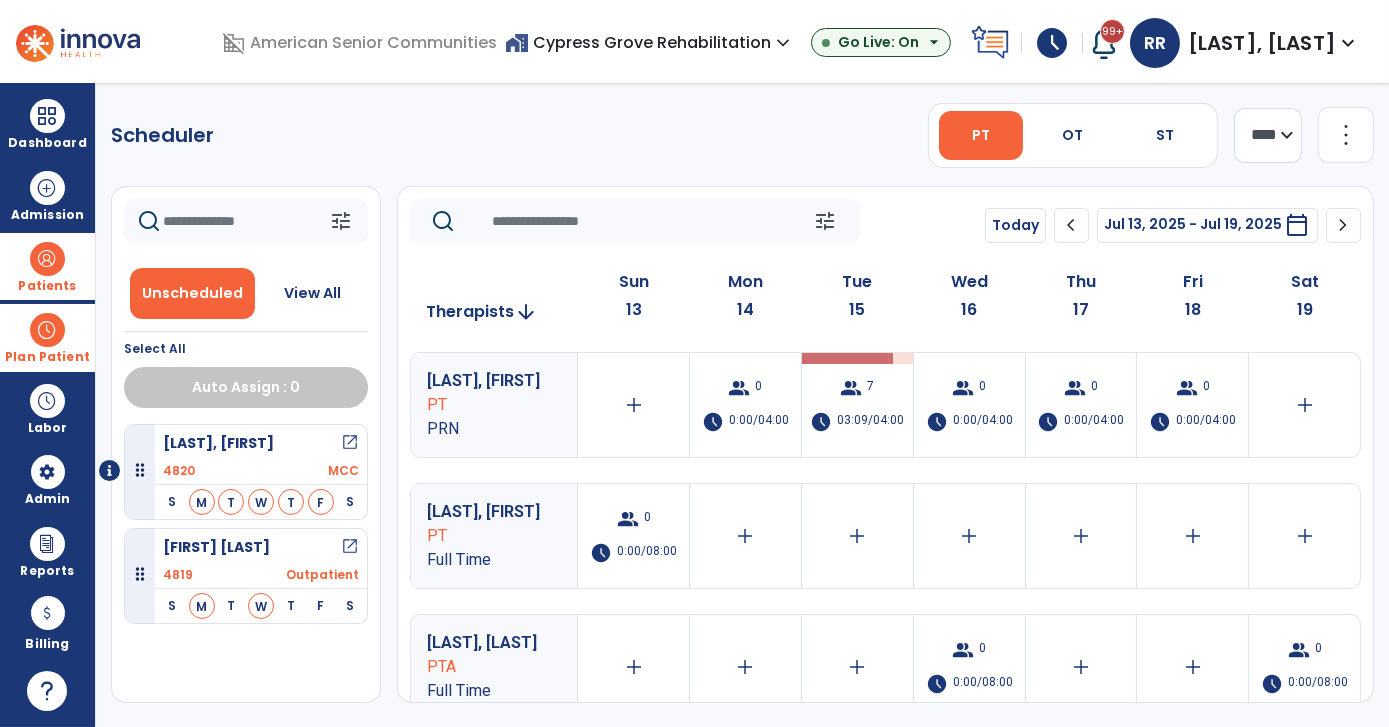 click on "[LAST], [FIRST]   open_in_new" at bounding box center [261, 443] 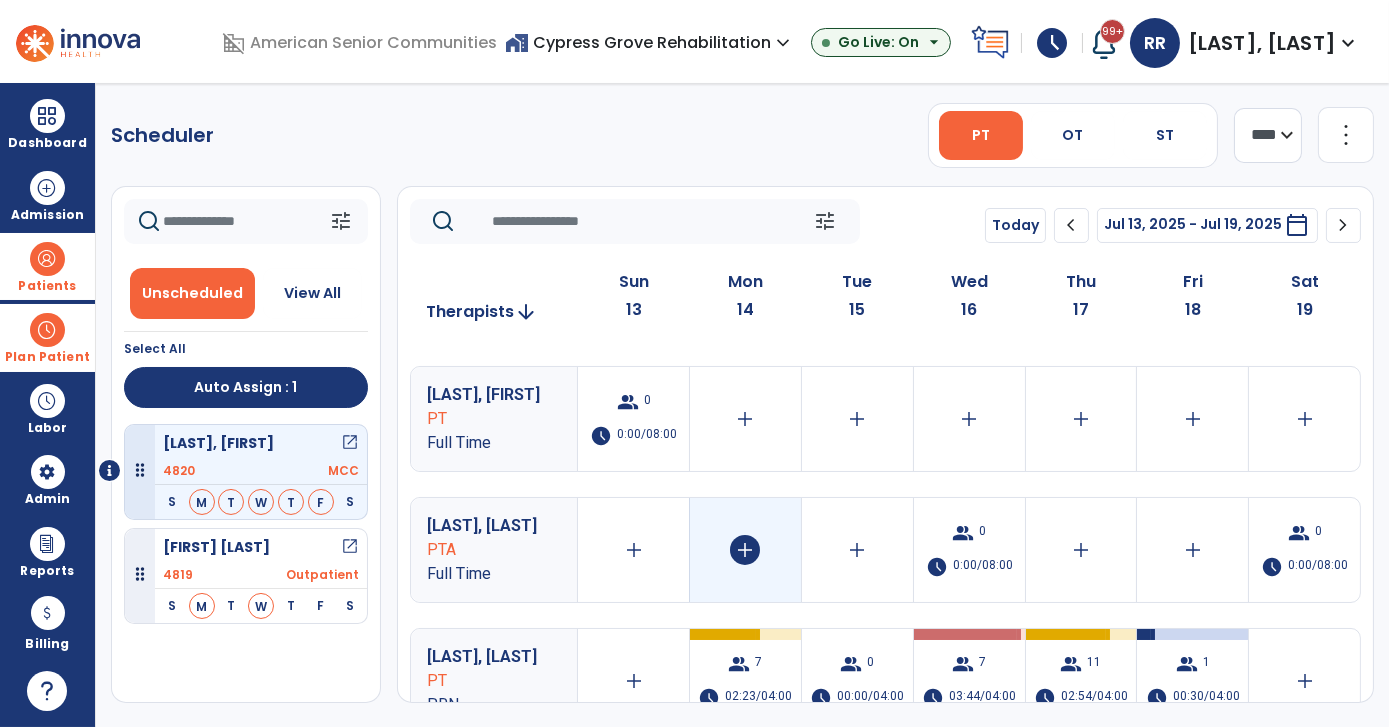 scroll, scrollTop: 146, scrollLeft: 0, axis: vertical 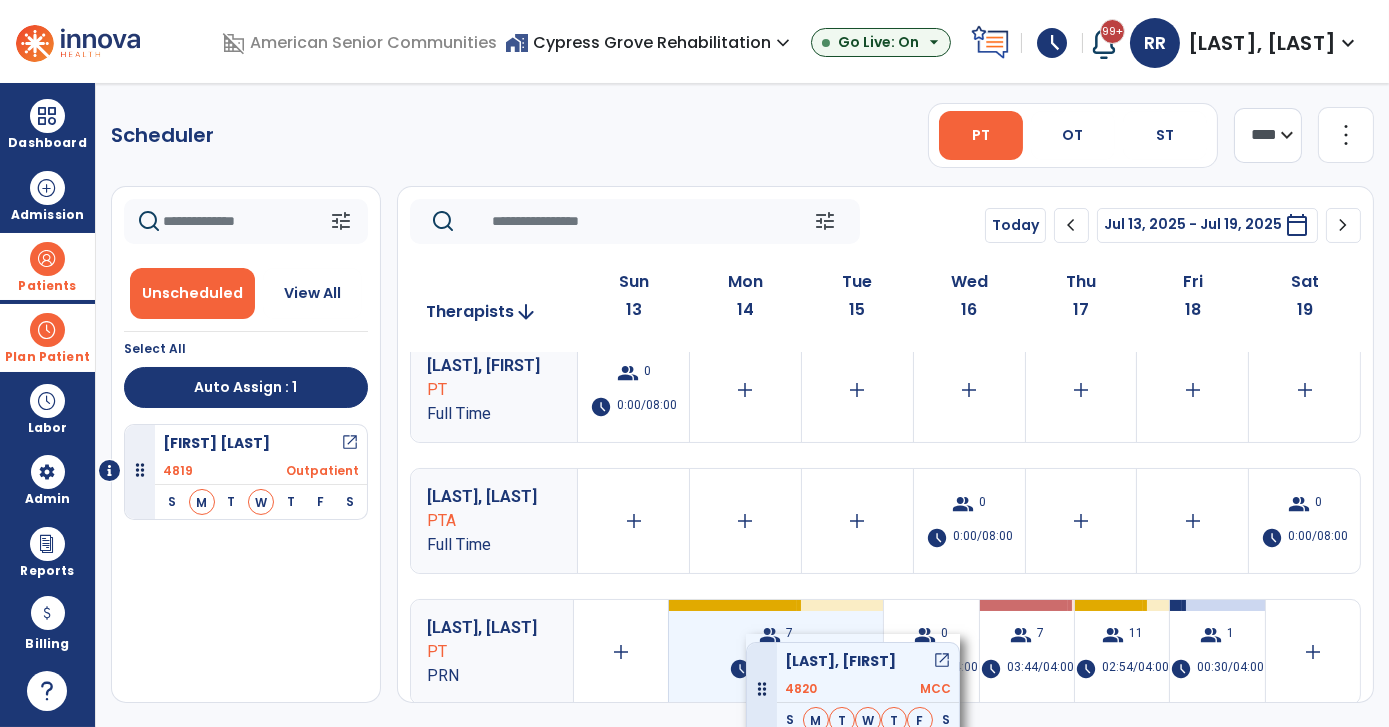 drag, startPoint x: 179, startPoint y: 453, endPoint x: 746, endPoint y: 634, distance: 595.189 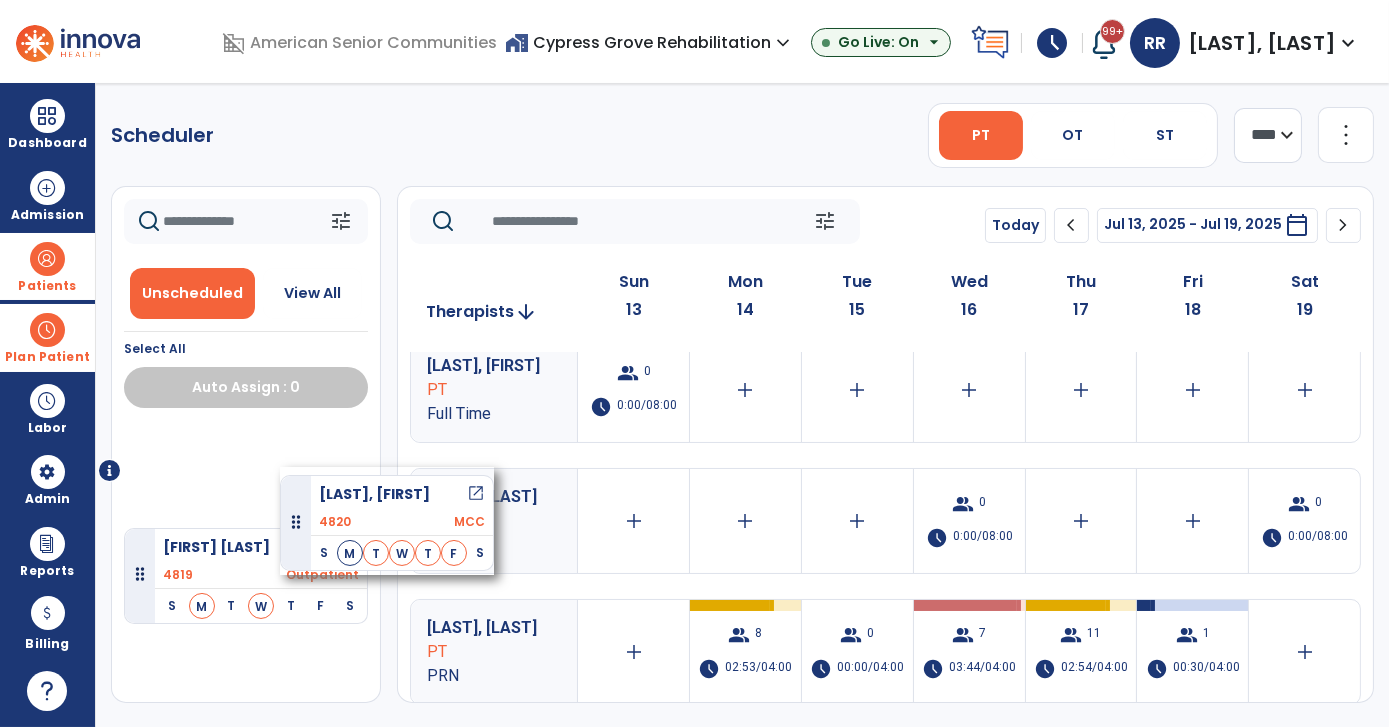 drag, startPoint x: 257, startPoint y: 461, endPoint x: 280, endPoint y: 467, distance: 23.769728 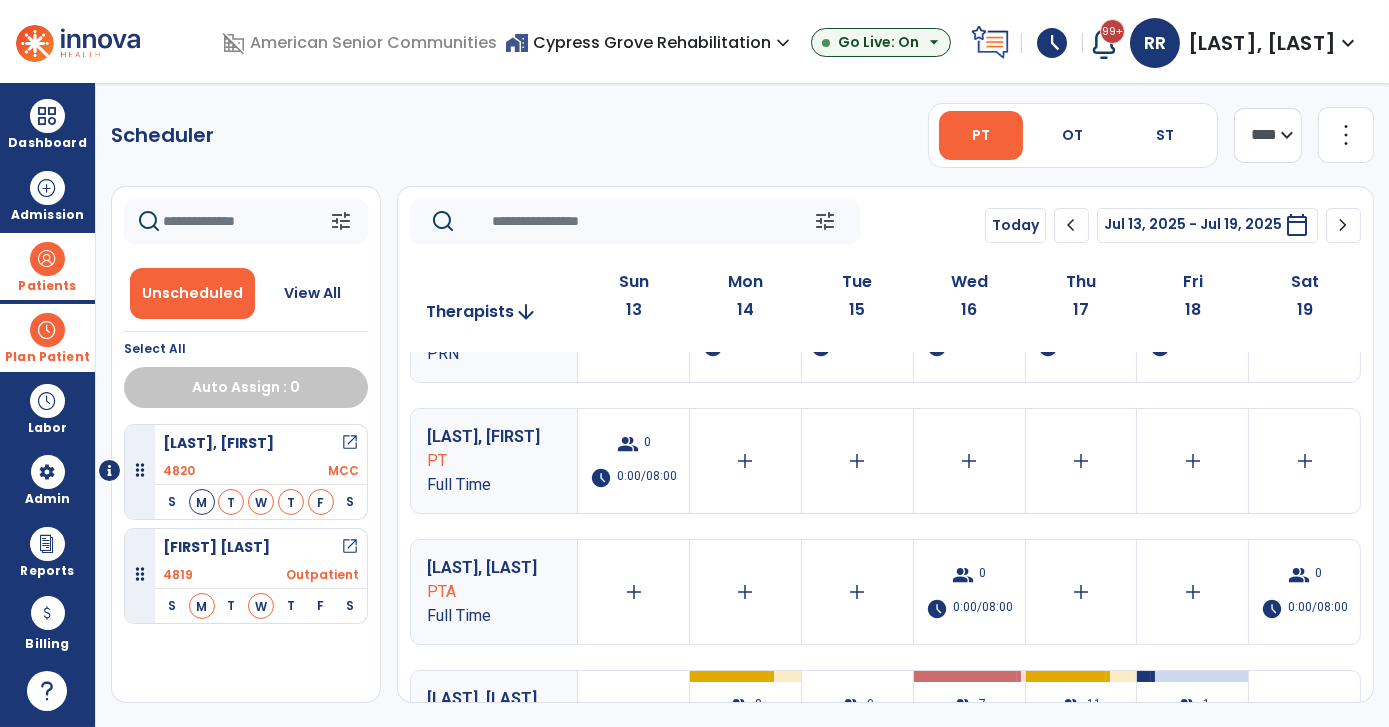 scroll, scrollTop: 0, scrollLeft: 0, axis: both 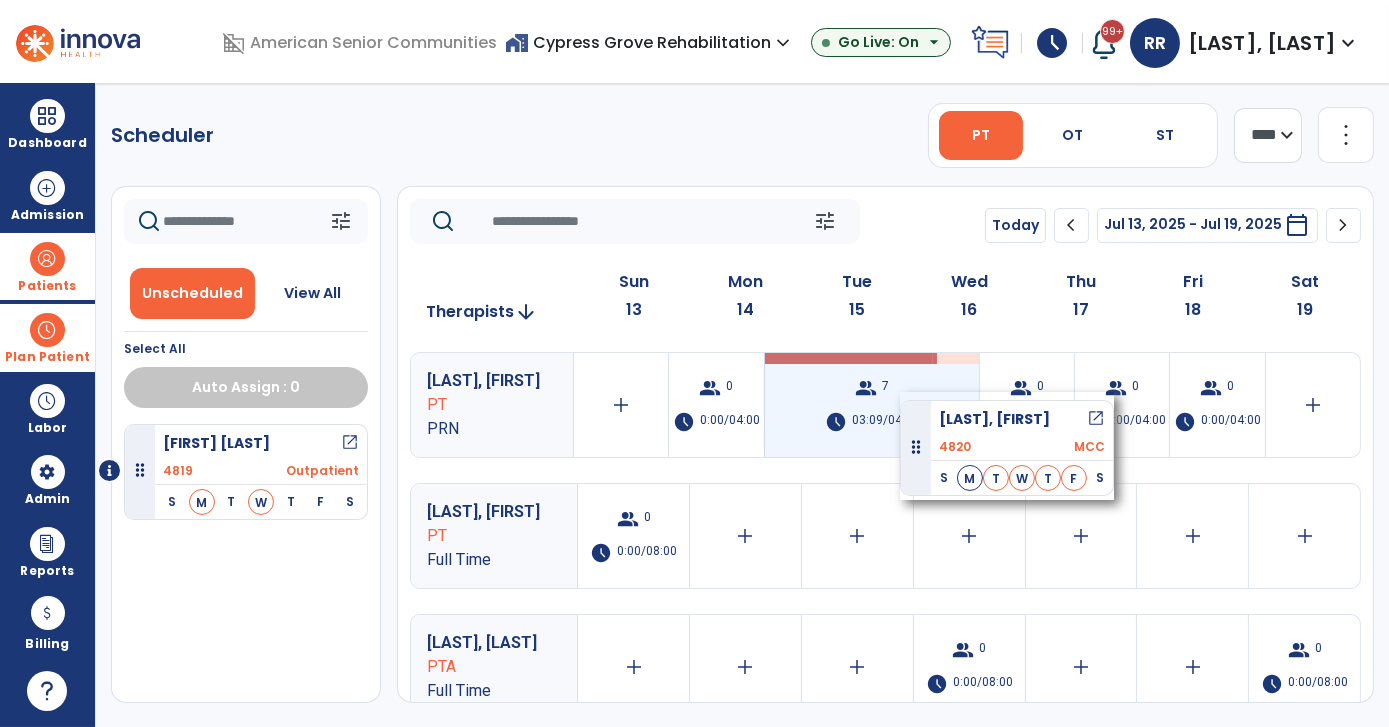 drag, startPoint x: 280, startPoint y: 460, endPoint x: 900, endPoint y: 392, distance: 623.7179 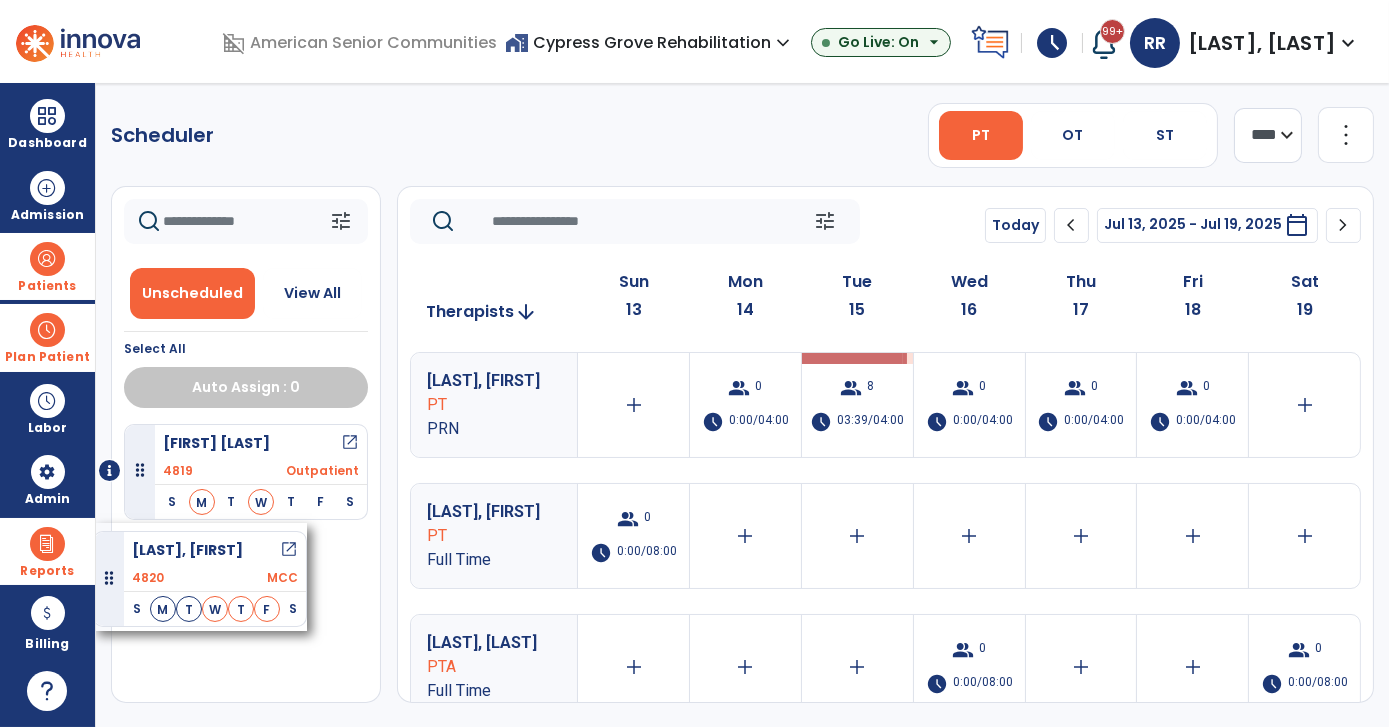 drag, startPoint x: 235, startPoint y: 462, endPoint x: 93, endPoint y: 523, distance: 154.54773 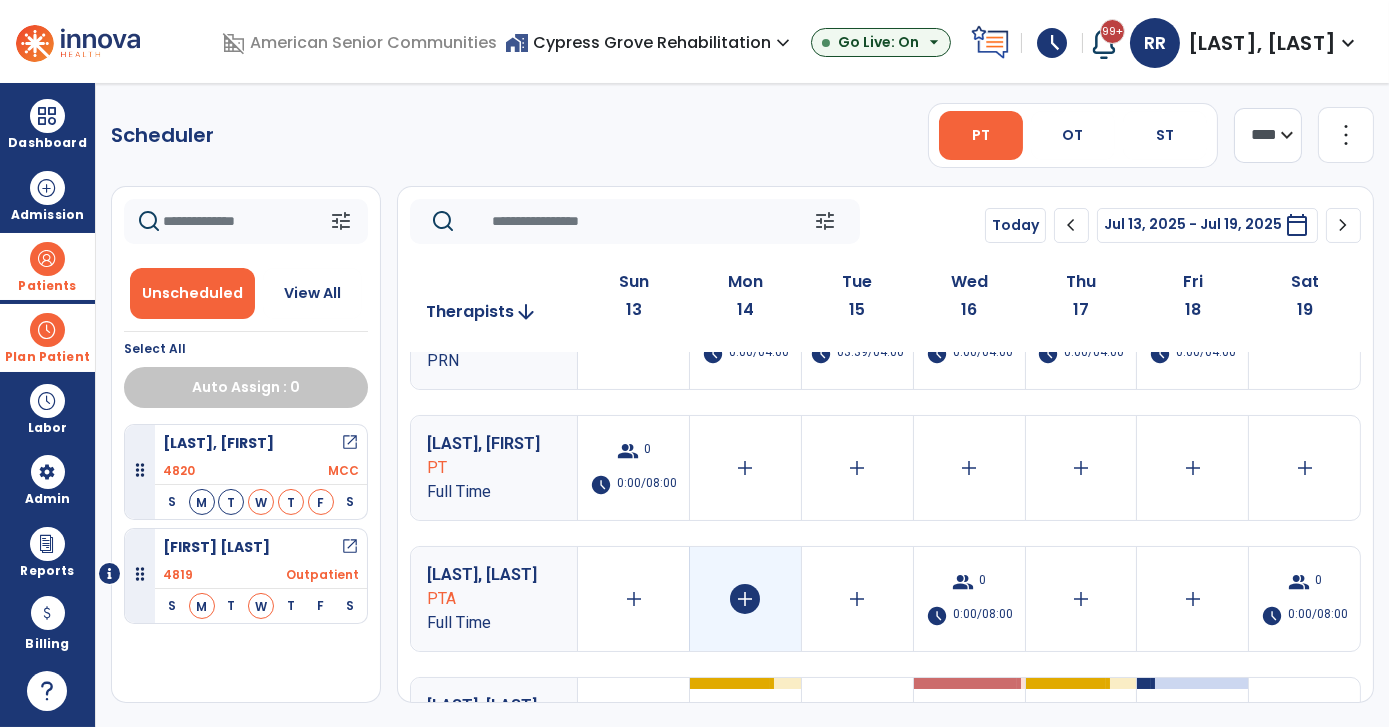 scroll, scrollTop: 146, scrollLeft: 0, axis: vertical 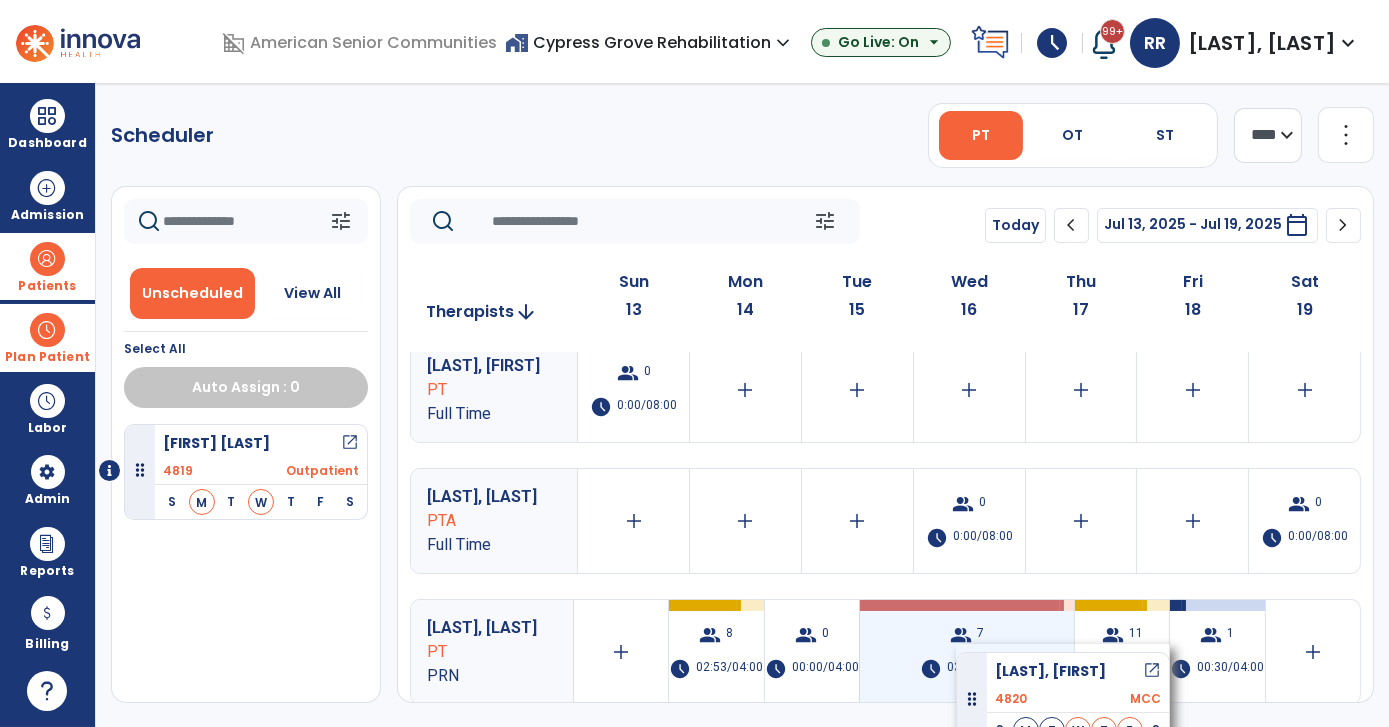drag, startPoint x: 227, startPoint y: 466, endPoint x: 956, endPoint y: 644, distance: 750.41656 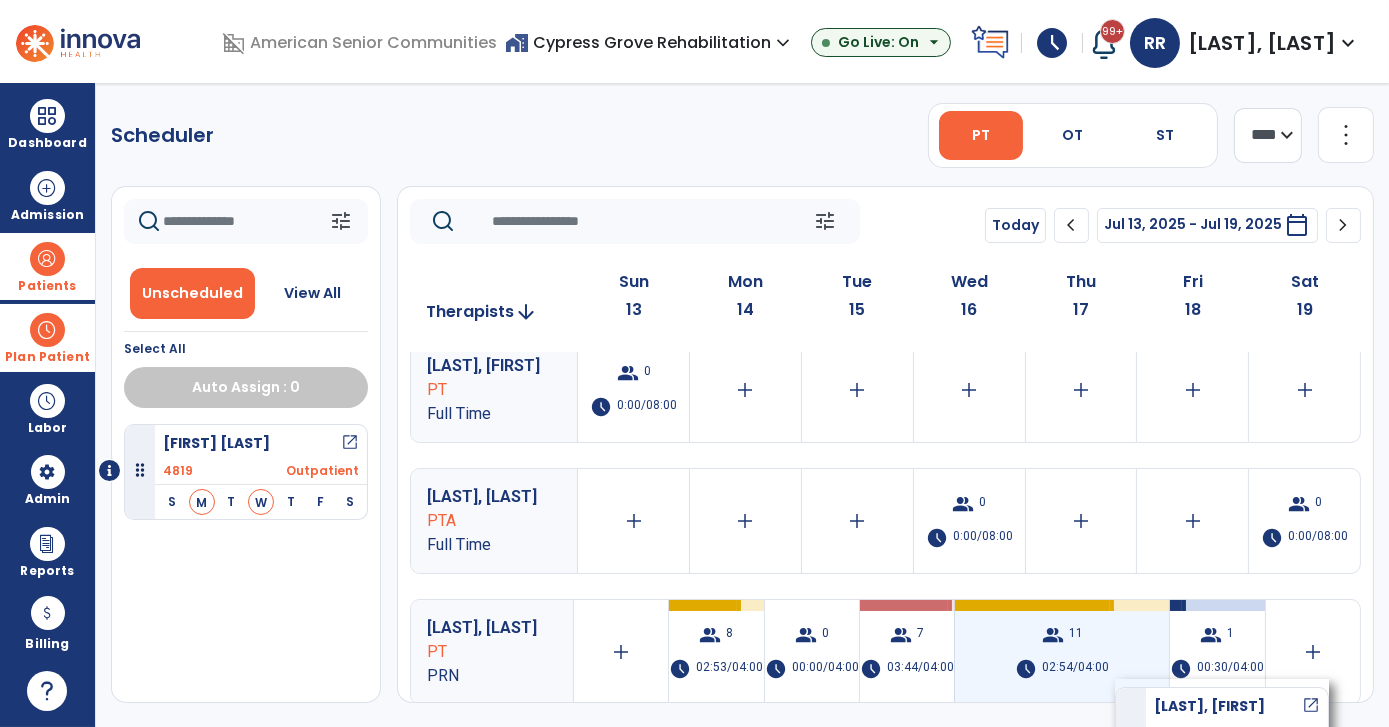 drag, startPoint x: 252, startPoint y: 456, endPoint x: 1104, endPoint y: 679, distance: 880.7003 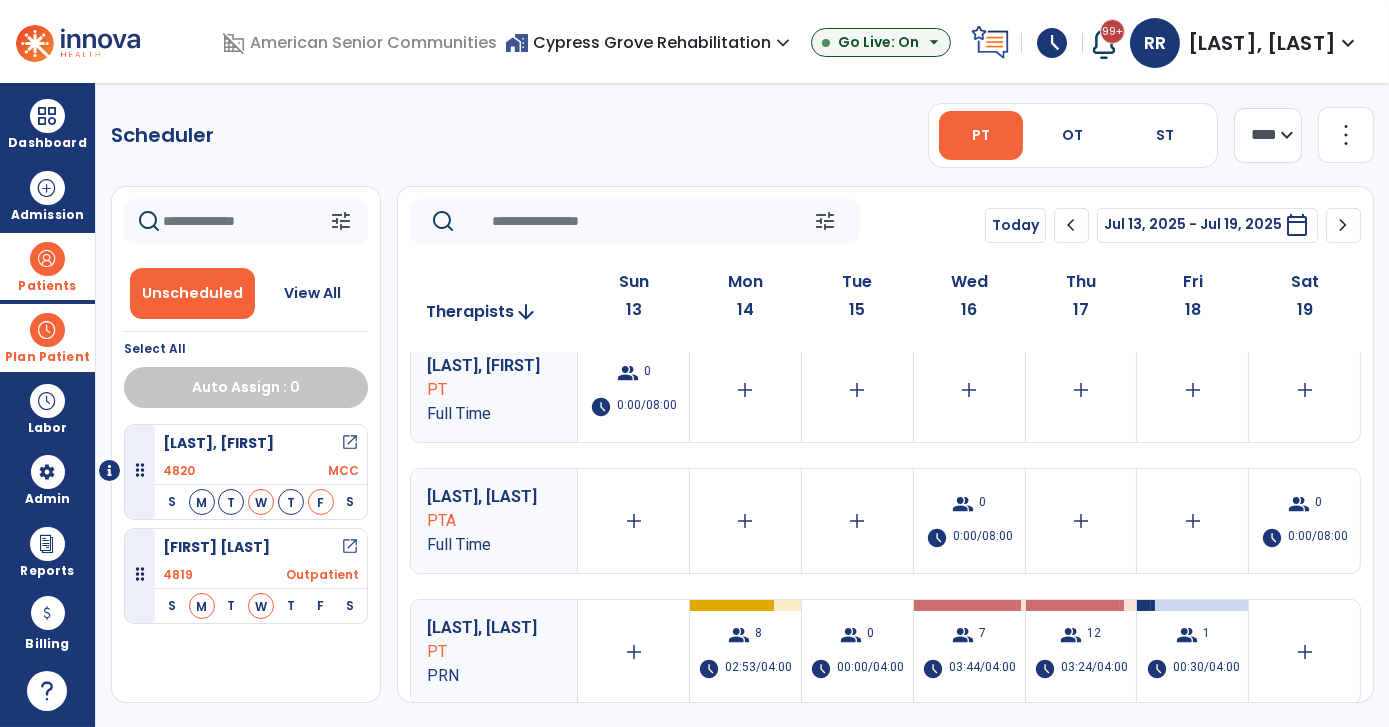 click on "4820 MCC" at bounding box center (261, 471) 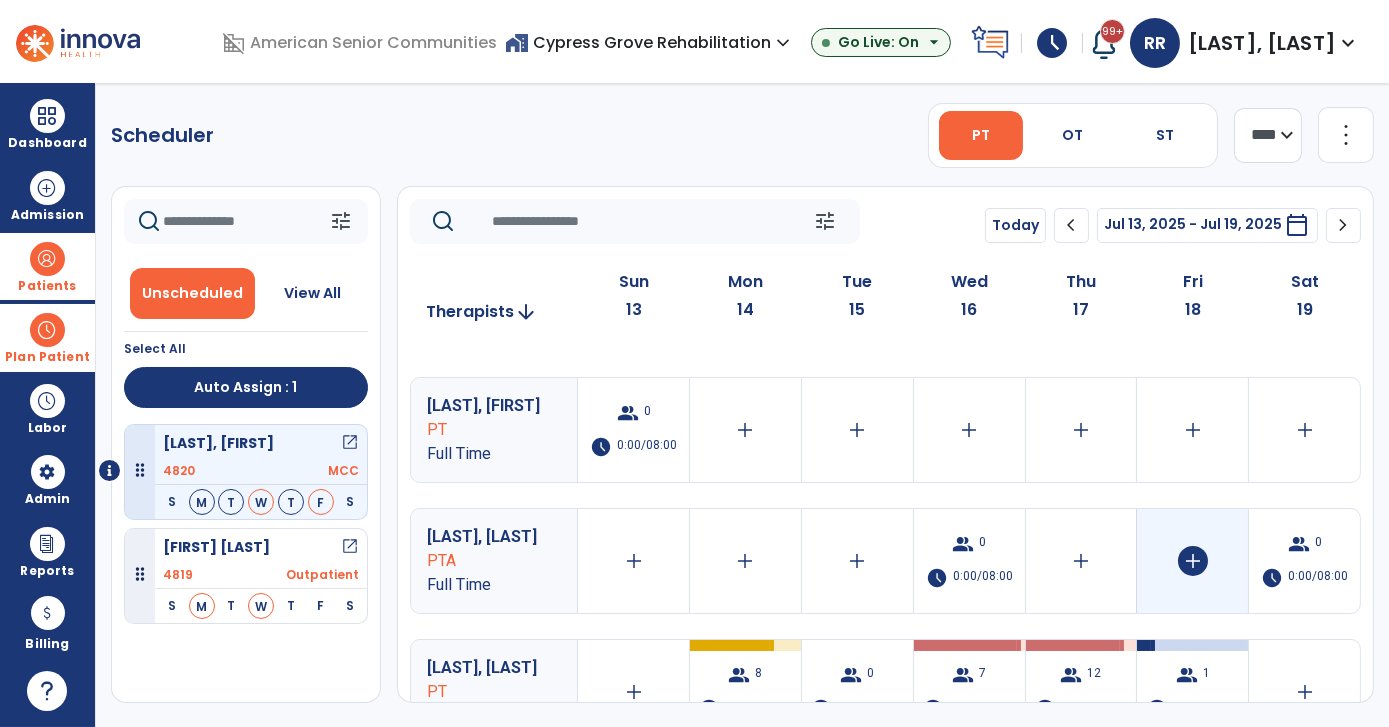 scroll, scrollTop: 146, scrollLeft: 0, axis: vertical 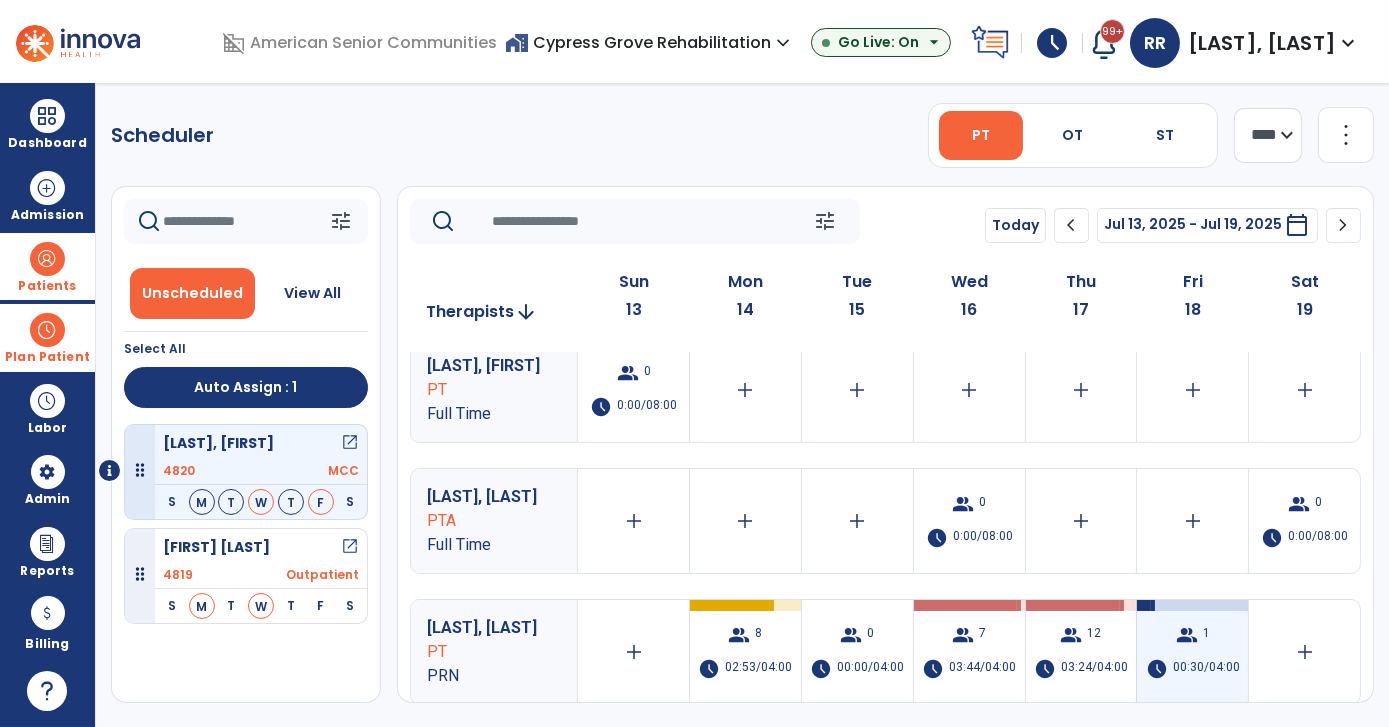click on "group" at bounding box center [1187, 635] 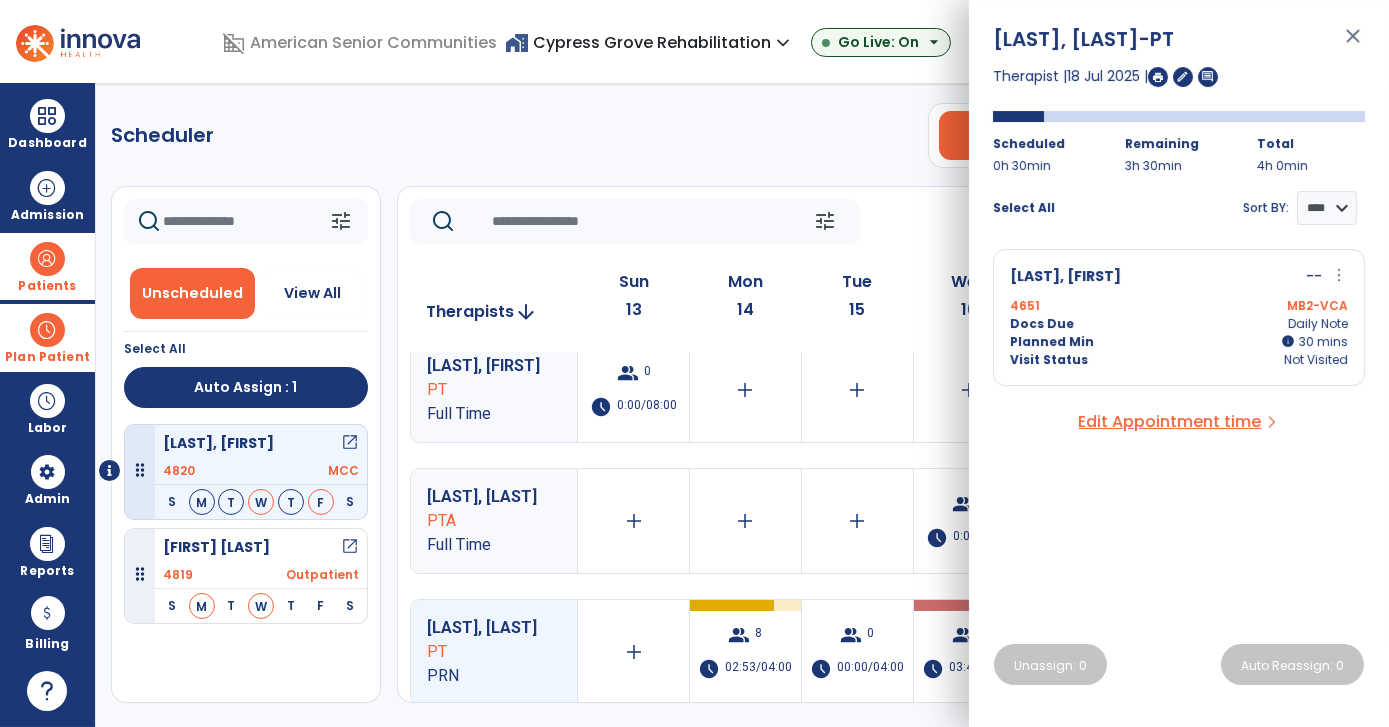 click on "[LAST], [FIRST] -PT close Therapist | [DATE] | edit comment Scheduled 0h 30min Remaining 3h 30min Total 4h 0min Select All Sort BY: **** **** Hatchett, Desmond -- more_vert edit Edit Session alt_route Split Minutes 4651 MB2-VCA Docs Due Daily Note Planned Min info 30 I 30 mins Visit Status Not Visited Edit Appointment time arrow_forward_ios Unassign: 0 Auto Reassign: 0" at bounding box center (1179, 363) 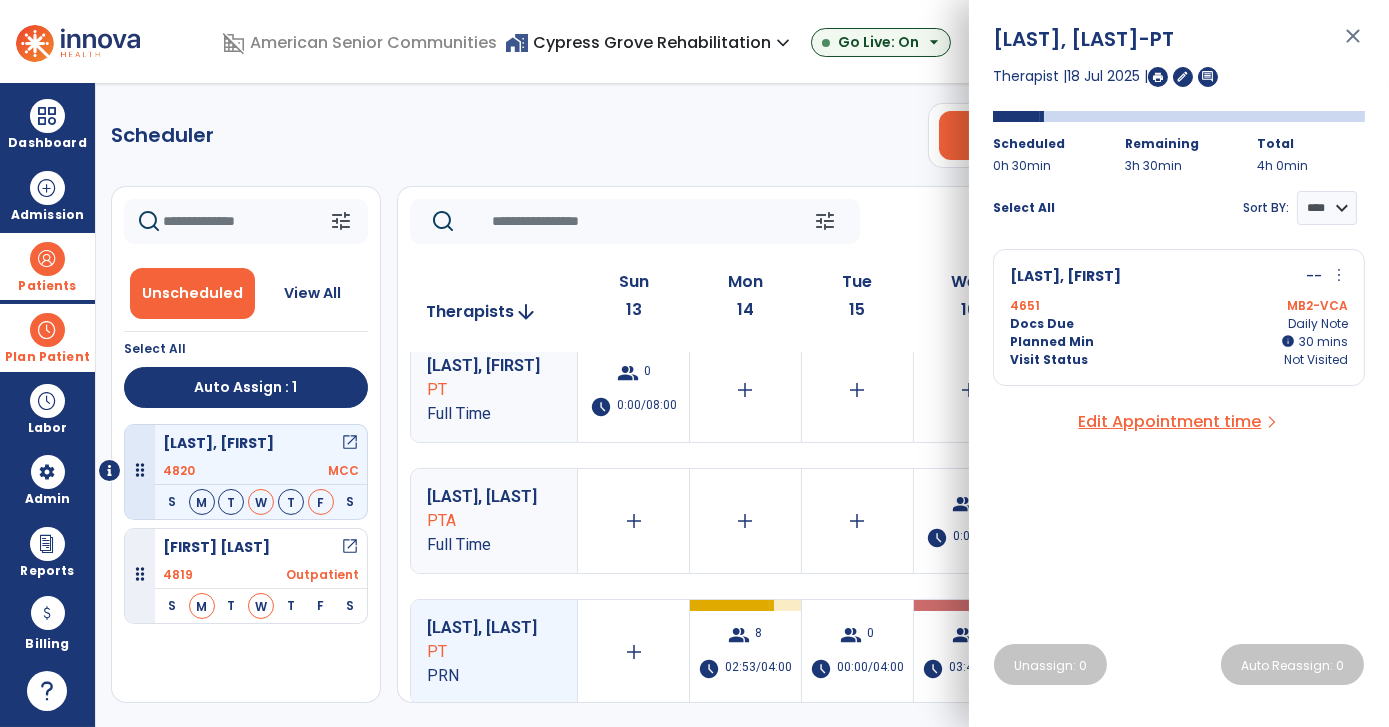 click on "4651 MB2-VCA" at bounding box center [1179, 306] 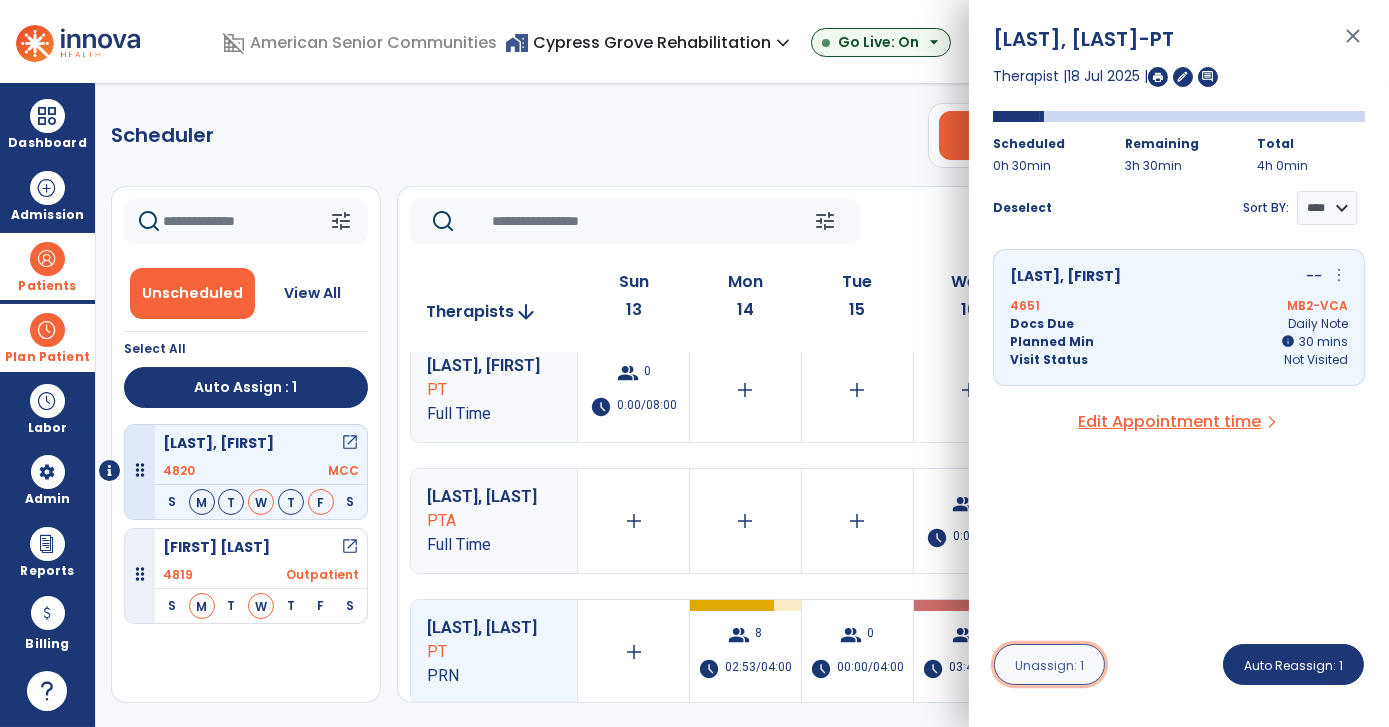 click on "Unassign: 1" at bounding box center (1049, 665) 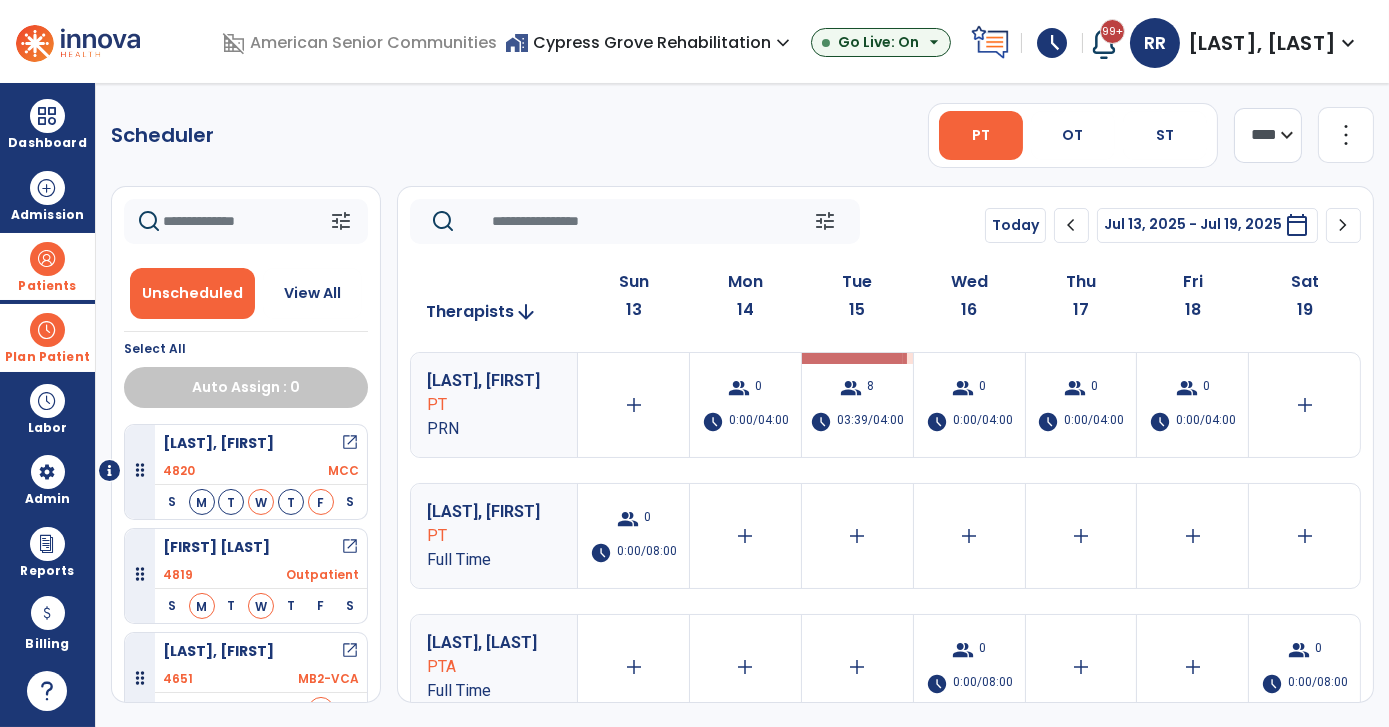 click on "Scheduler   PT   OT   ST  **** *** more_vert  Manage Labor   View All Therapists   Print" 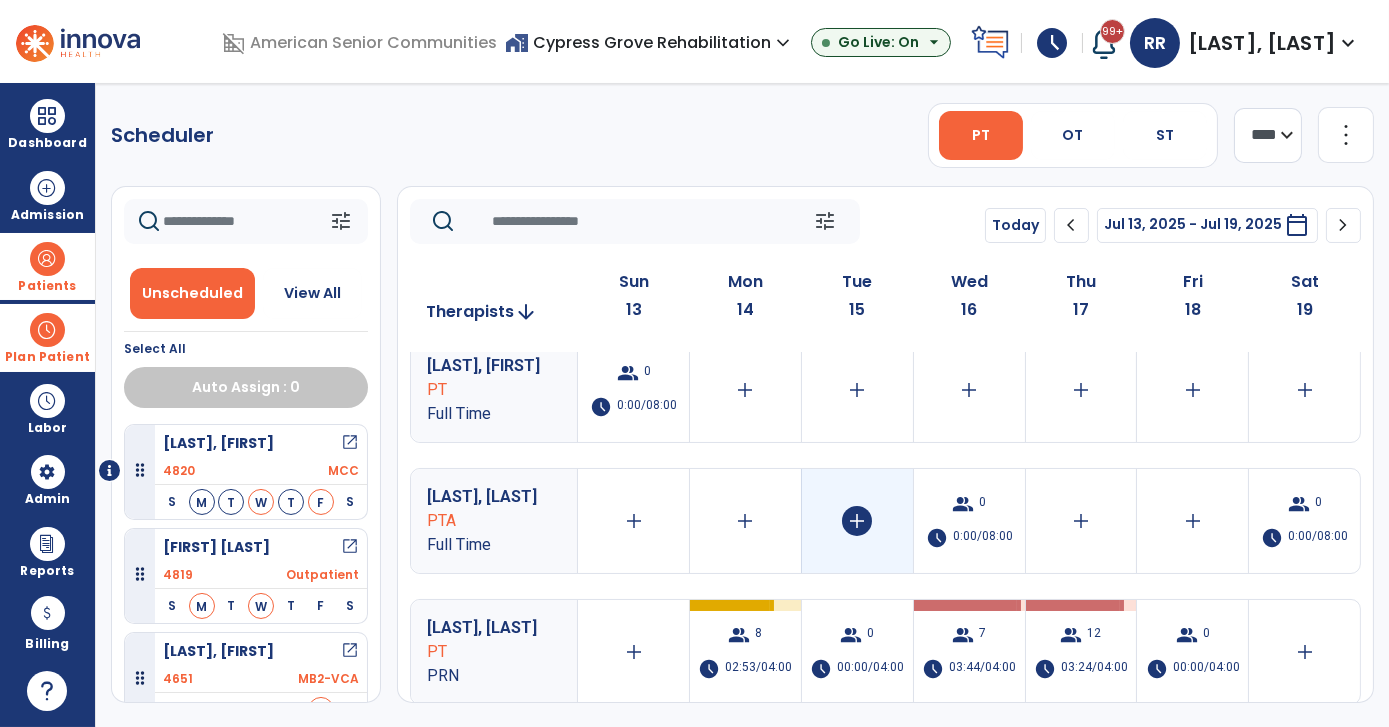 scroll, scrollTop: 0, scrollLeft: 0, axis: both 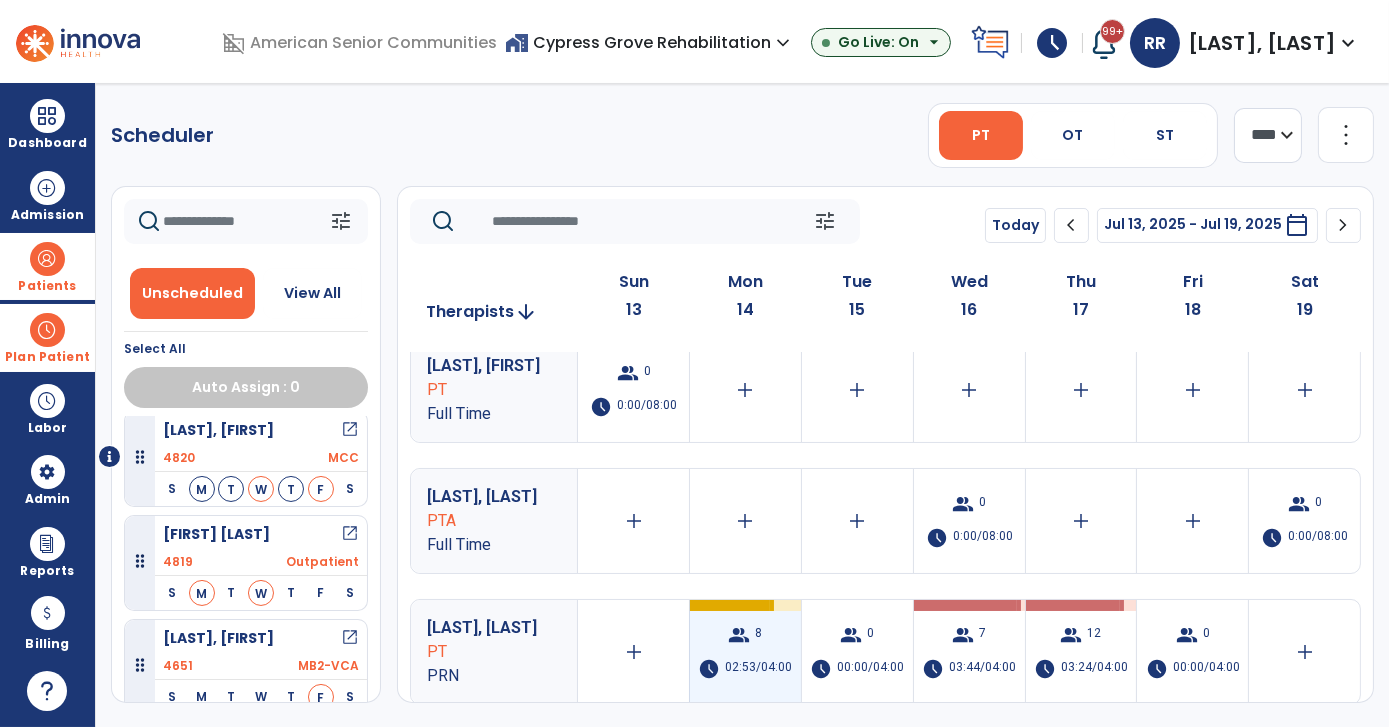 click on "group  8" at bounding box center [745, 635] 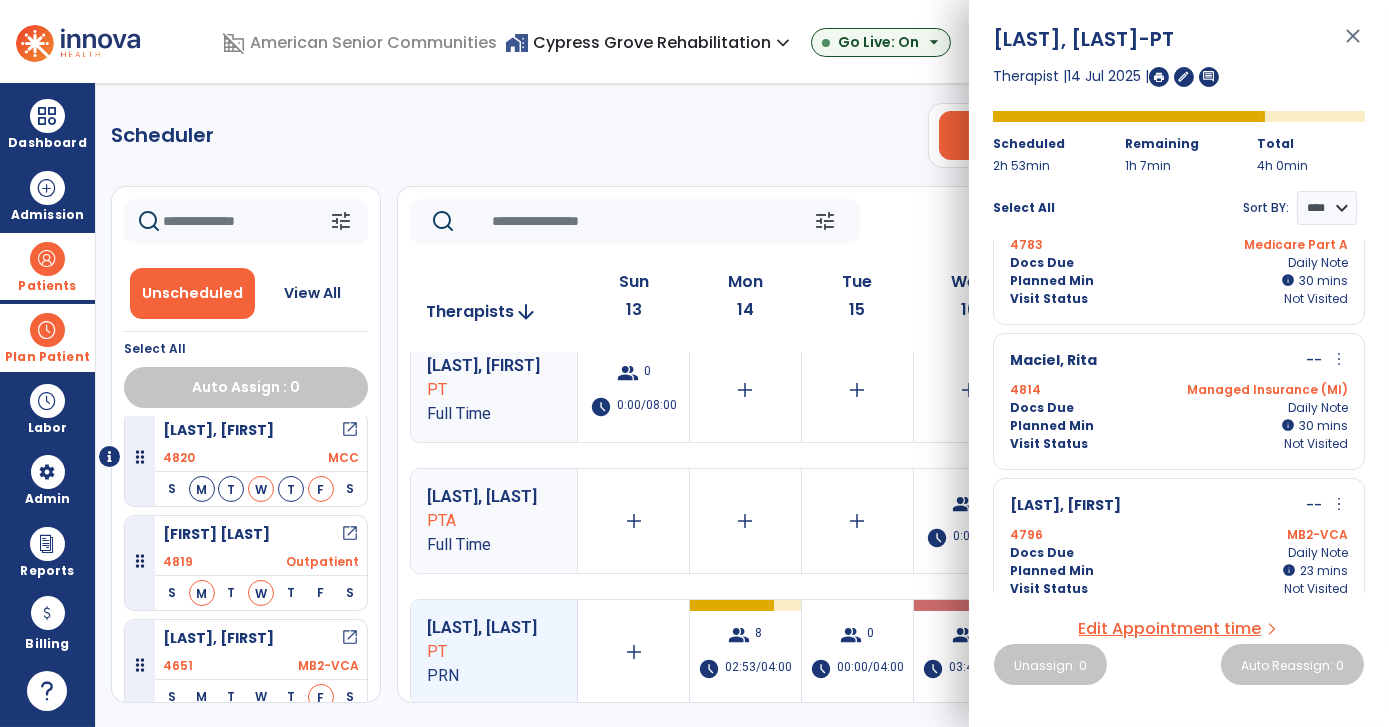scroll, scrollTop: 527, scrollLeft: 0, axis: vertical 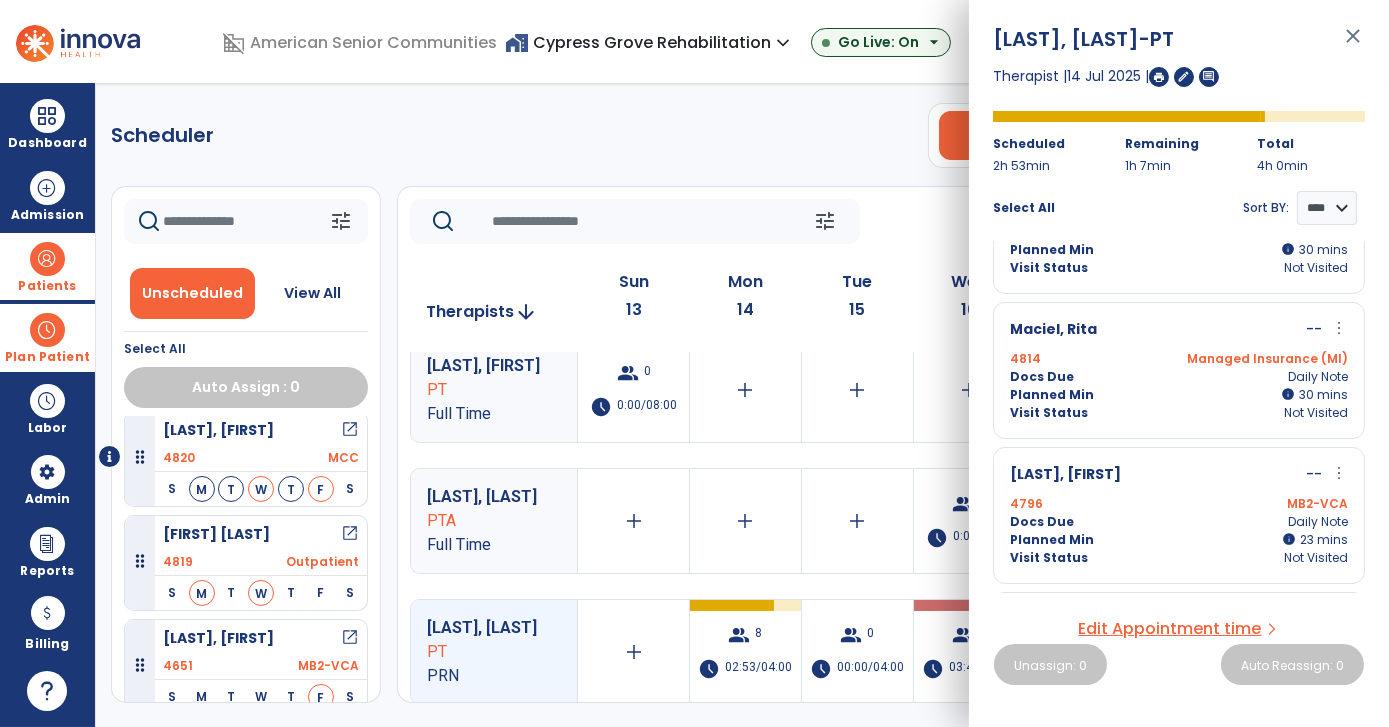 click on "Docs Due Daily Note" at bounding box center [1179, 522] 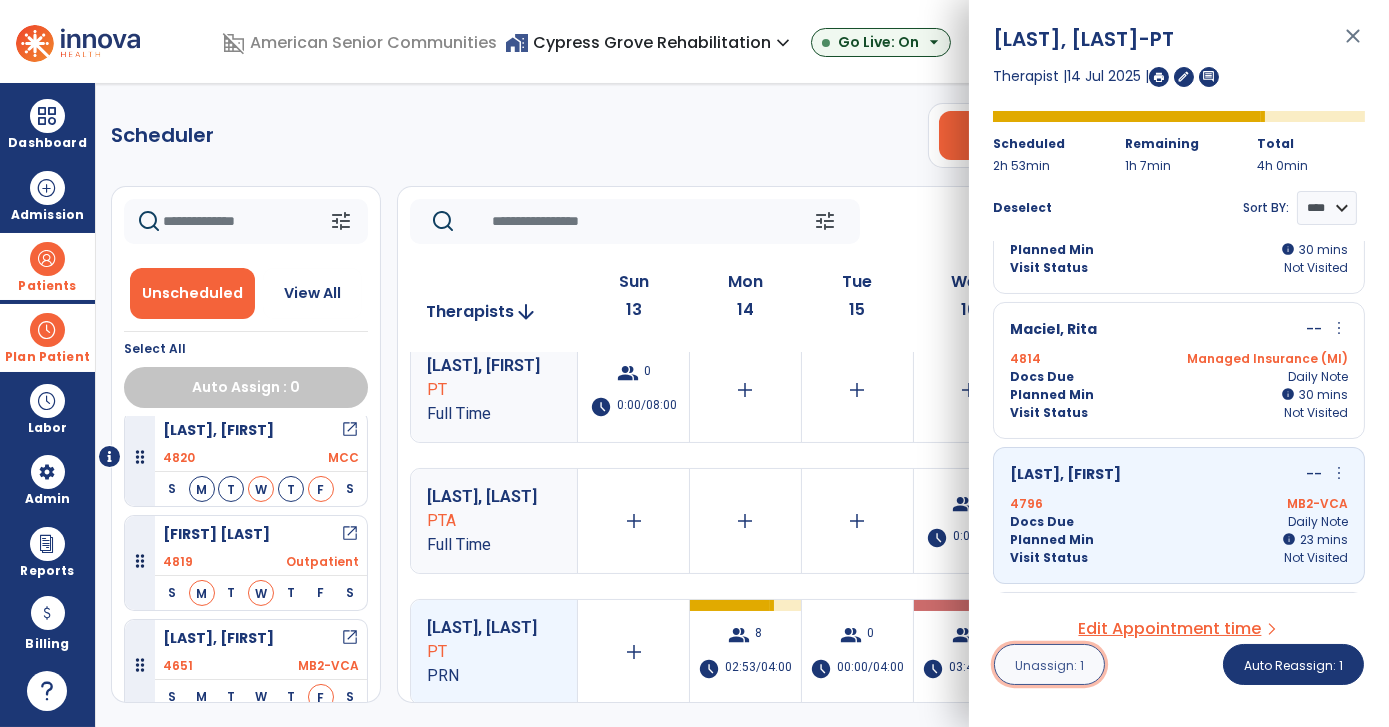 click on "Unassign: 1" at bounding box center [1049, 665] 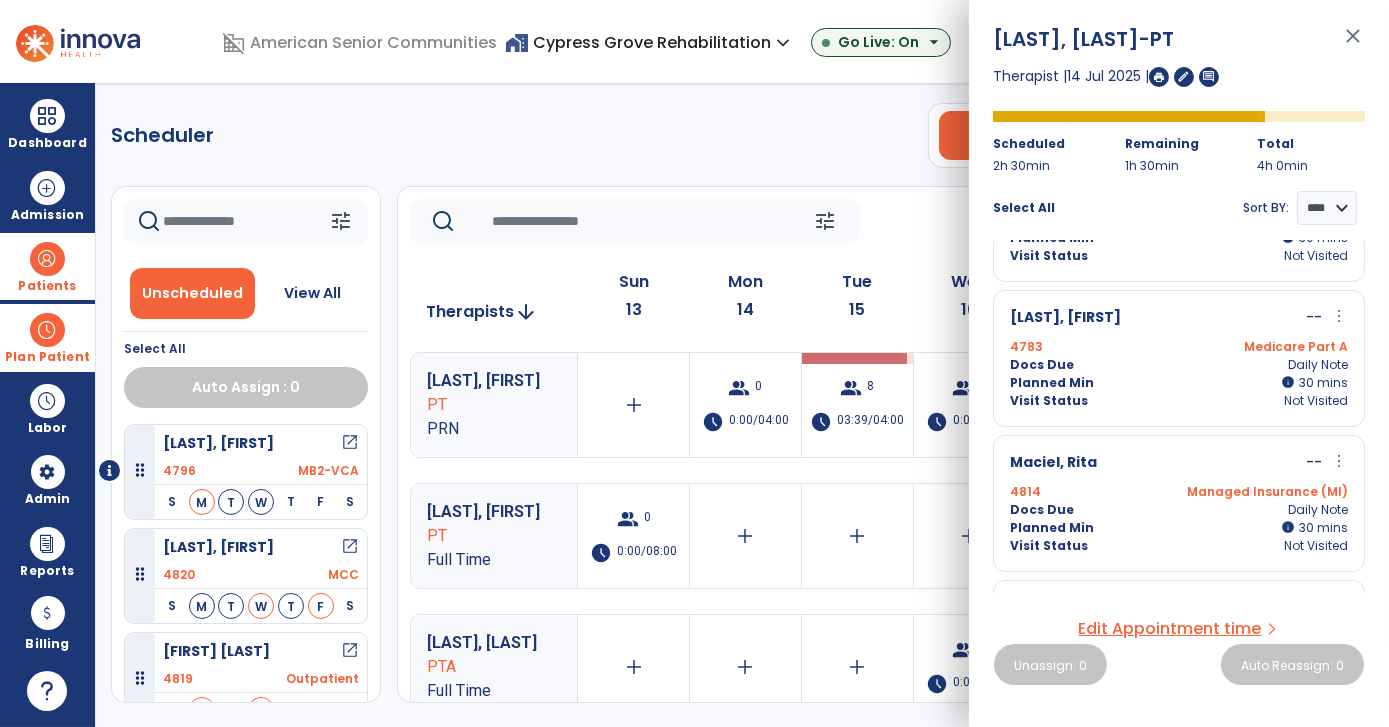 scroll, scrollTop: 363, scrollLeft: 0, axis: vertical 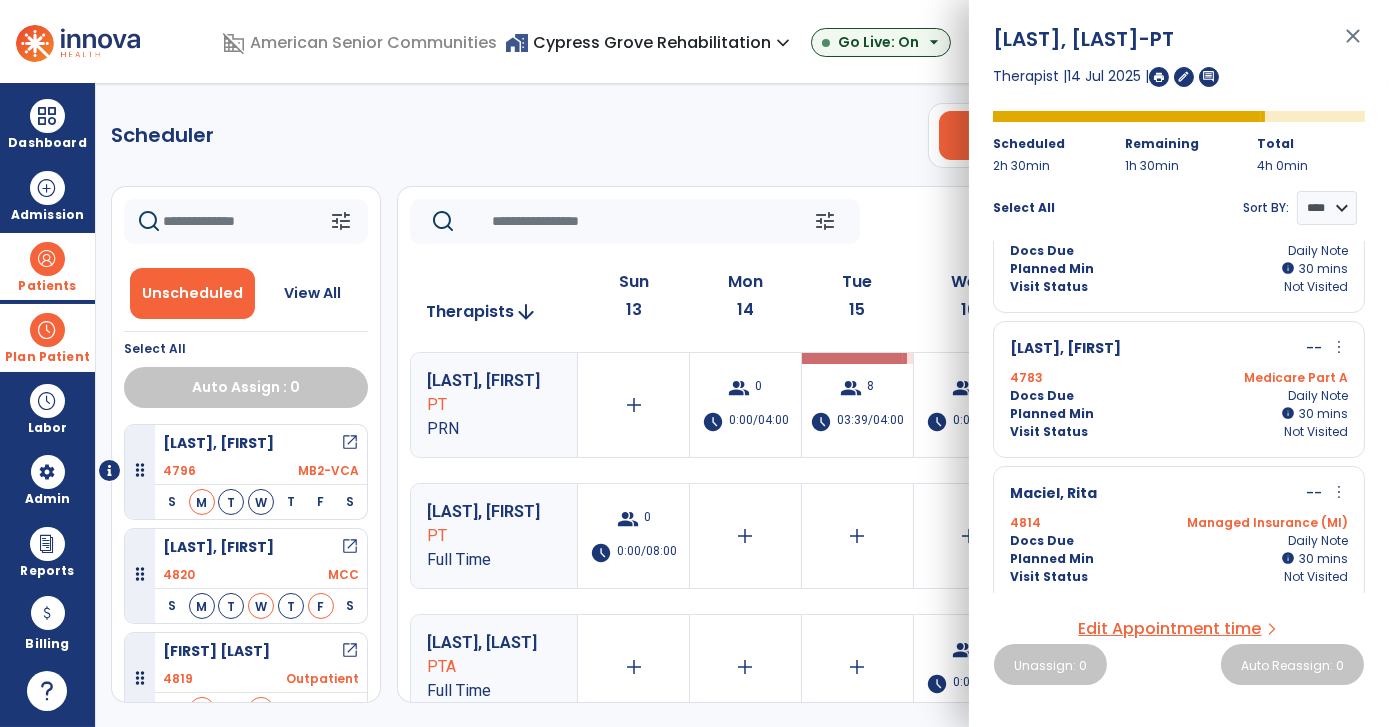 click on "Docs Due Daily Note" at bounding box center [1179, 396] 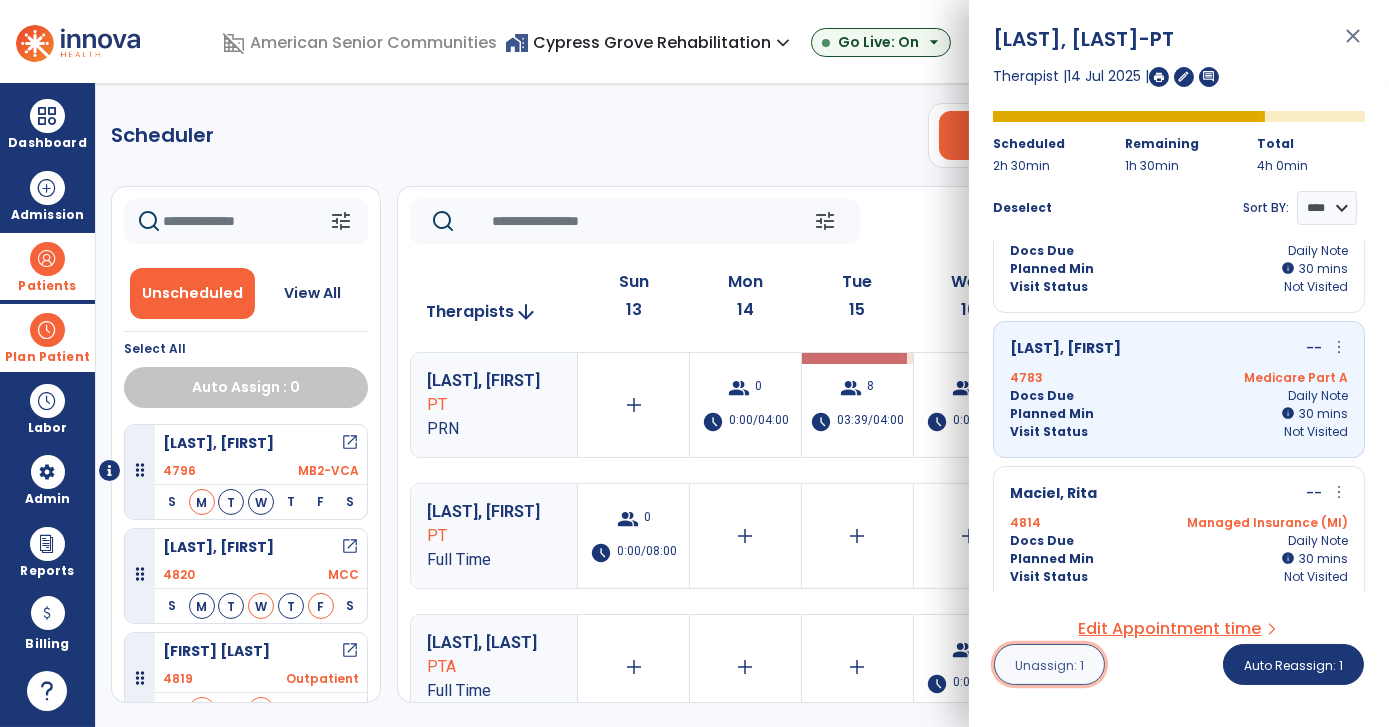 click on "Unassign: 1" at bounding box center (1049, 665) 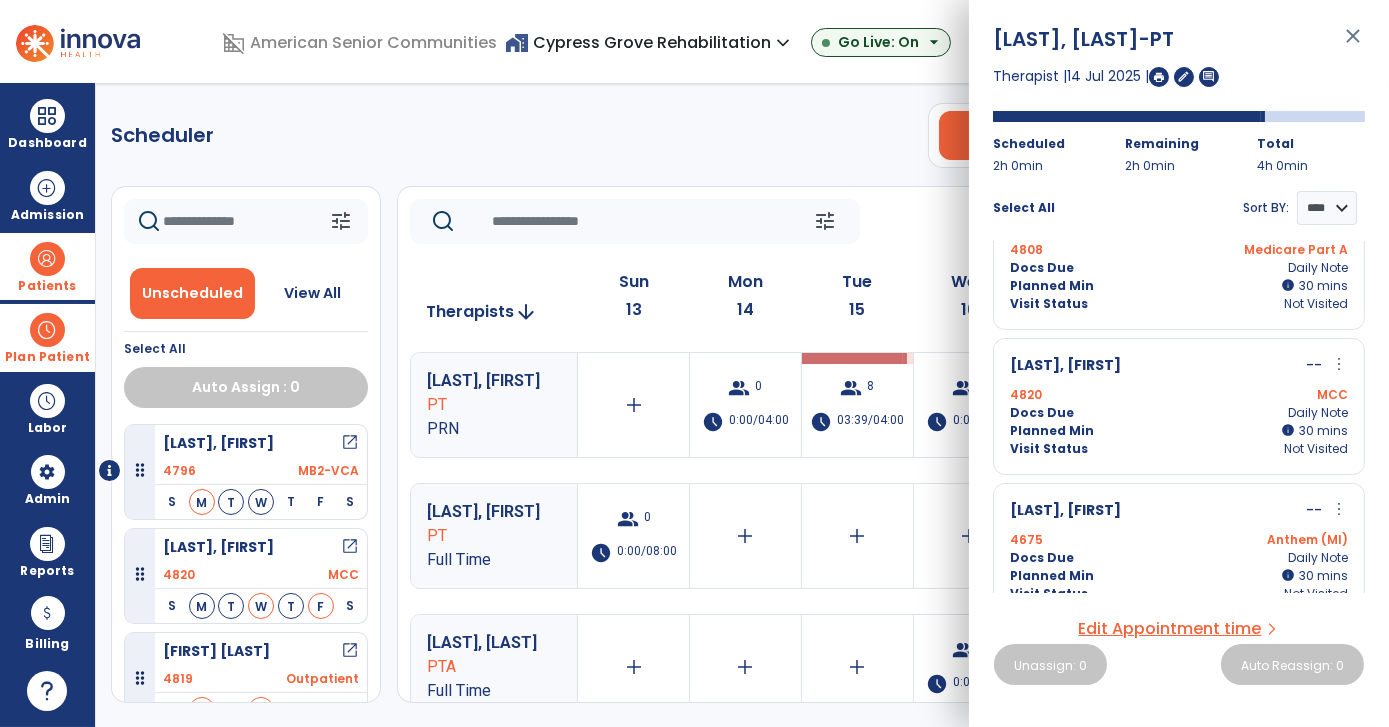 scroll, scrollTop: 0, scrollLeft: 0, axis: both 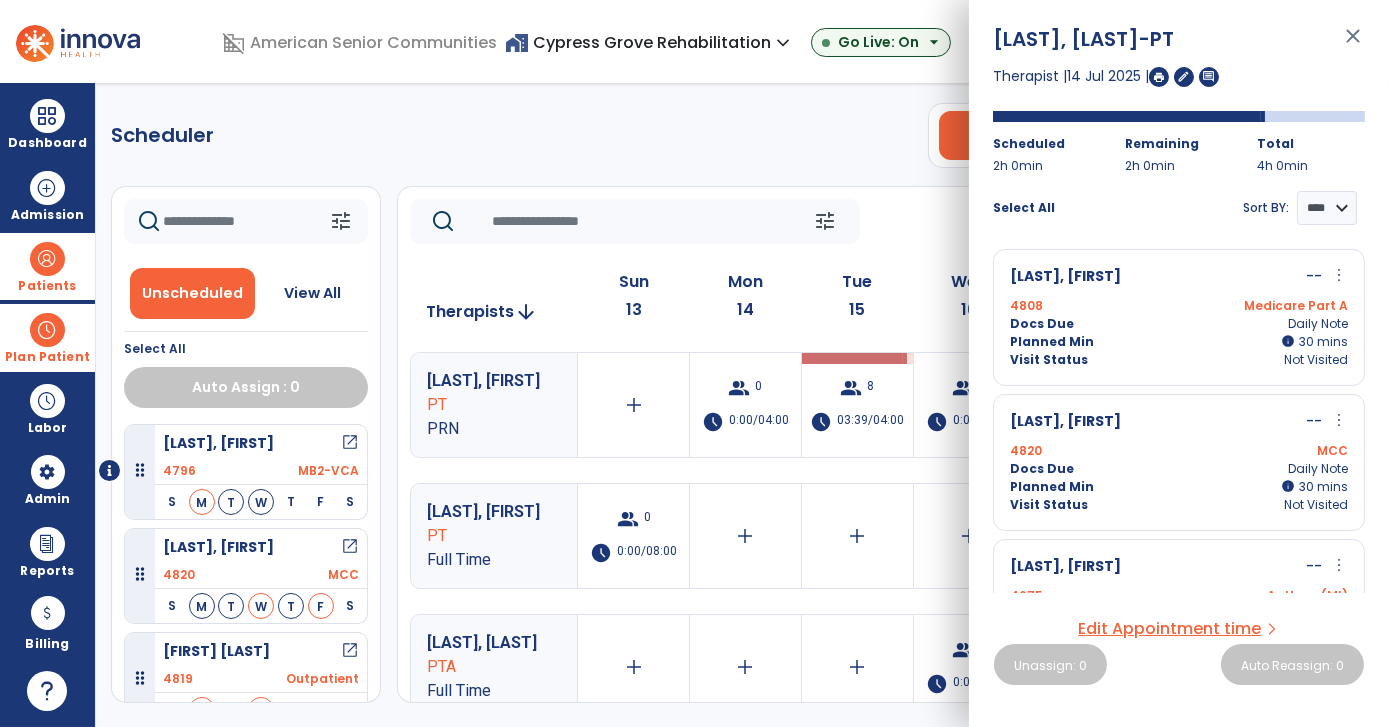 click on "Medicare Part A" at bounding box center (1263, 306) 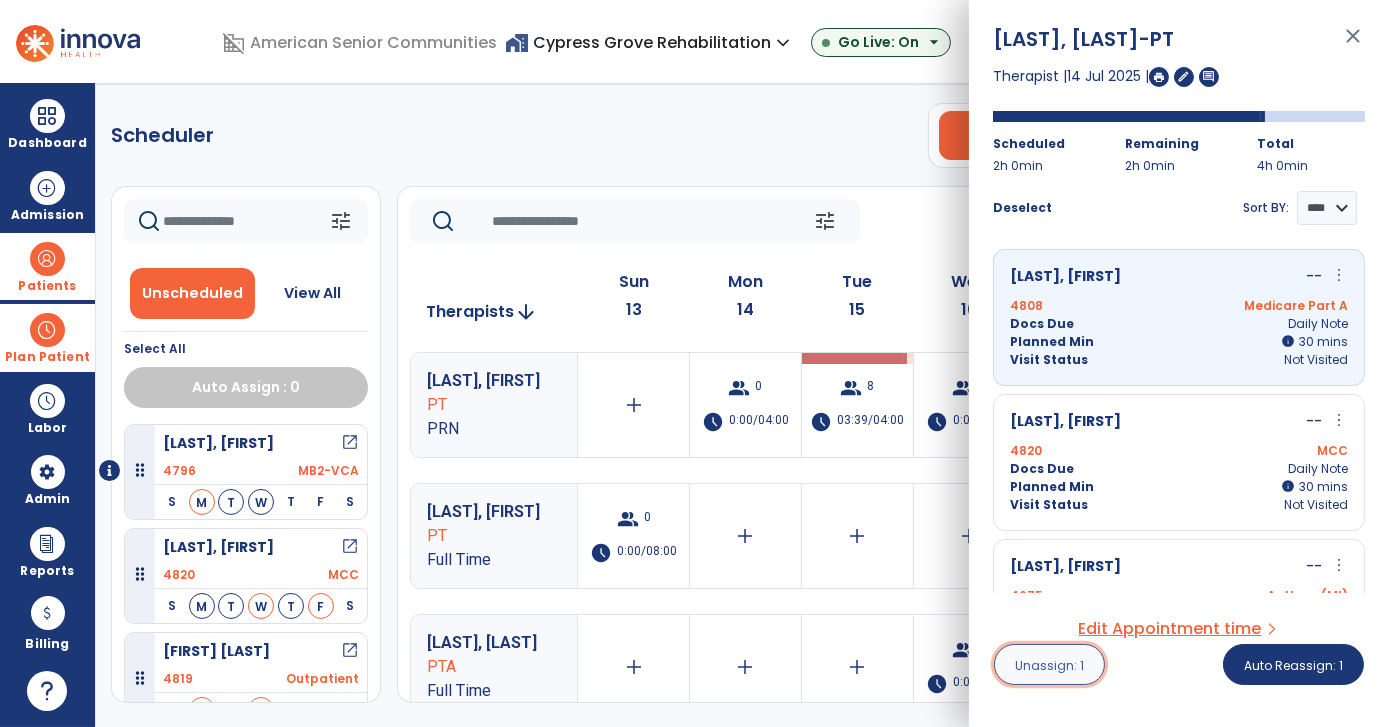 click on "Unassign: 1" at bounding box center (1049, 665) 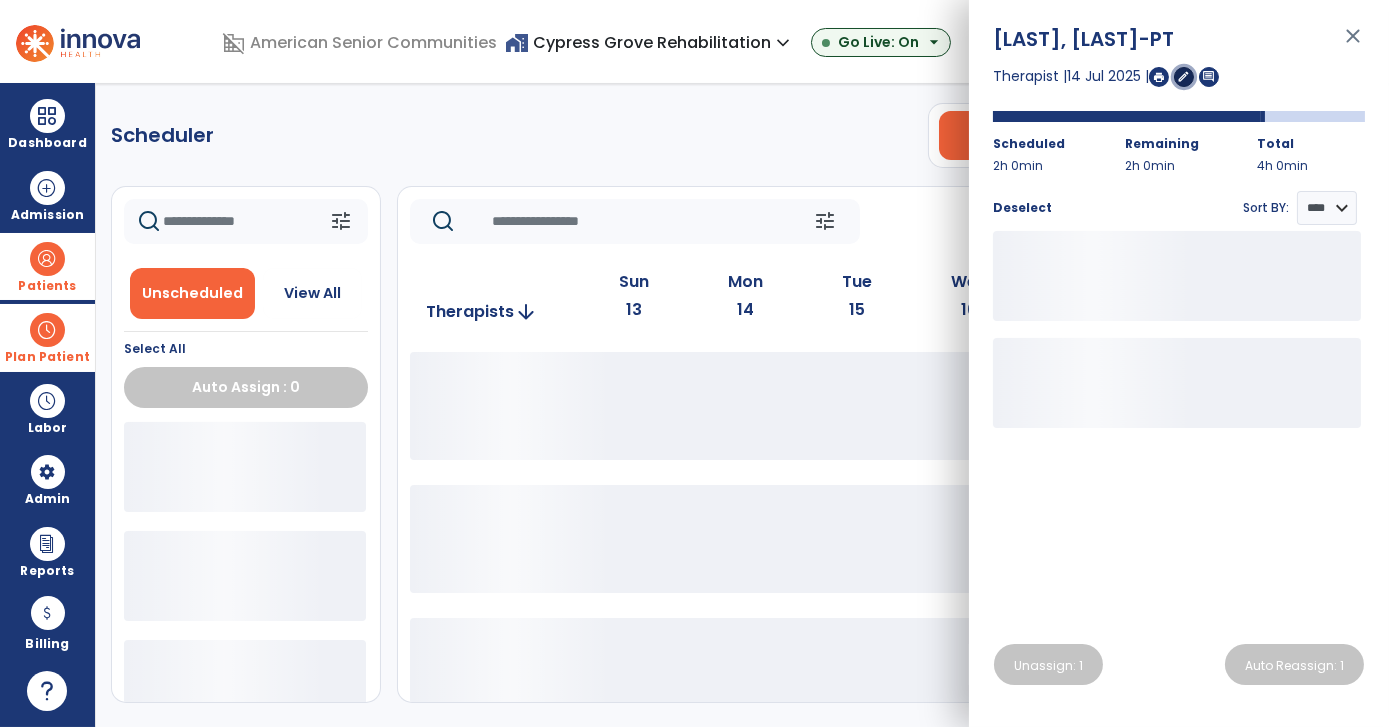 click on "edit" at bounding box center [1184, 76] 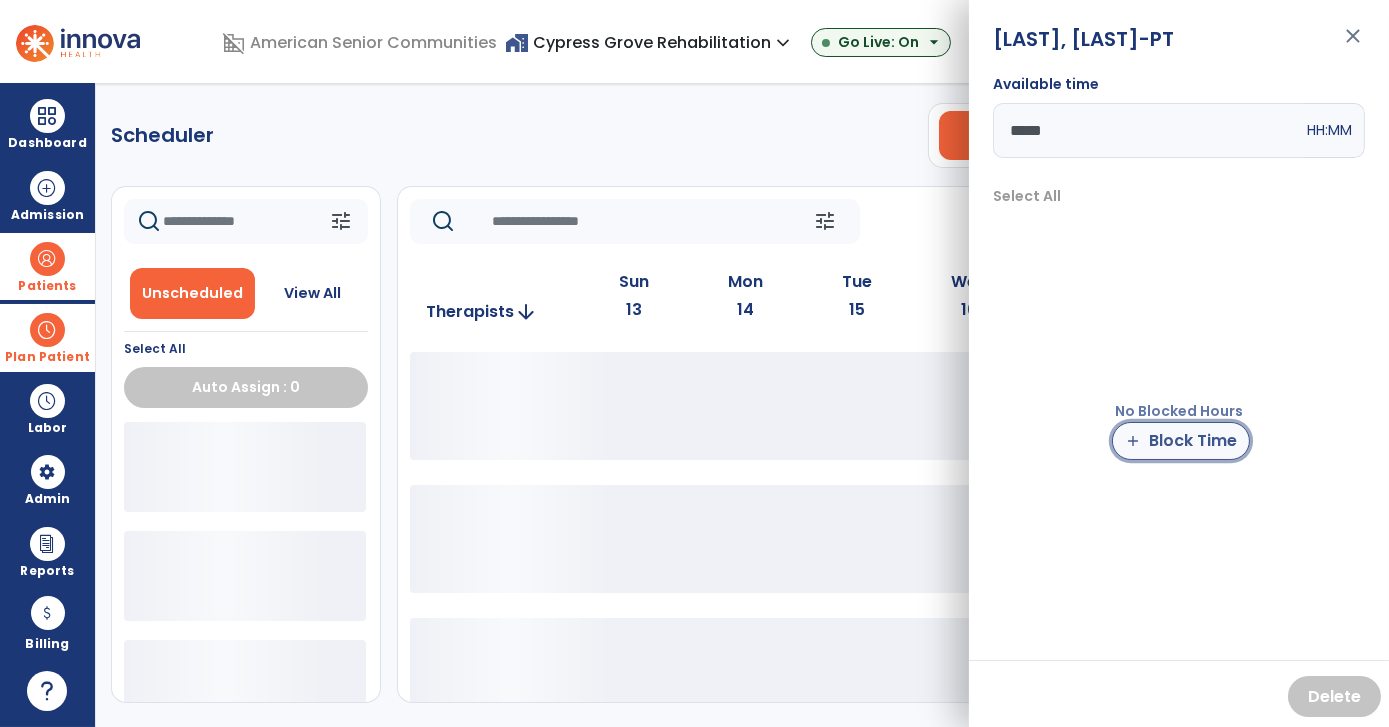 click on "add   Block Time" at bounding box center (1181, 441) 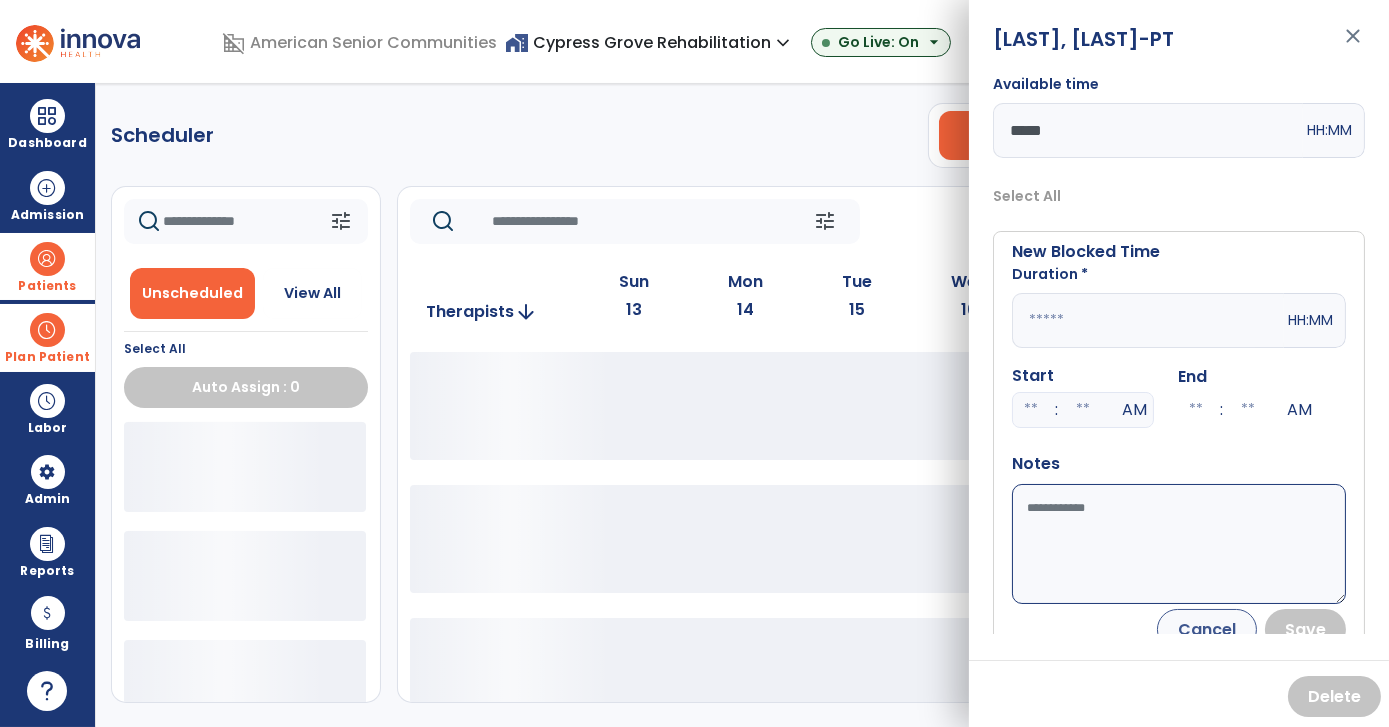 click at bounding box center (1148, 320) 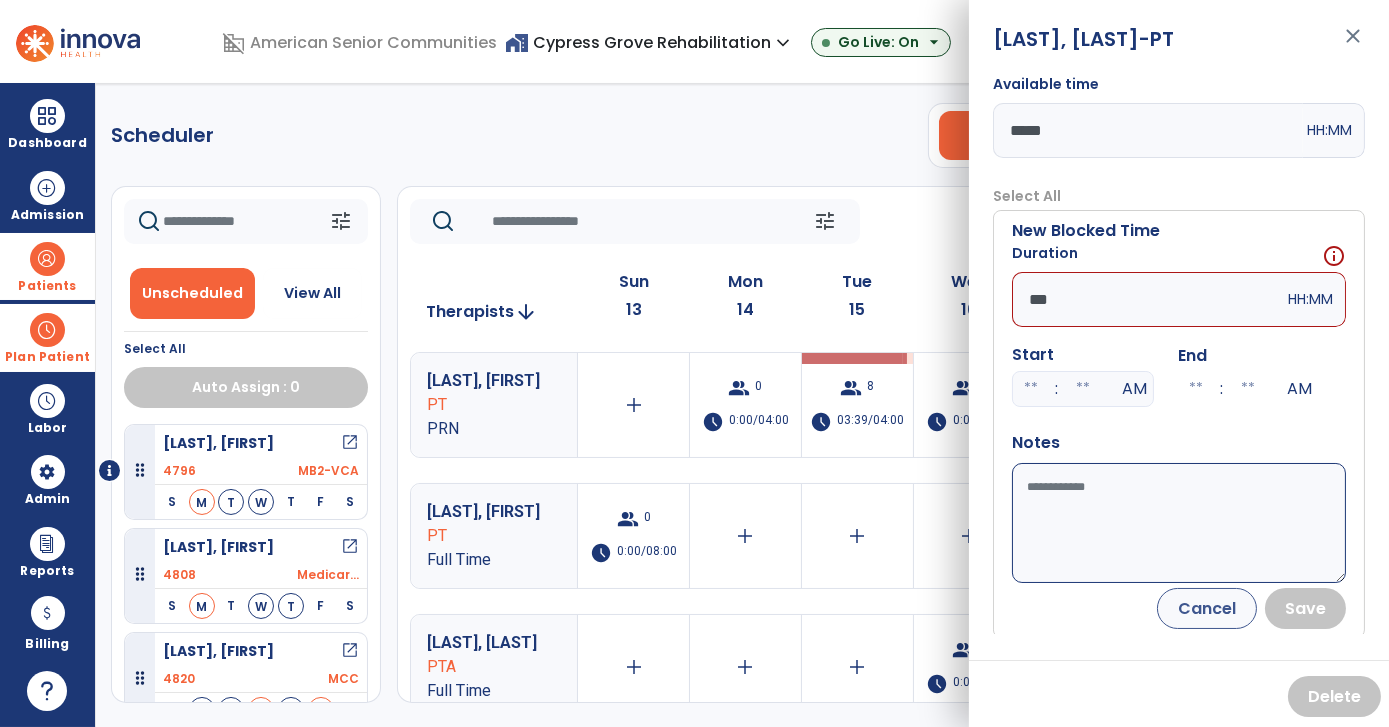 scroll, scrollTop: 23, scrollLeft: 0, axis: vertical 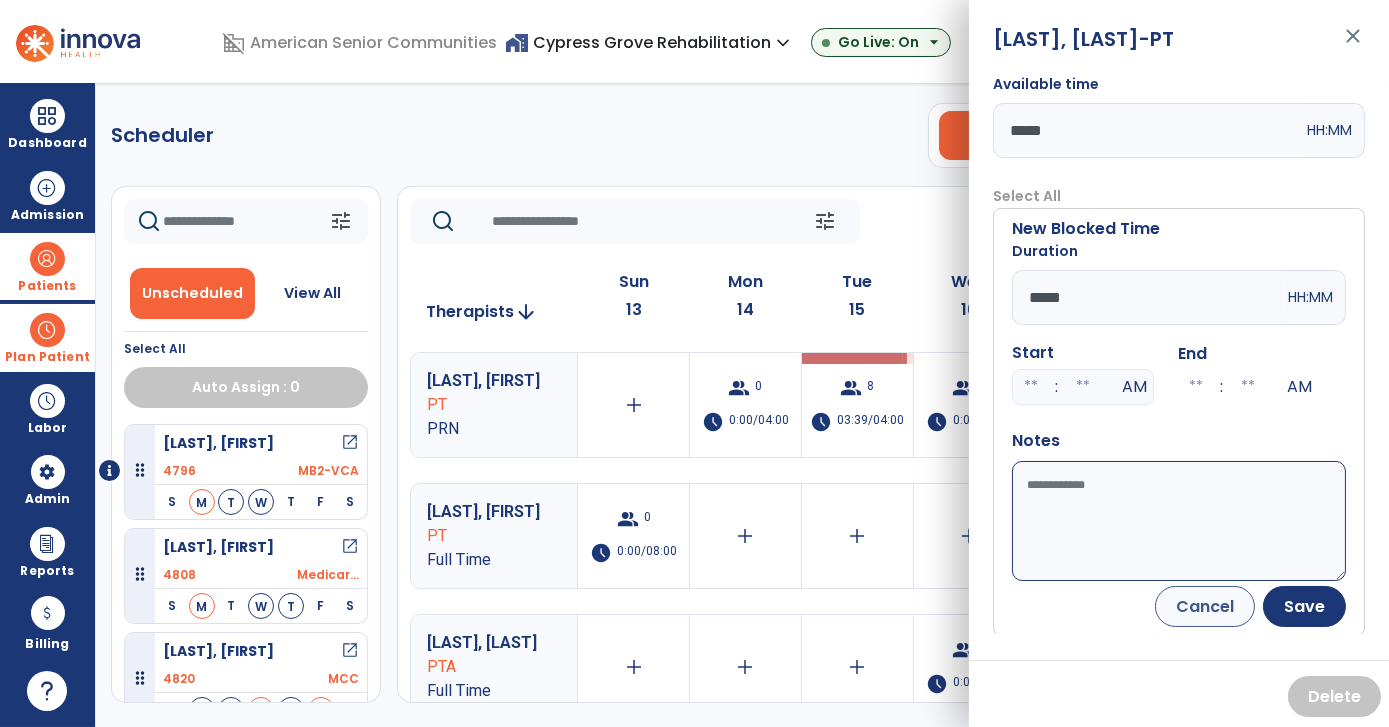 type on "*****" 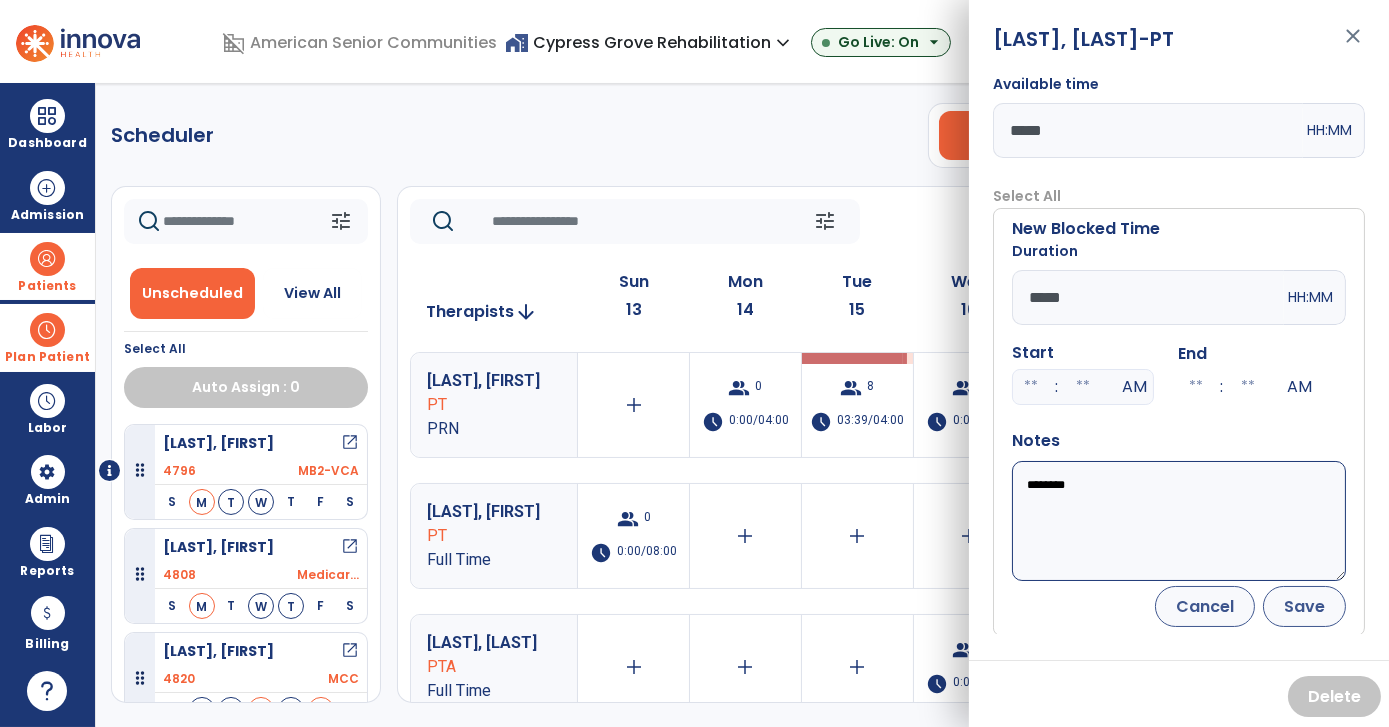 type on "********" 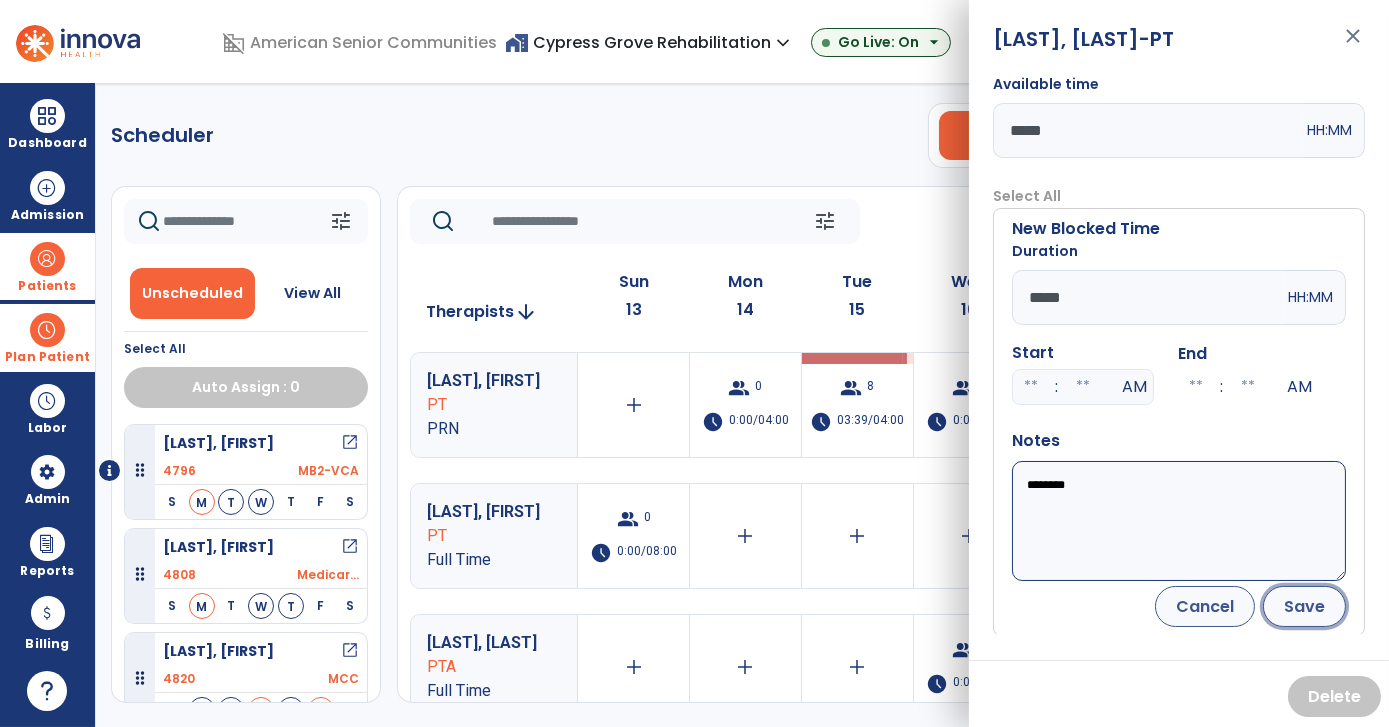 click on "Save" at bounding box center [1304, 606] 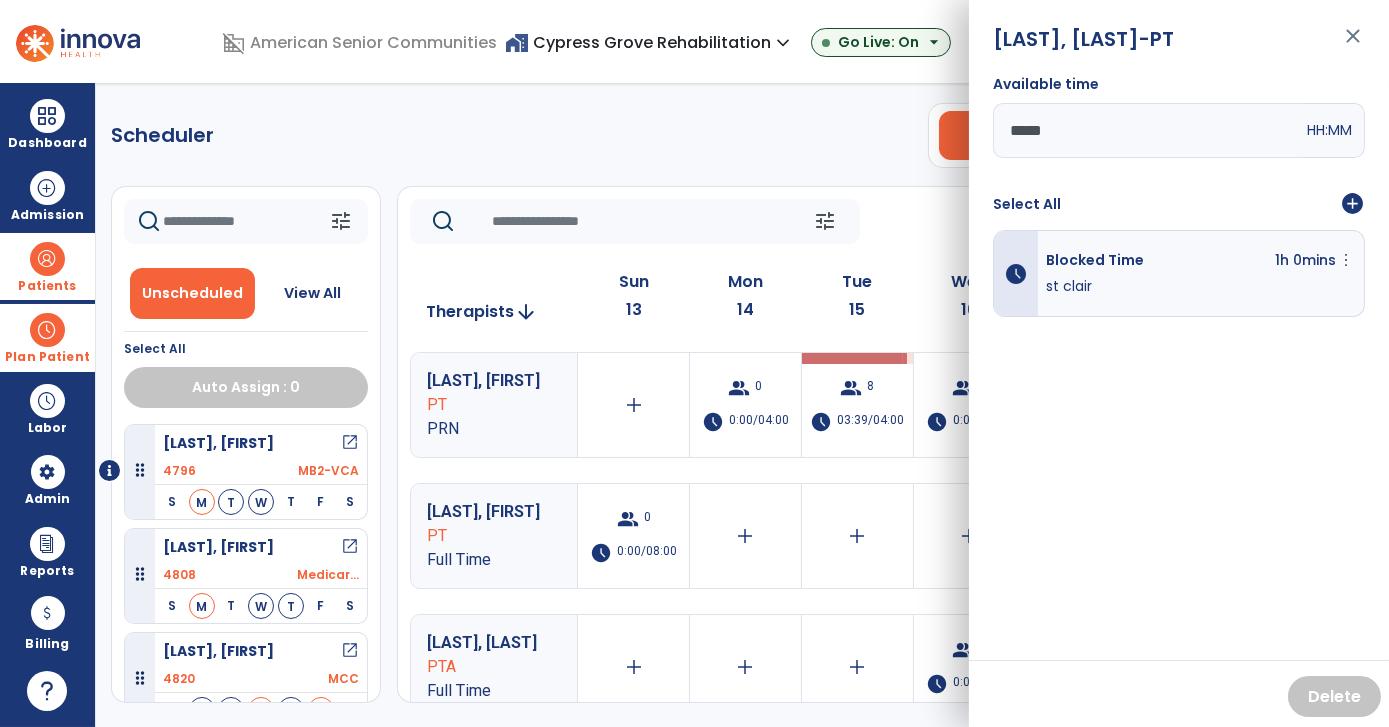 scroll, scrollTop: 0, scrollLeft: 0, axis: both 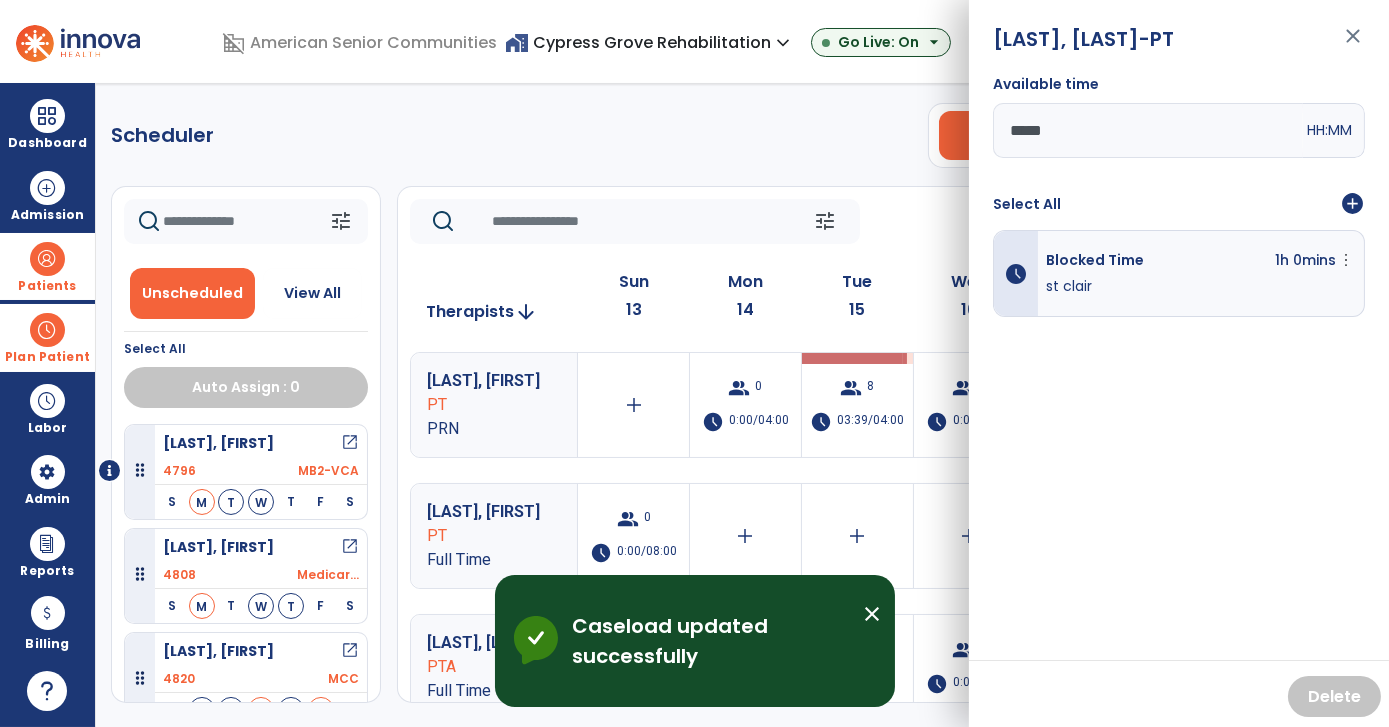 click on "Scheduler   PT   OT   ST  **** *** more_vert  Manage Labor   View All Therapists   Print" 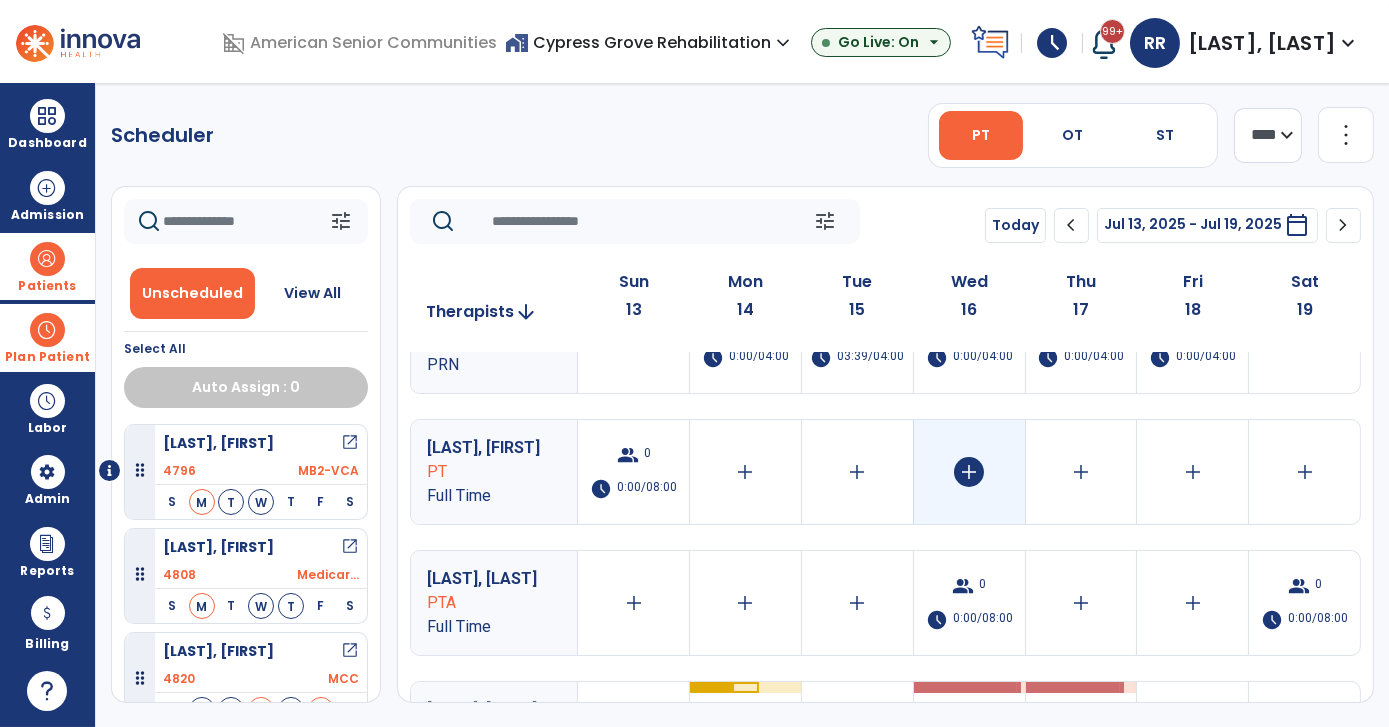 scroll, scrollTop: 146, scrollLeft: 0, axis: vertical 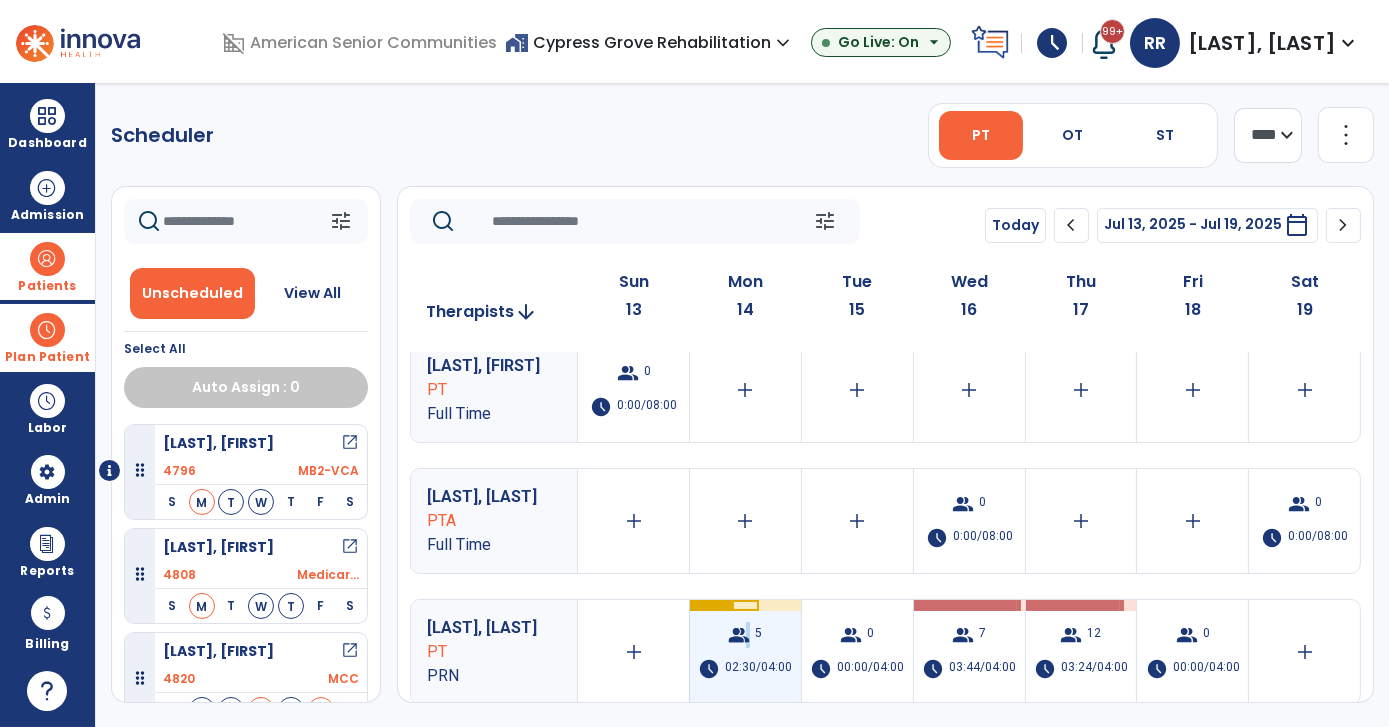 click on "group" at bounding box center (739, 635) 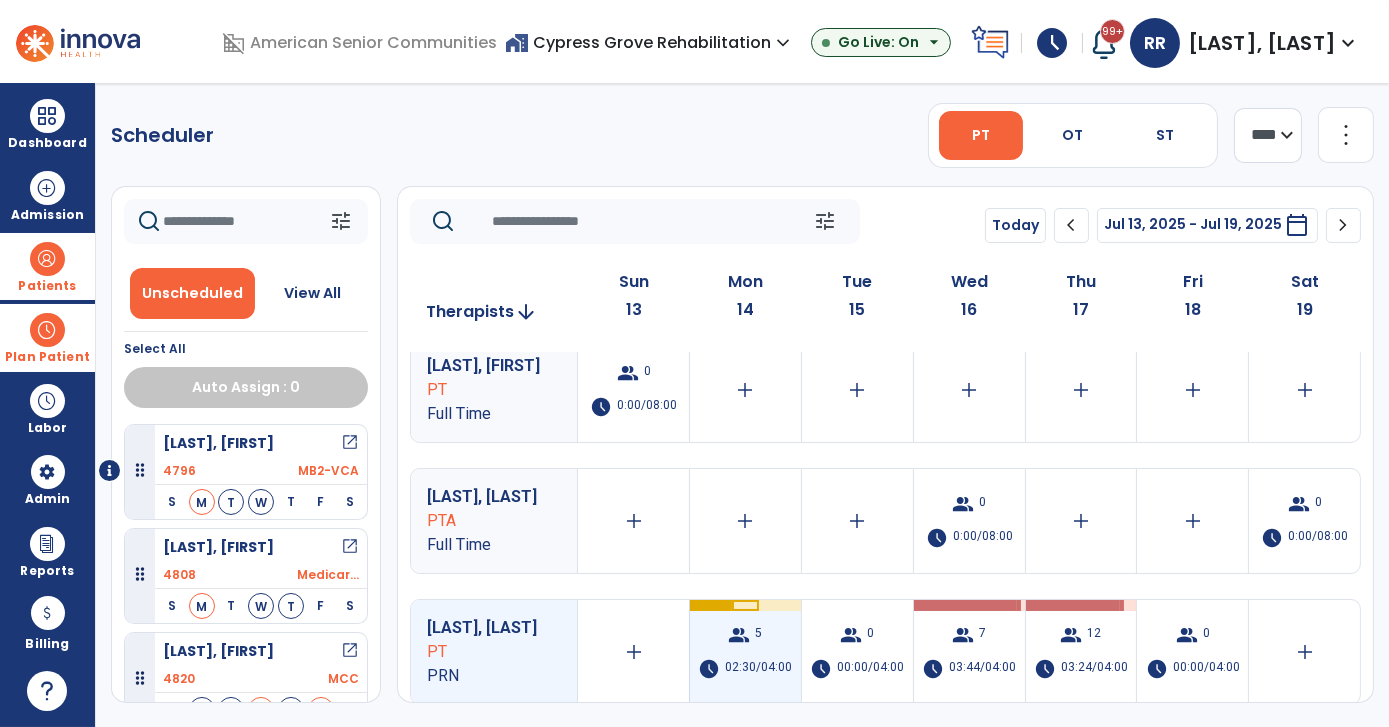 drag, startPoint x: 744, startPoint y: 637, endPoint x: 783, endPoint y: 642, distance: 39.319206 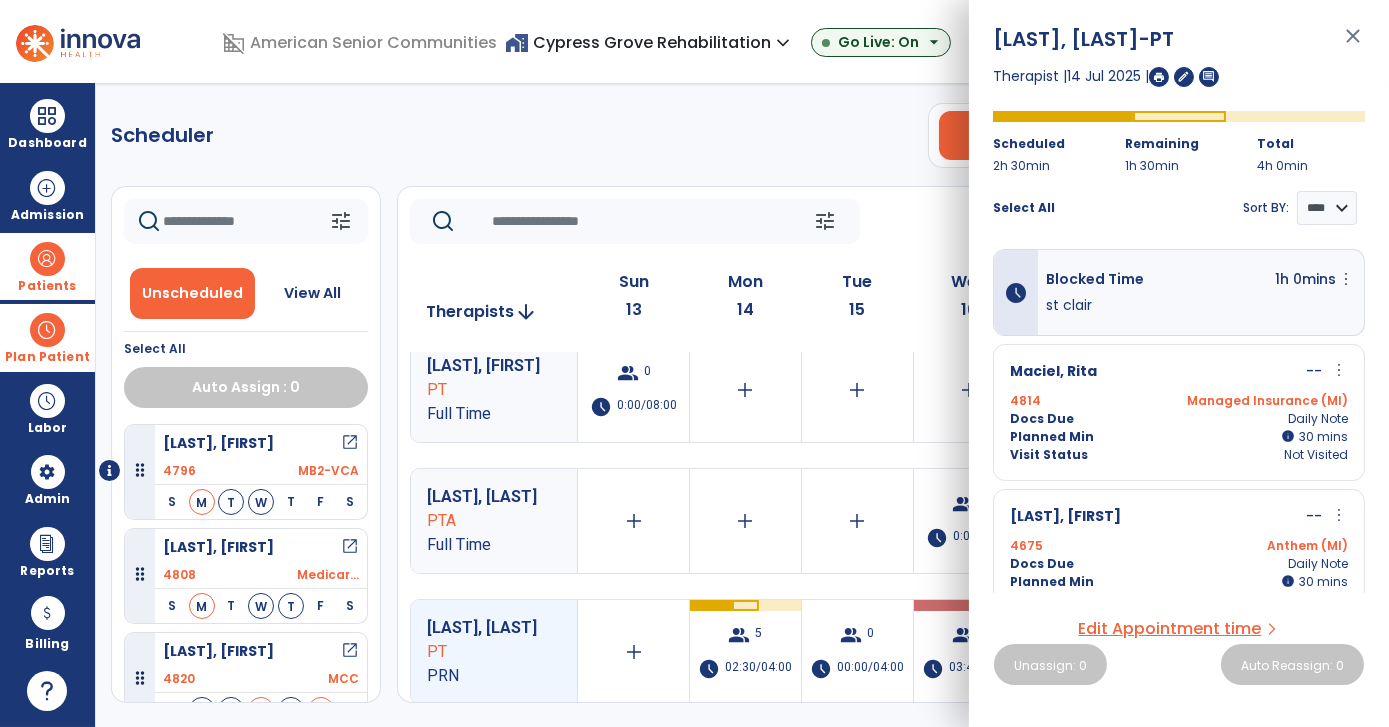 click on "Scheduler   PT   OT   ST  **** *** more_vert  Manage Labor   View All Therapists   Print" 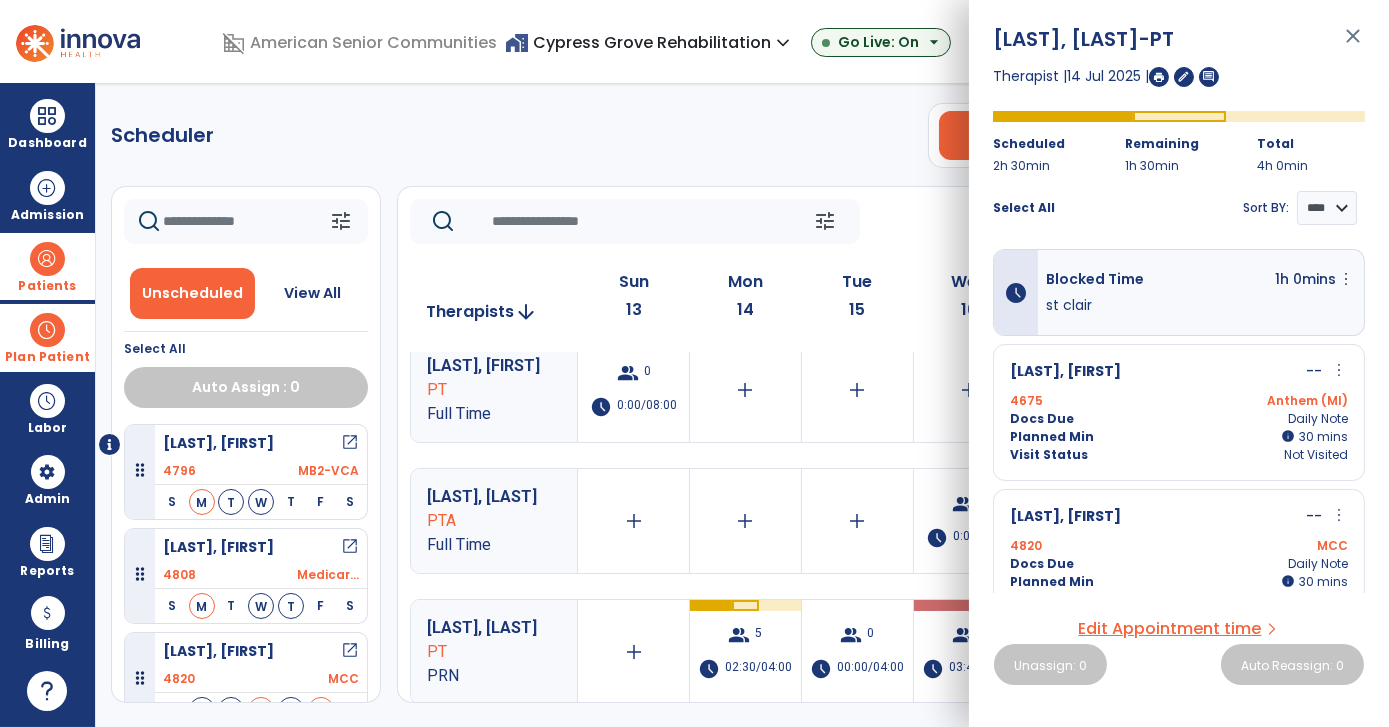 scroll, scrollTop: 322, scrollLeft: 0, axis: vertical 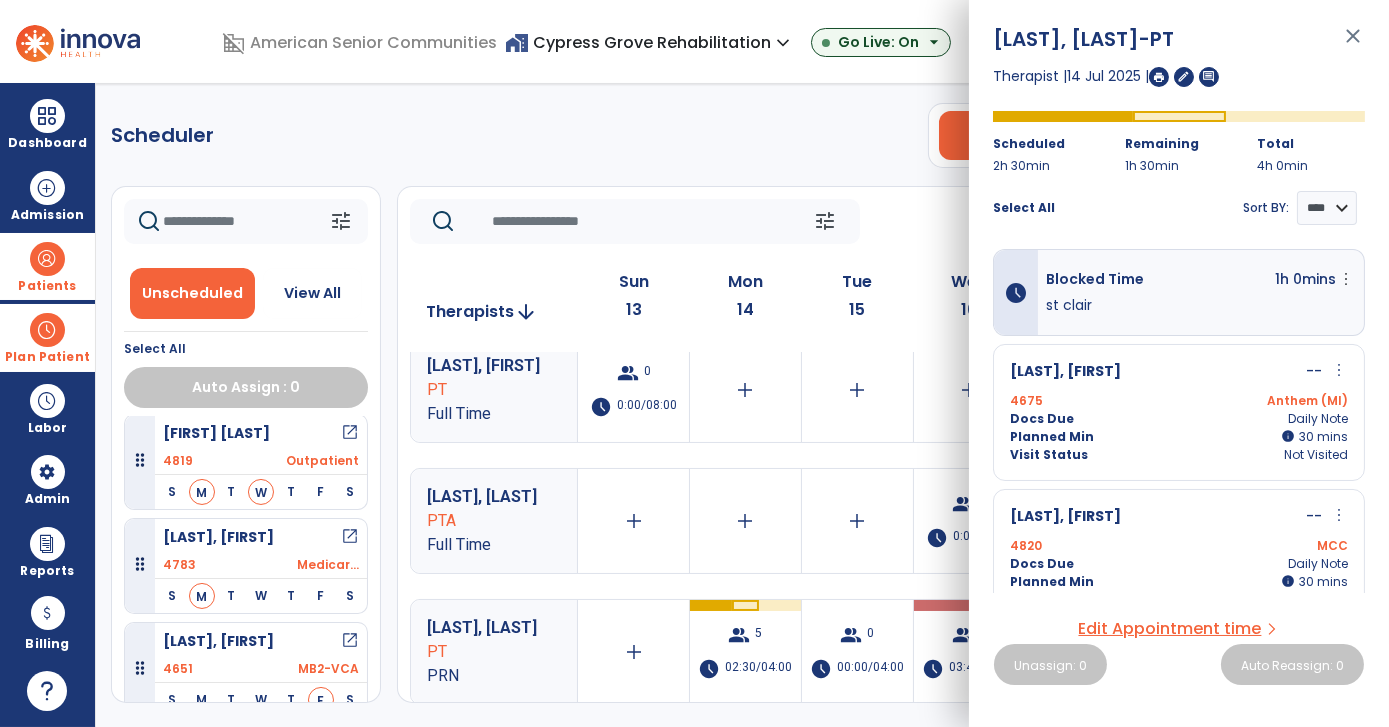 click on "Scheduler   PT   OT   ST  **** *** more_vert  Manage Labor   View All Therapists   Print" 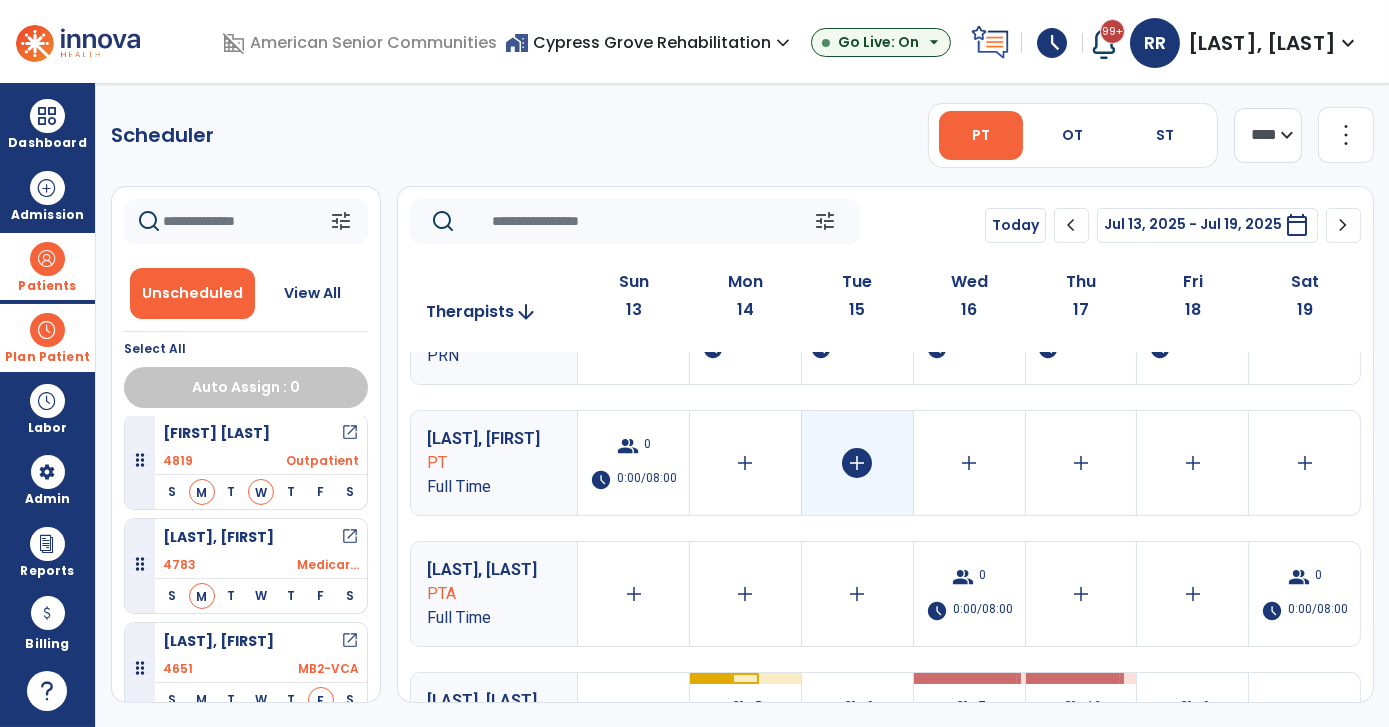 scroll, scrollTop: 146, scrollLeft: 0, axis: vertical 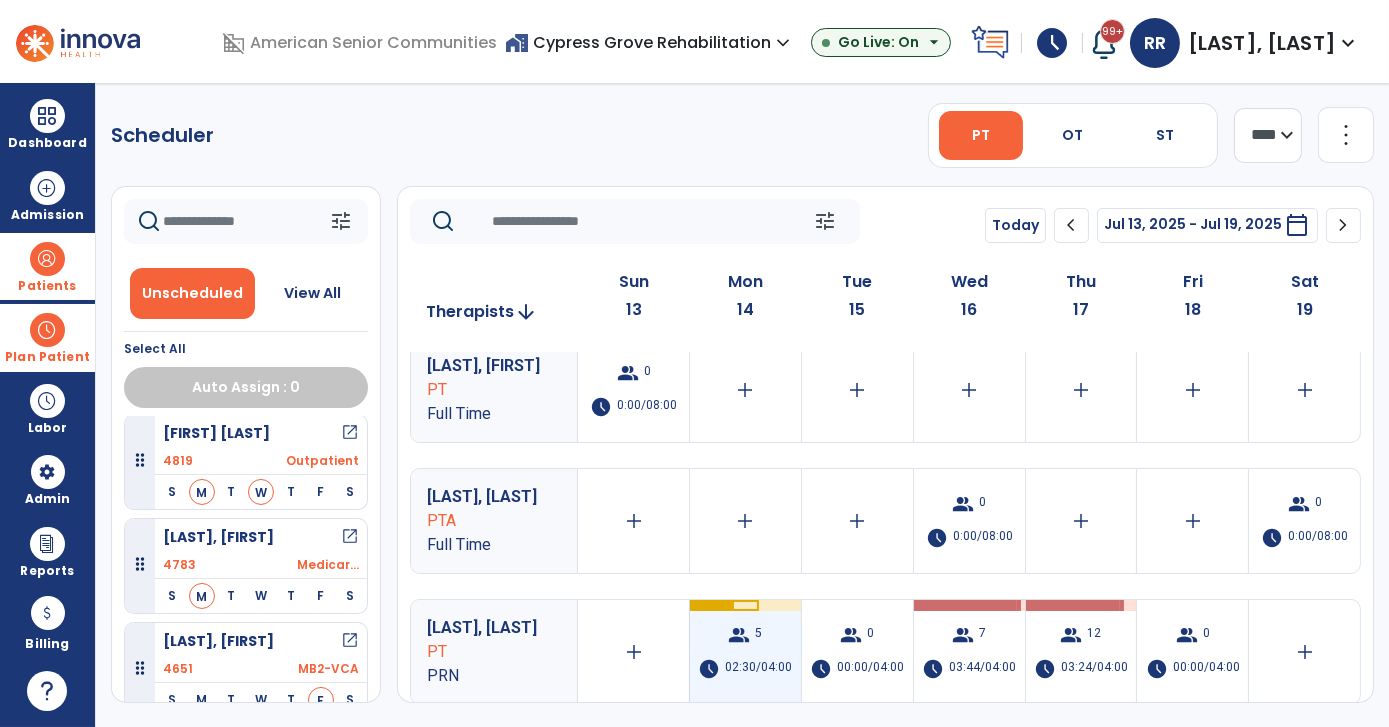 click on "group  5  schedule  02:30/04:00" at bounding box center [745, 652] 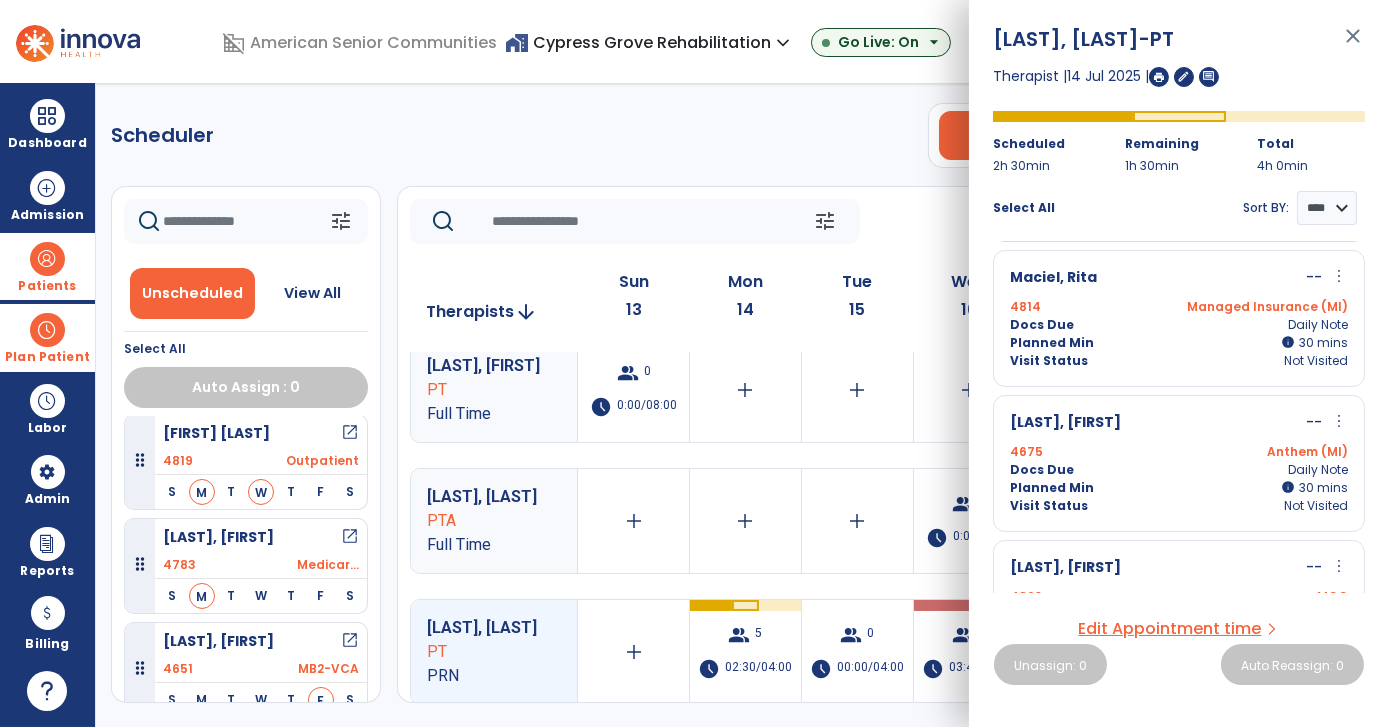 scroll, scrollTop: 0, scrollLeft: 0, axis: both 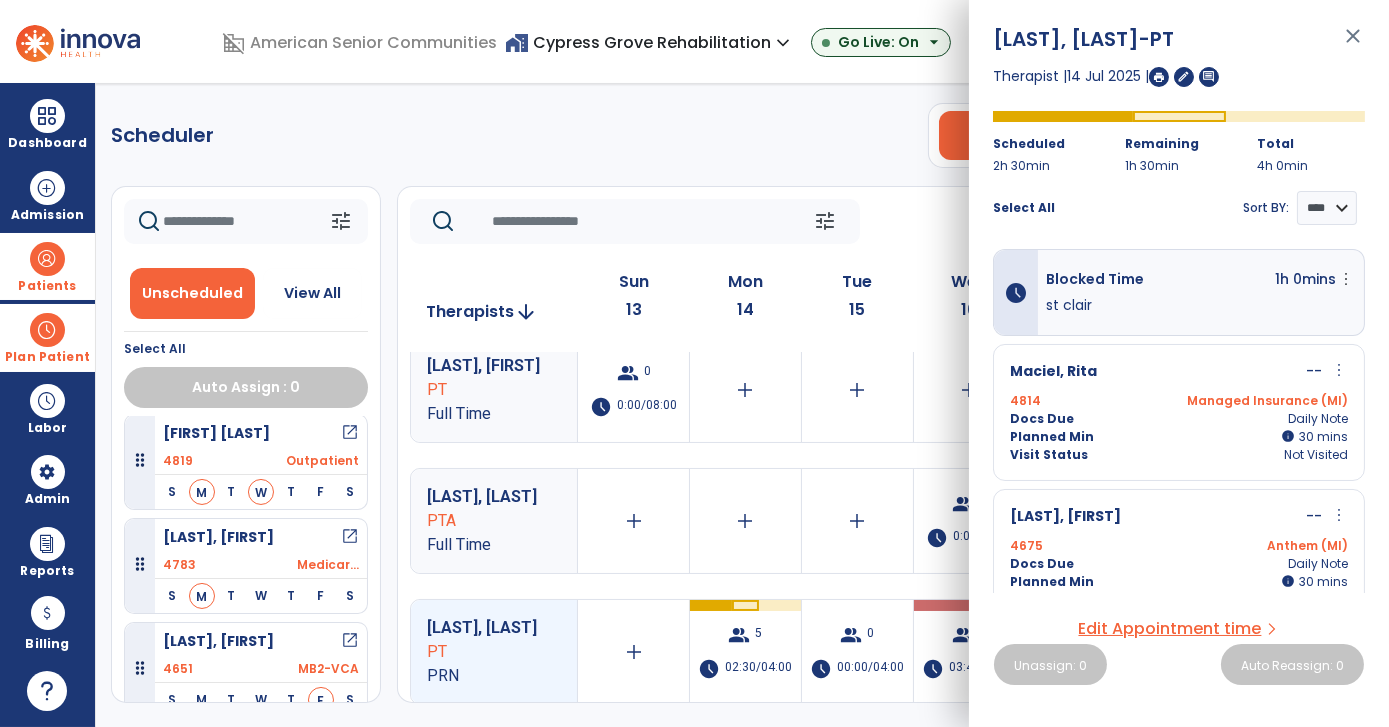 click on "Scheduler   PT   OT   ST  **** *** more_vert  Manage Labor   View All Therapists   Print" 